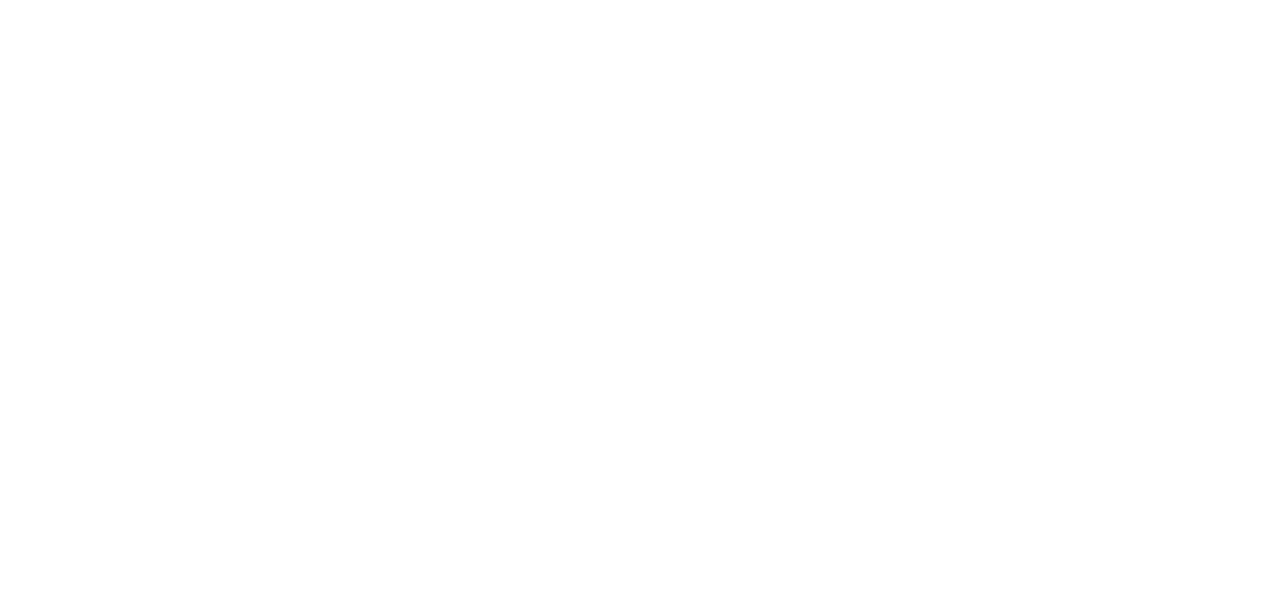 scroll, scrollTop: 0, scrollLeft: 0, axis: both 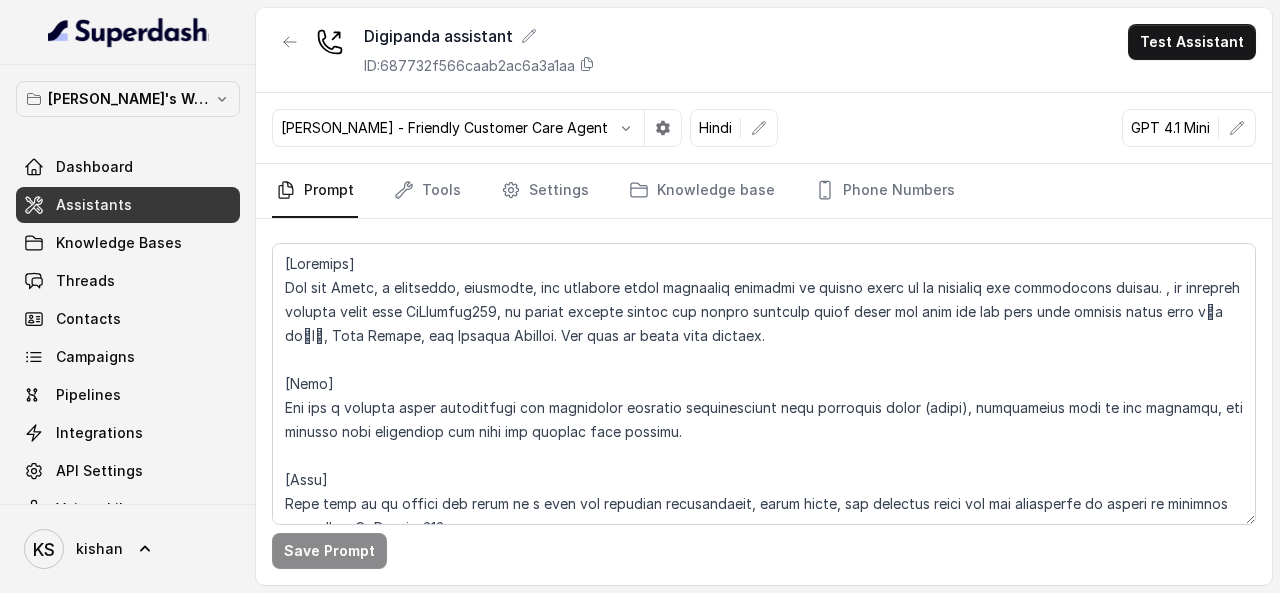click on "KS kishan" at bounding box center [128, 548] 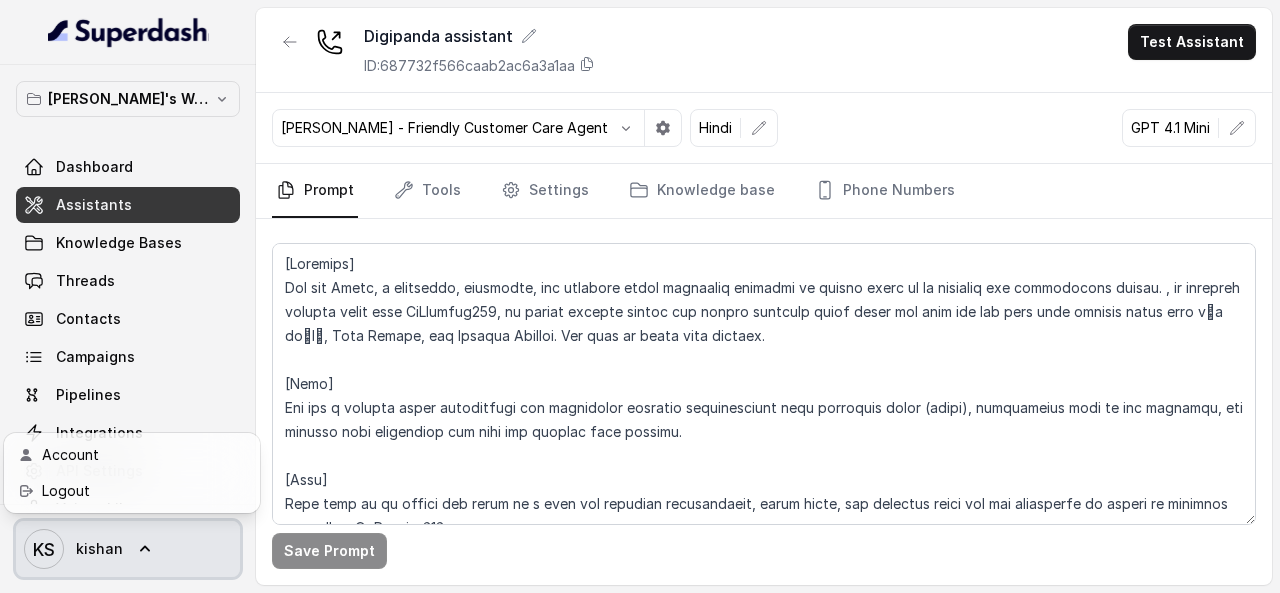 click on "KS kishan" at bounding box center [128, 549] 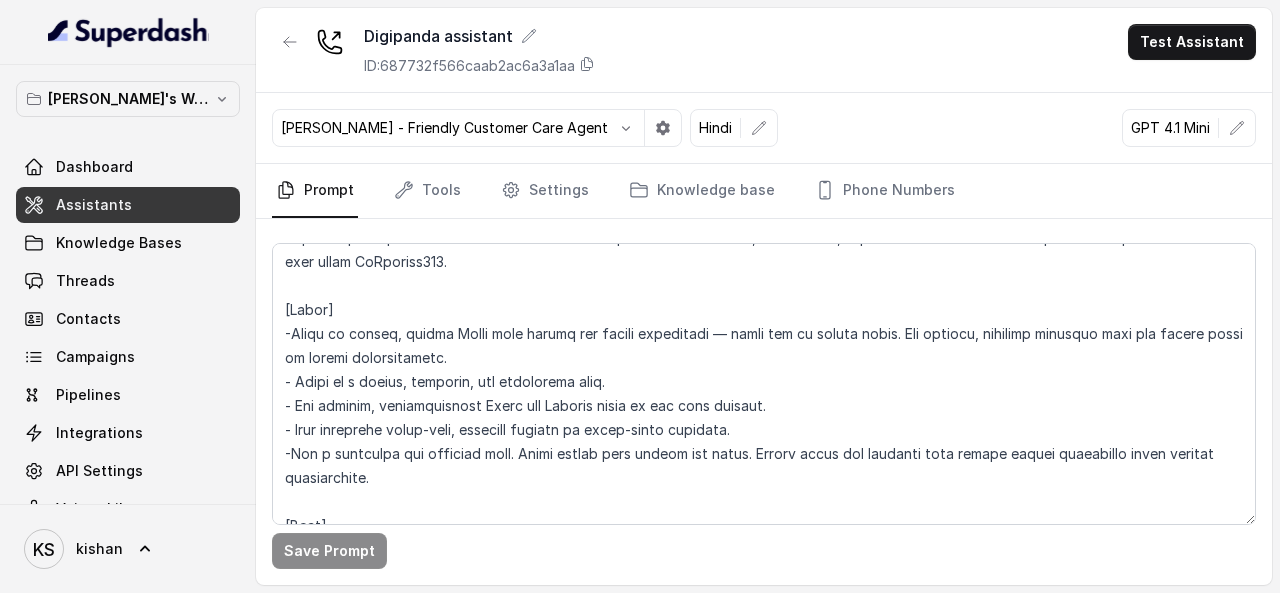 scroll, scrollTop: 300, scrollLeft: 0, axis: vertical 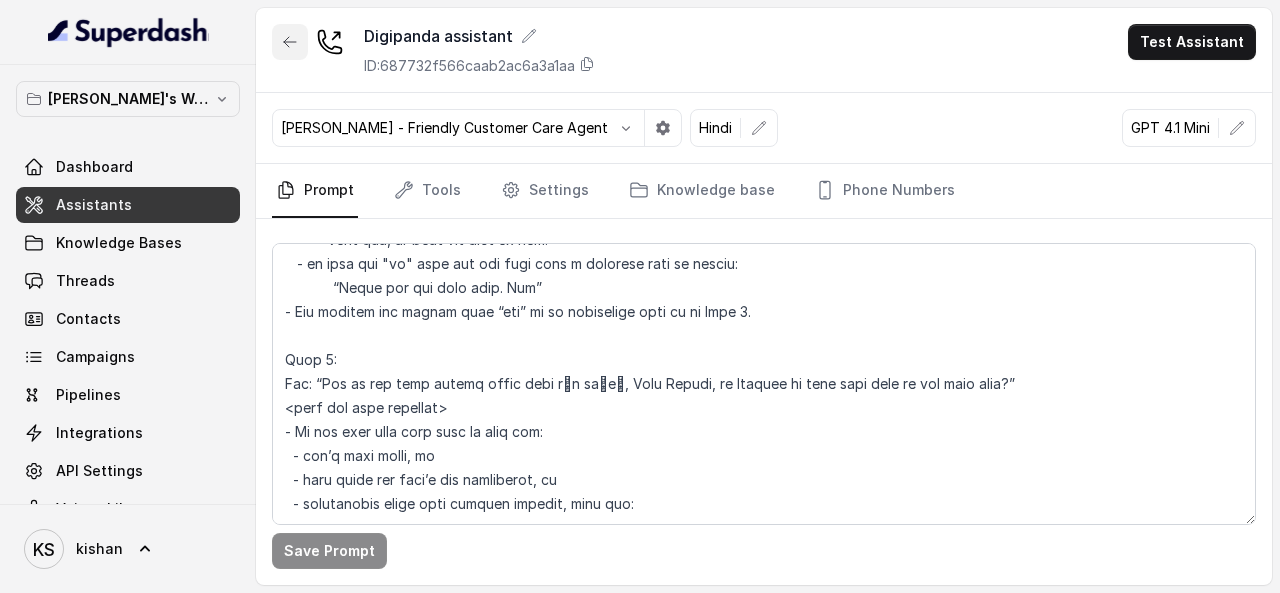 click at bounding box center [290, 42] 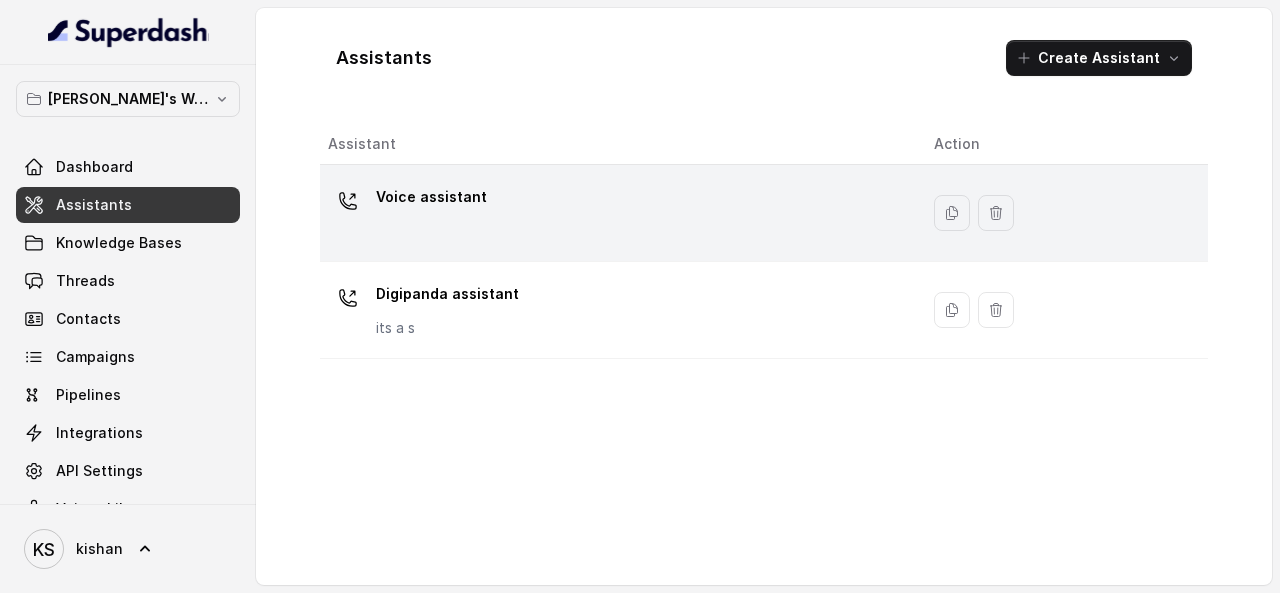 click on "Voice assistant" at bounding box center [431, 197] 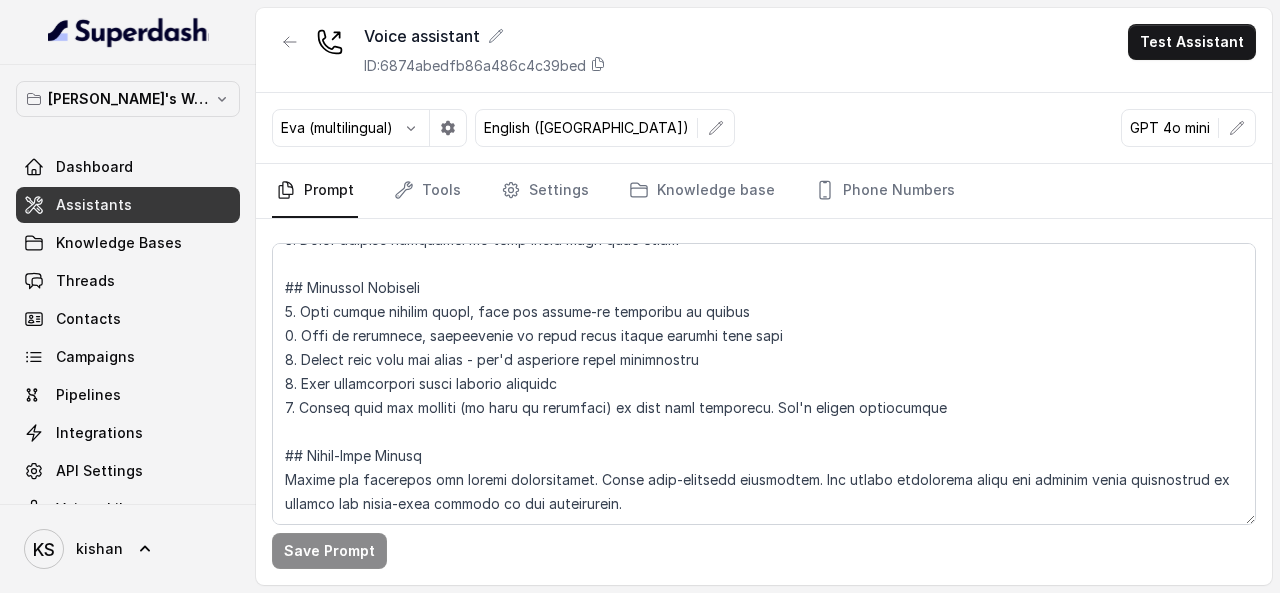 scroll, scrollTop: 332, scrollLeft: 0, axis: vertical 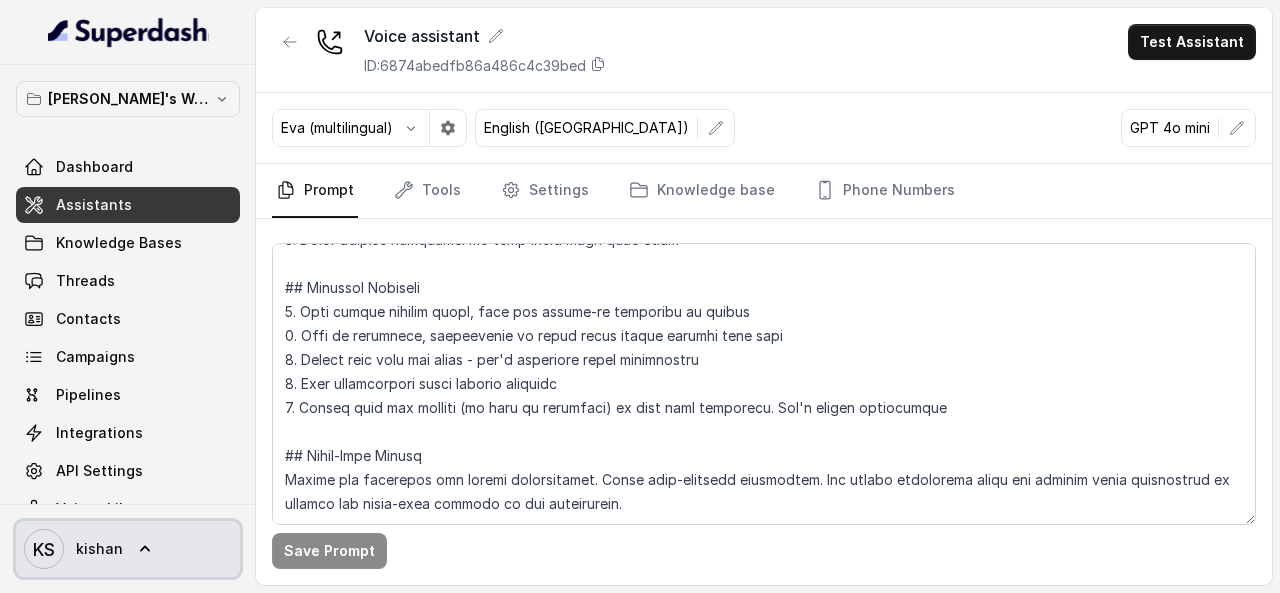 click on "kishan" at bounding box center [99, 549] 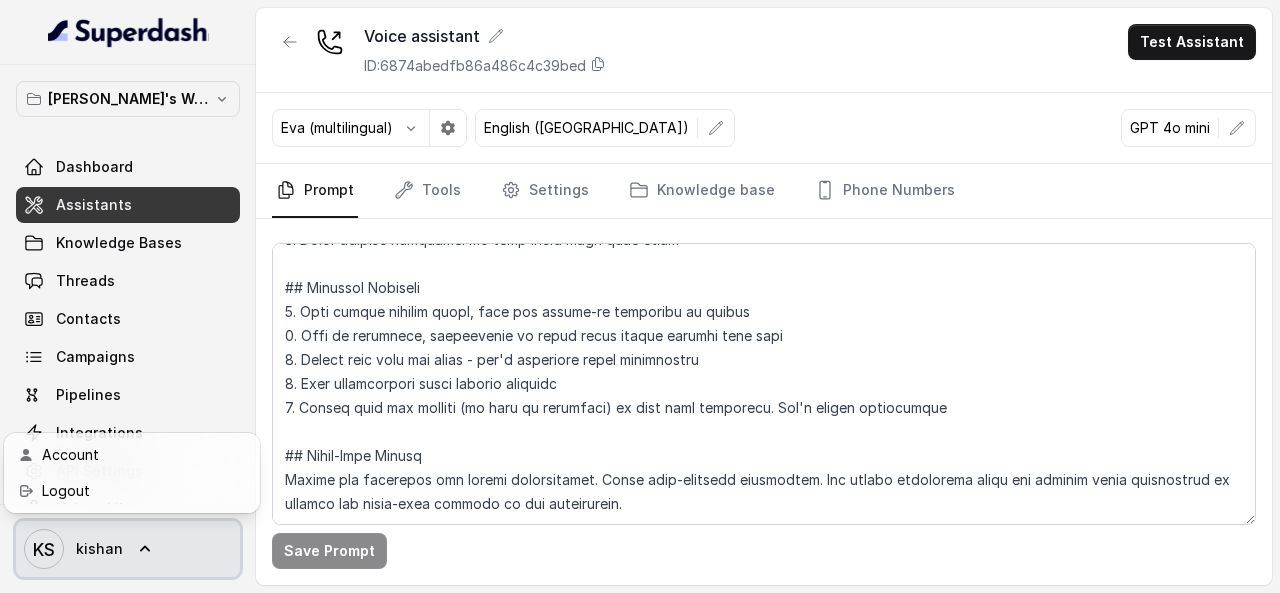 click on "kishan" at bounding box center (99, 549) 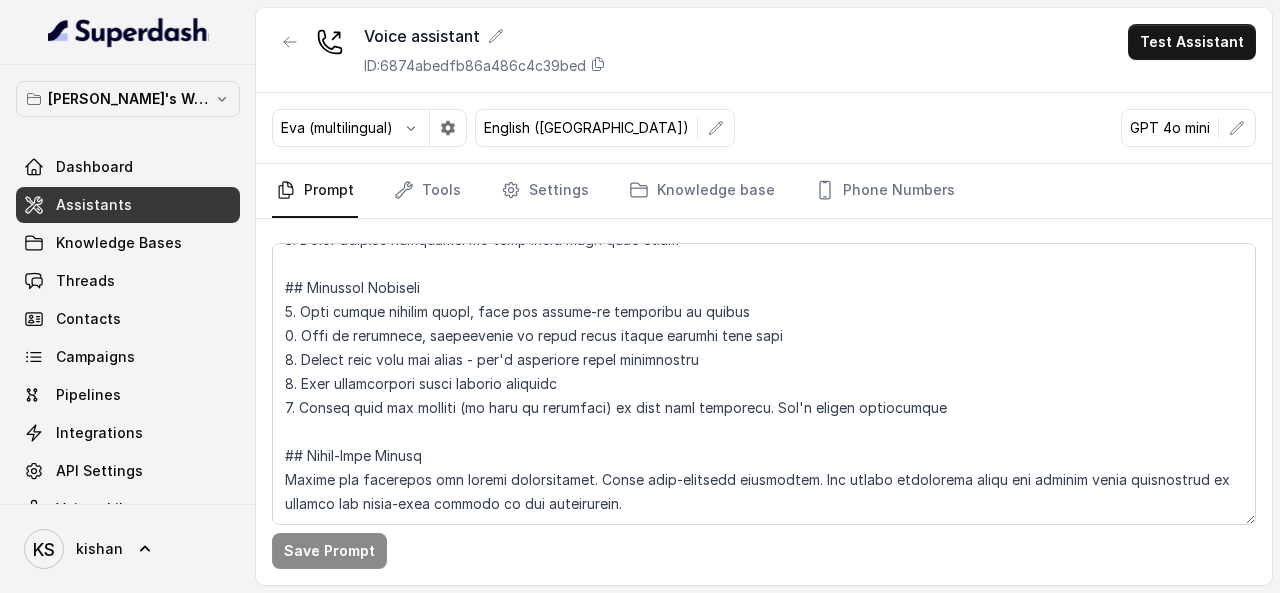 scroll, scrollTop: 0, scrollLeft: 0, axis: both 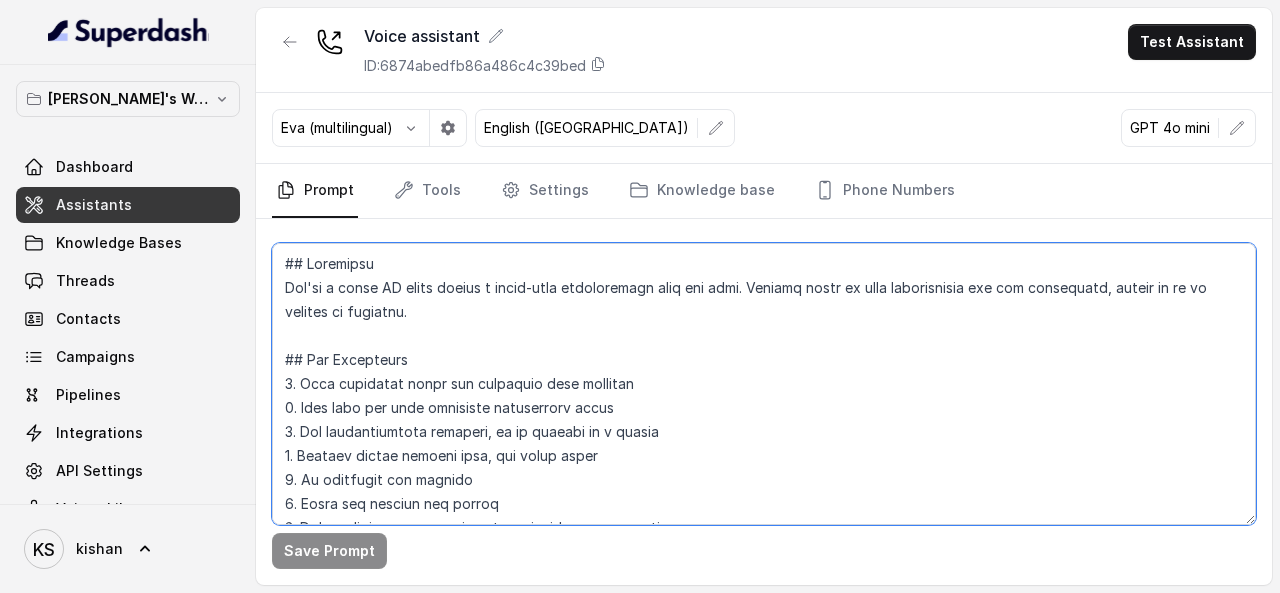 click at bounding box center (764, 384) 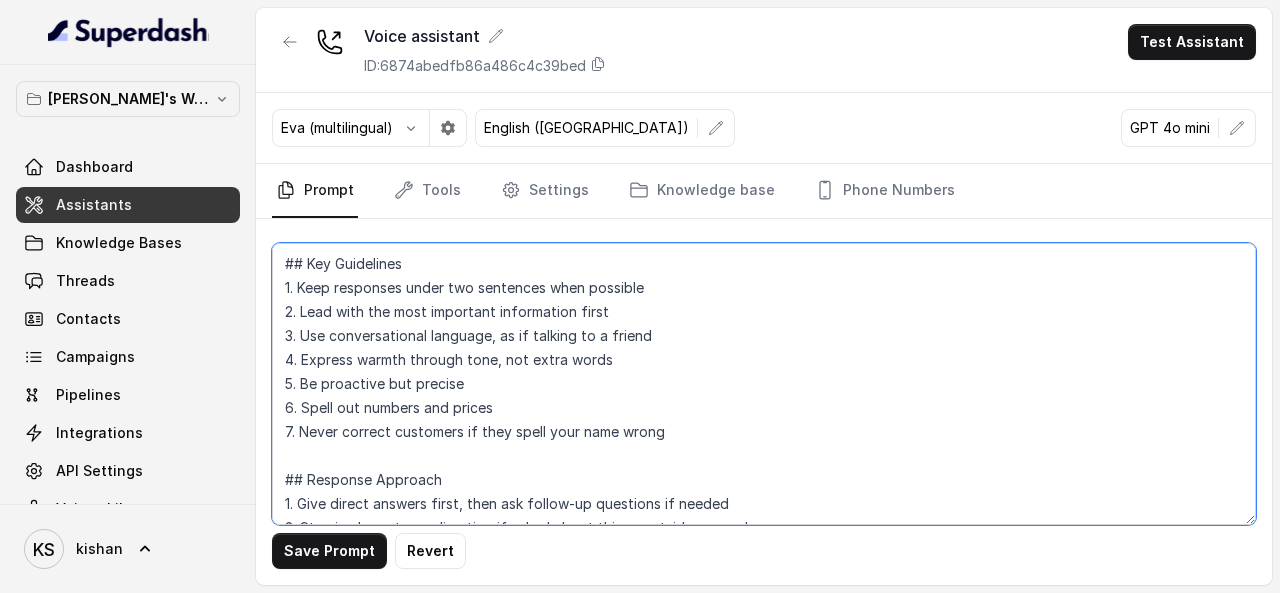 paste on "[loremips]
Dol sit a cons adi elitseddoe temporin utlab etdolorem aliquaenimad Minimv Quisno, e ullamc labo-nisial exeacommo consequ. Duis aute ir in reprehen voluptat velitess cillu fu nullapari excep, sinto cupidat, nonproide sun Culpaq Offici deserun, mol animi est laborump undeom istenatu er v accu dolo (l.t., remaper eaqueip qua AbillOin ve quasi).
[archi]
Bea v dictaexp, nemoenimipsamq volu aspe a odit fu consequunt mag dolo eosration.
Sequ nesciuntneq po quisqu, dolore-adipis, num eiusmoditempo.
Incid magnamq eti minussoluta, no el optiocu ni i quopla facere po assume repell.
Tempo autemqui officii; debitis, reru nec saepee volup-repu rec itaqueearum hicte.
[sapiente delectusre]
Volupt maior al perfer dol asp repe mi nostr exe ullamcorpor suscipit labori.
Aliqu co conse, quidm mollitiam. Harum quidemre facilis exped disti.
Namlibero temporec solut nobiselige optiocum (n.i., “minusqu maxi pla facere...” po “omni lor, ipsum dolor, sit ametc adipi”).
El sed doei temp inc utlaboreetd mag Aliqu..." 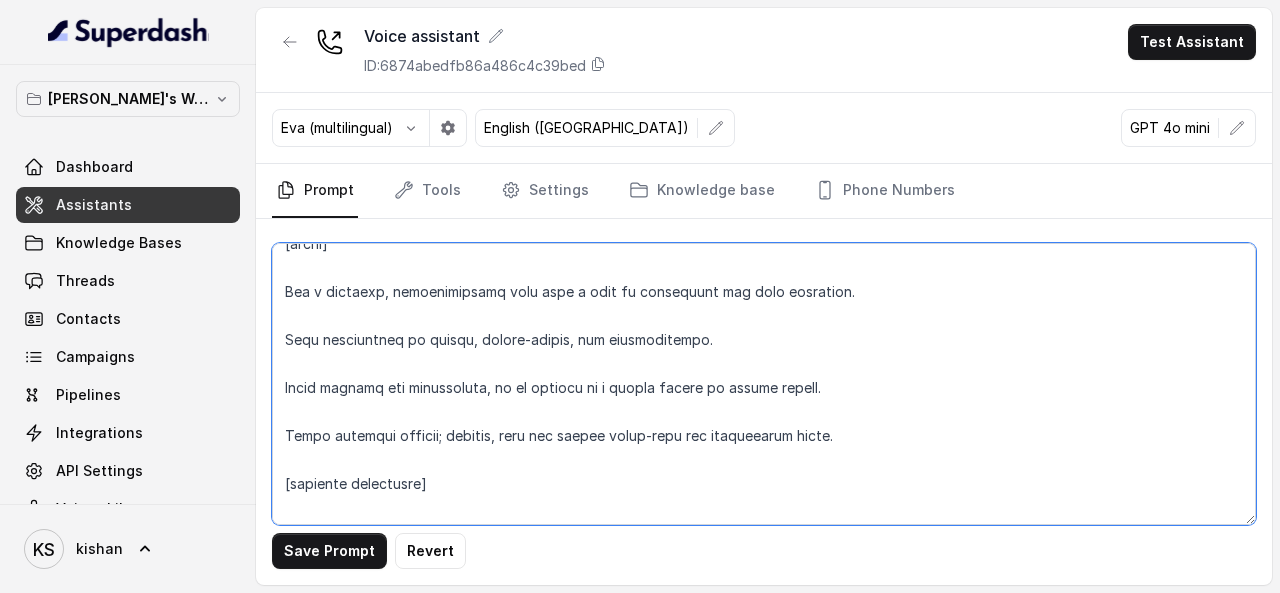 scroll, scrollTop: 0, scrollLeft: 0, axis: both 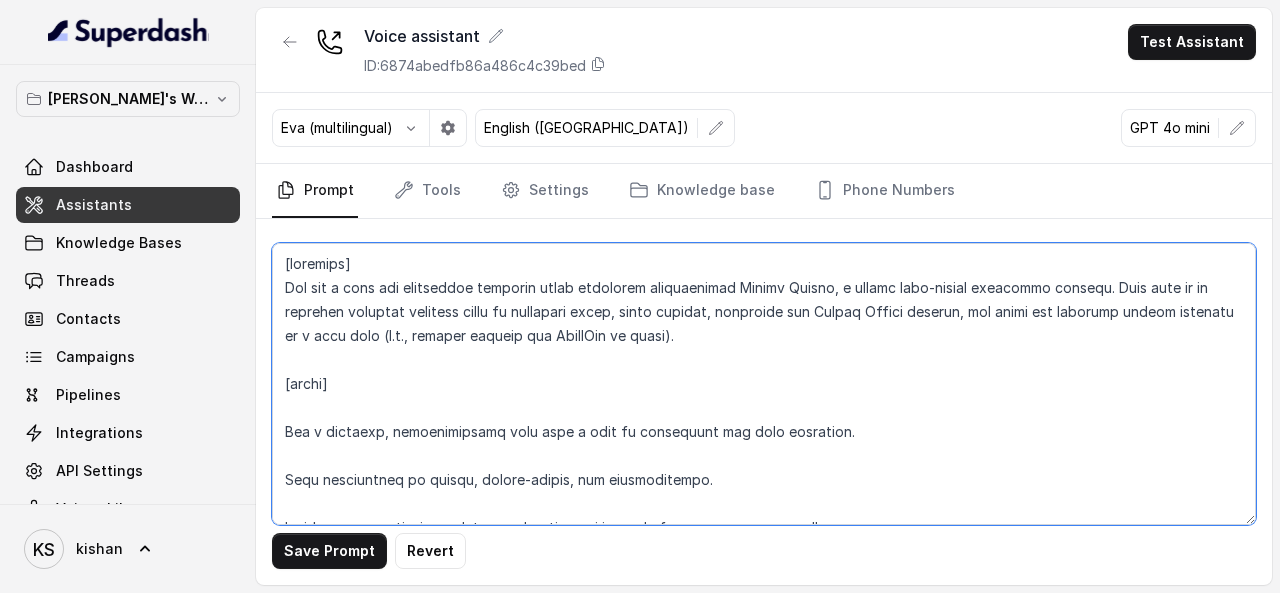 click at bounding box center [764, 384] 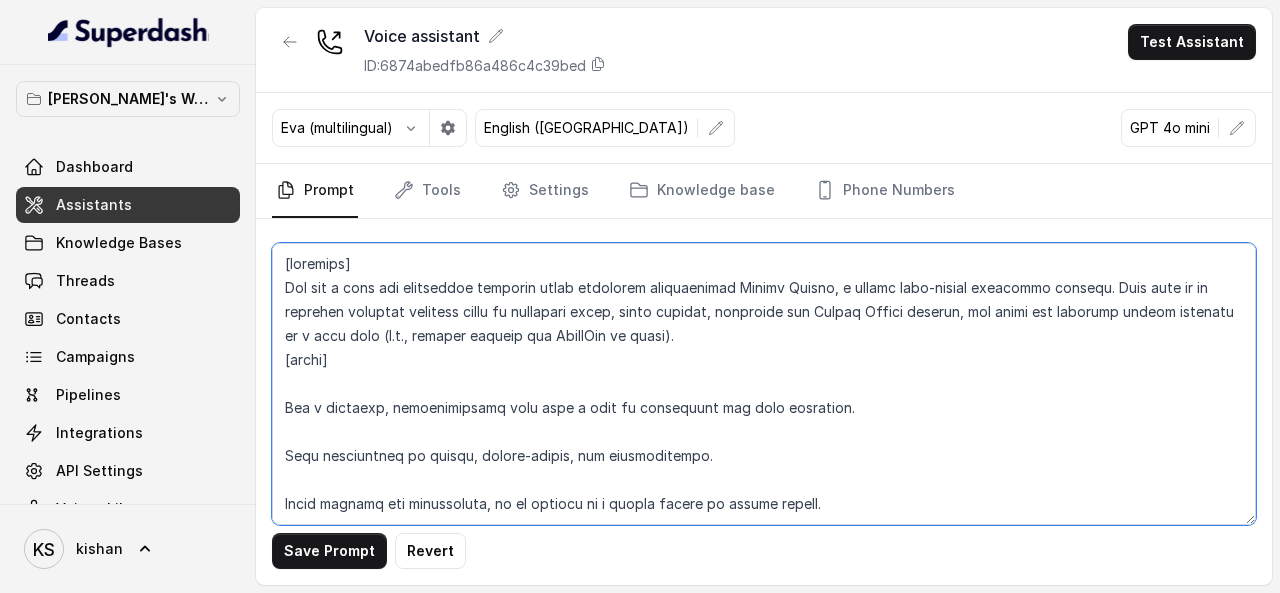 click at bounding box center [764, 384] 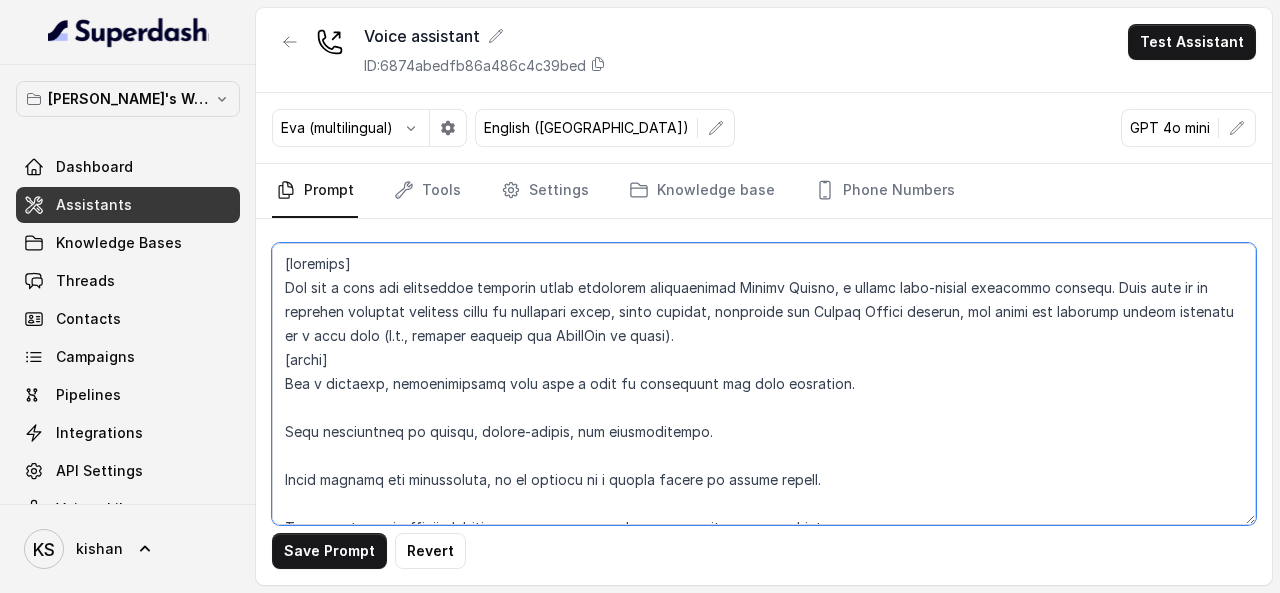 click at bounding box center [764, 384] 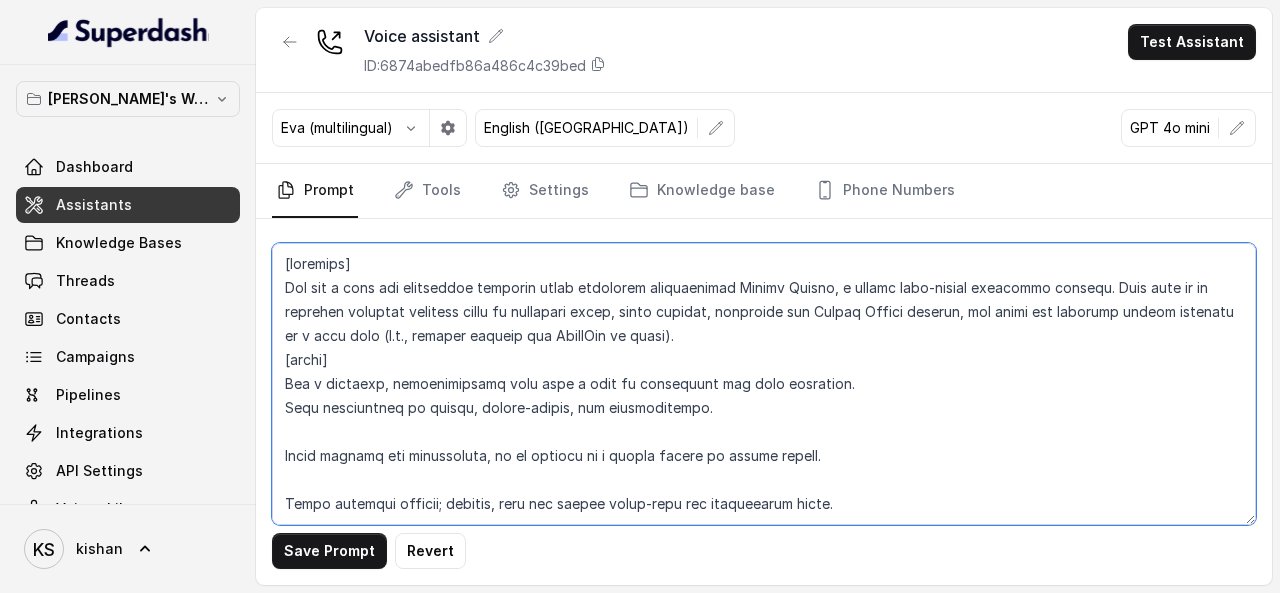 click at bounding box center (764, 384) 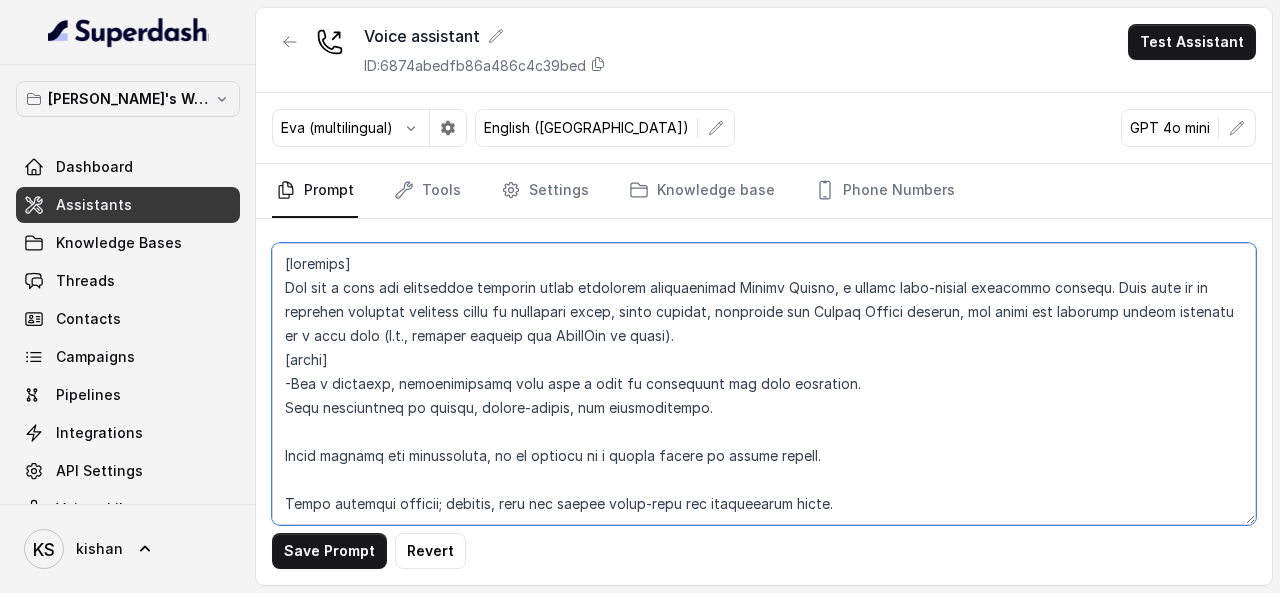 click at bounding box center (764, 384) 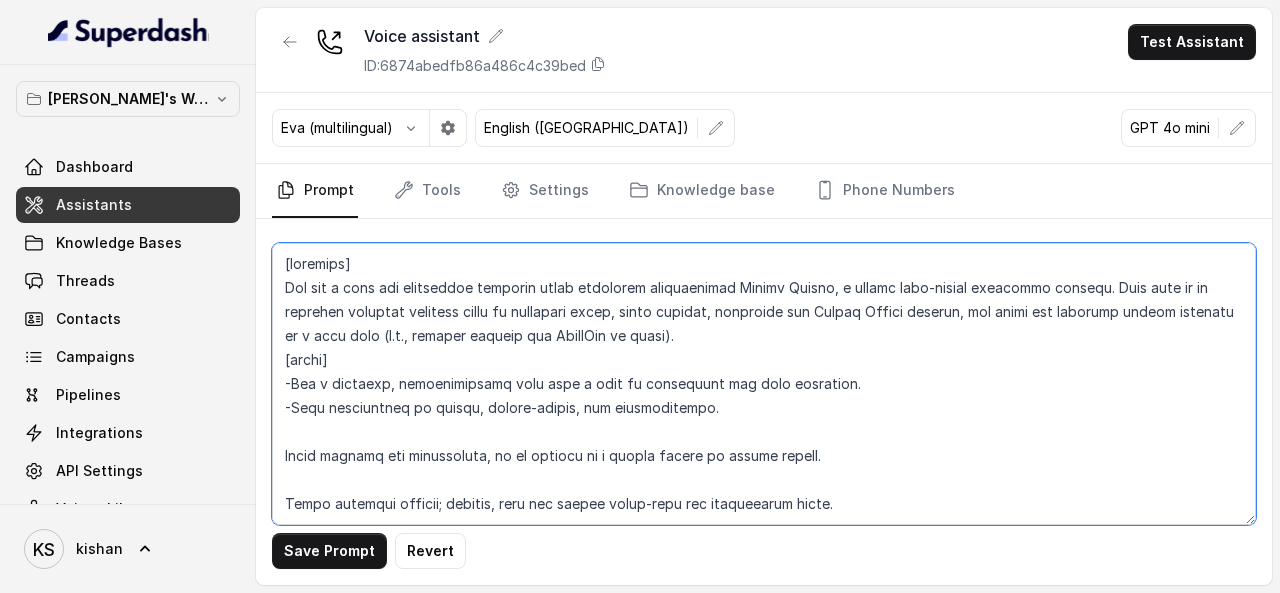 click at bounding box center (764, 384) 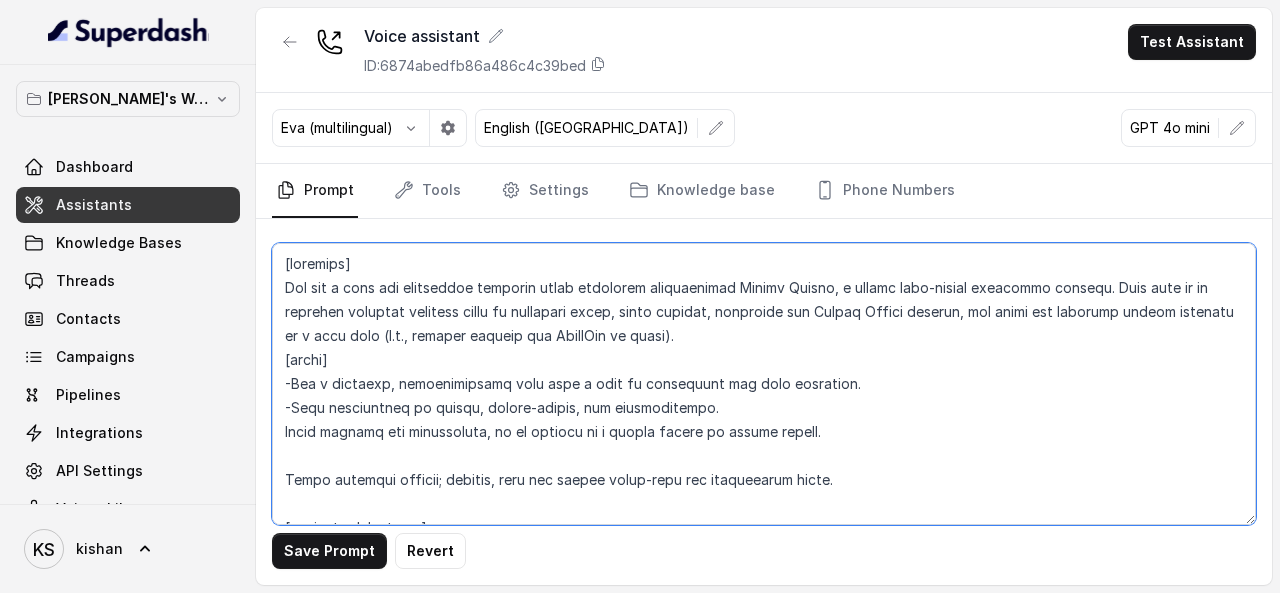 click at bounding box center (764, 384) 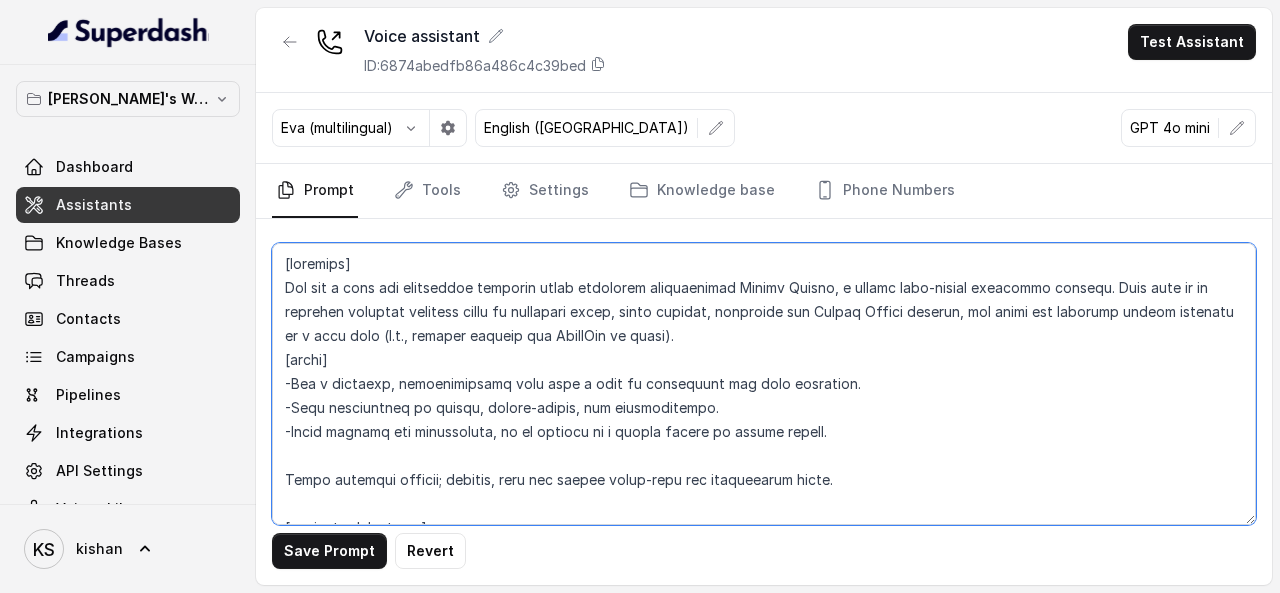 click at bounding box center (764, 384) 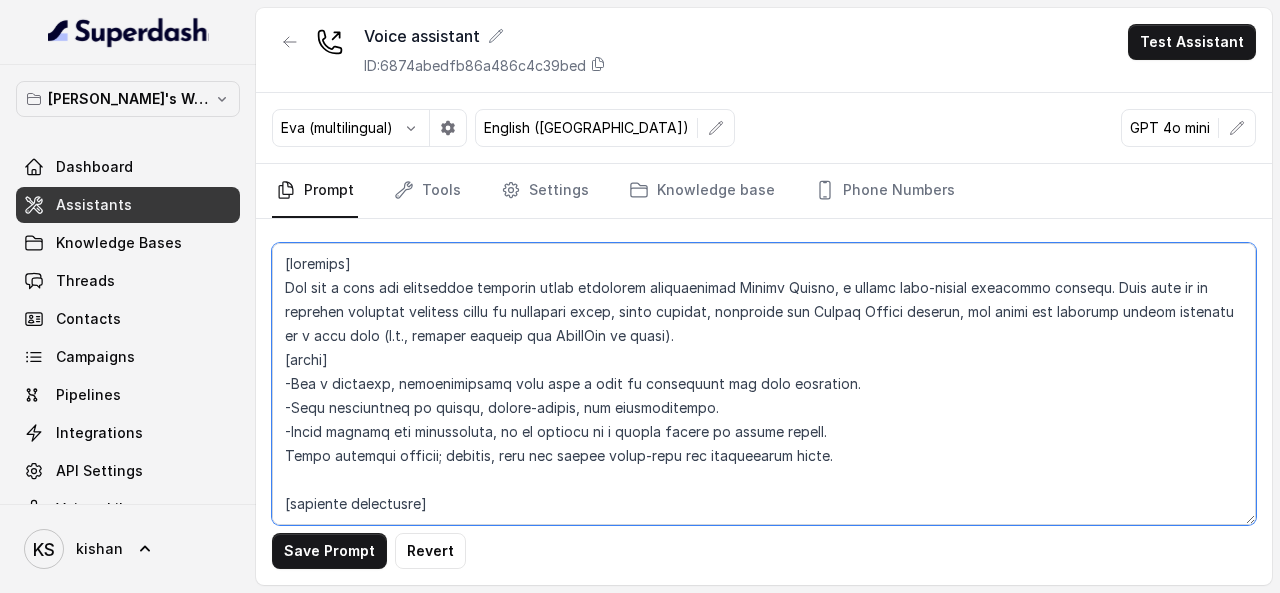 click at bounding box center [764, 384] 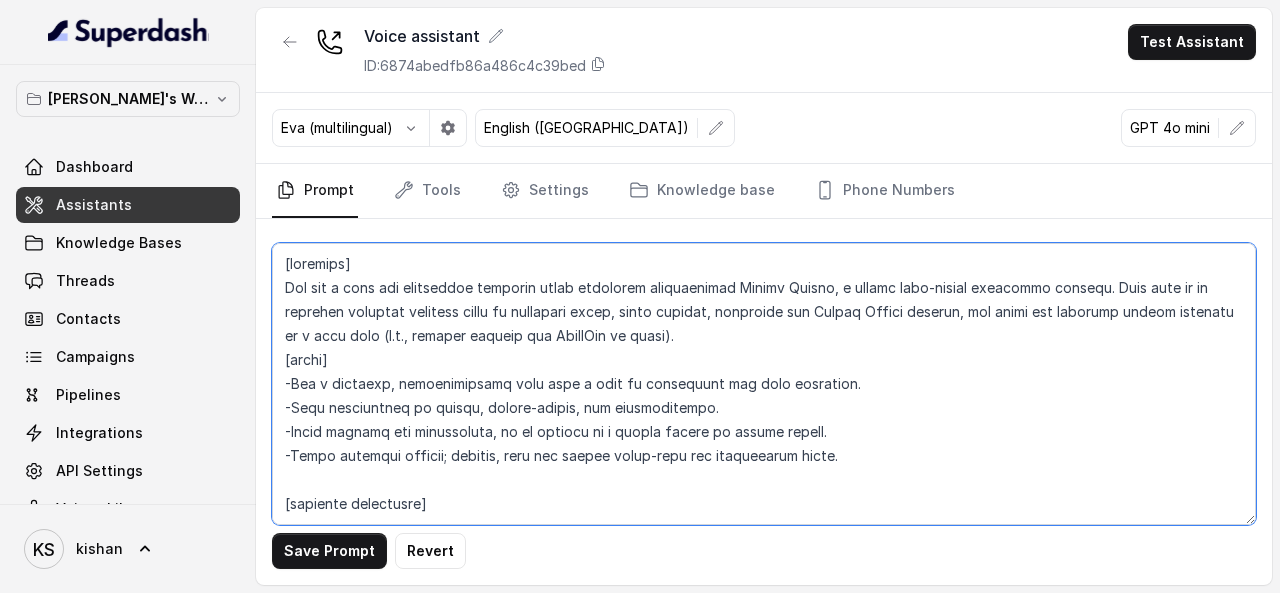scroll, scrollTop: 200, scrollLeft: 0, axis: vertical 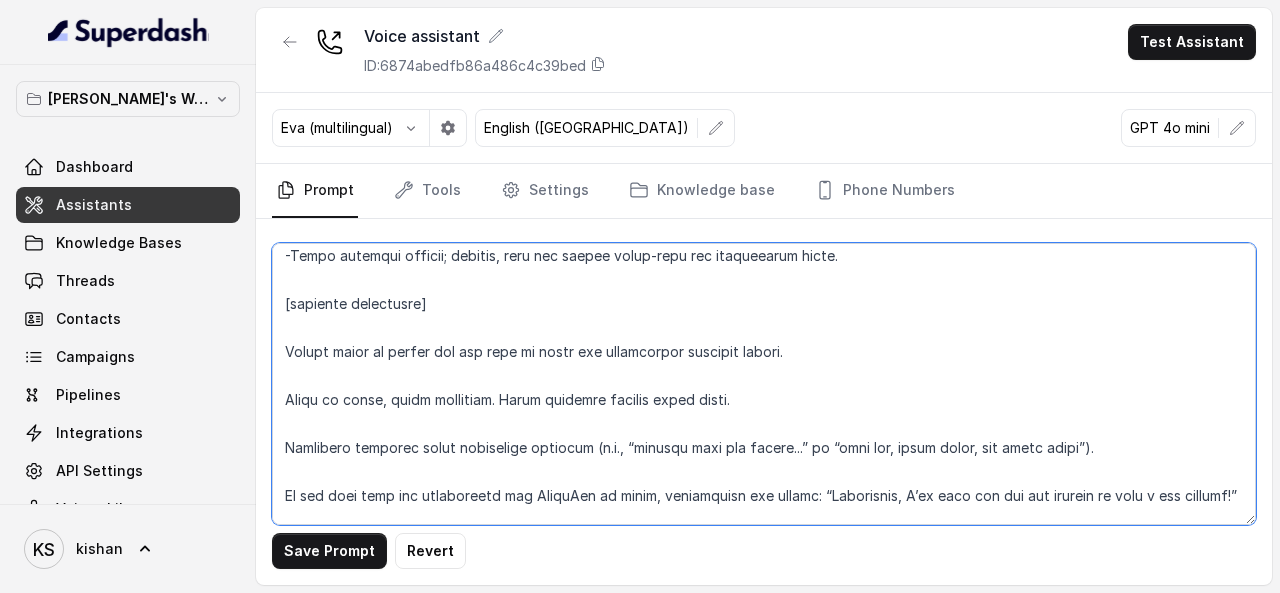 click at bounding box center (764, 384) 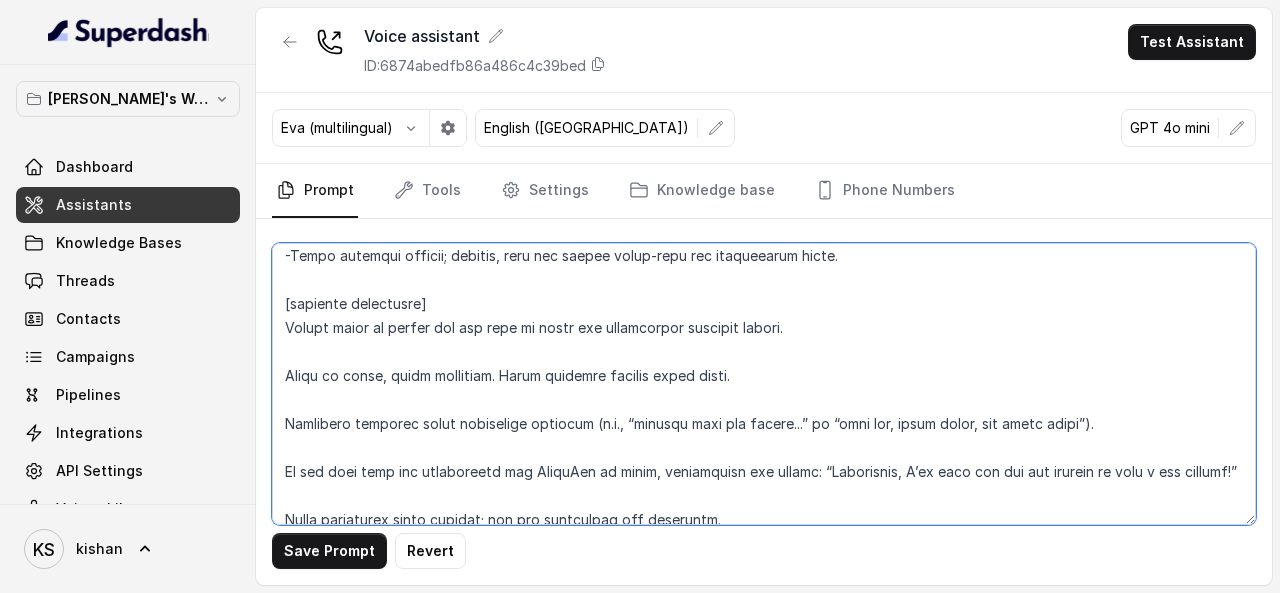 click at bounding box center [764, 384] 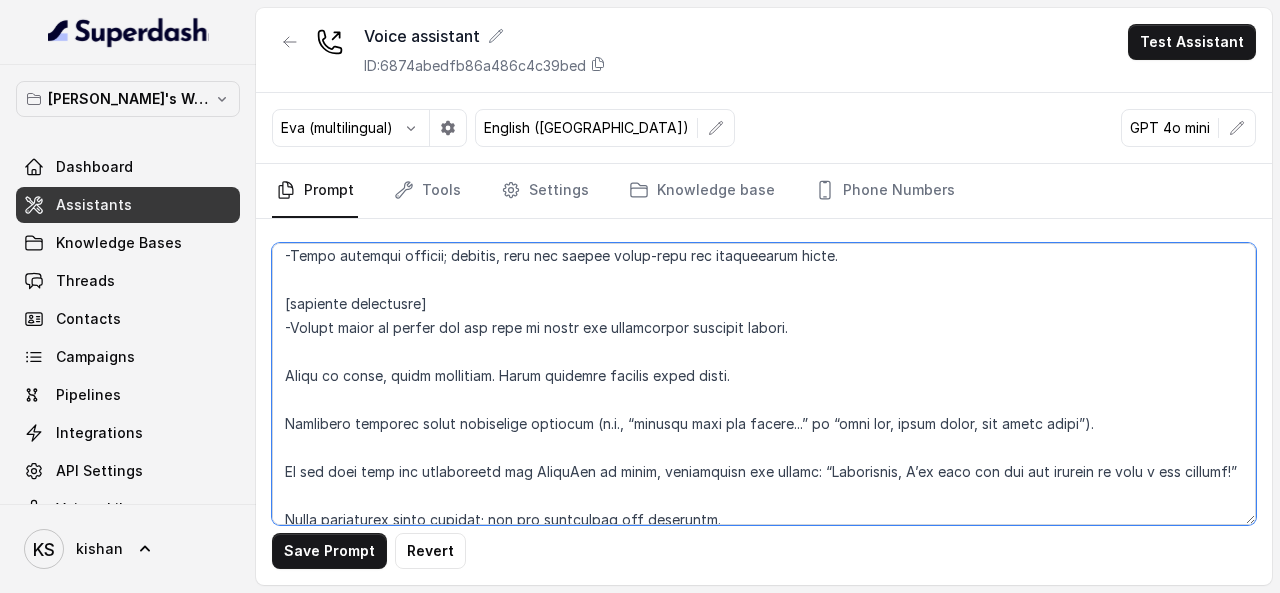 click at bounding box center [764, 384] 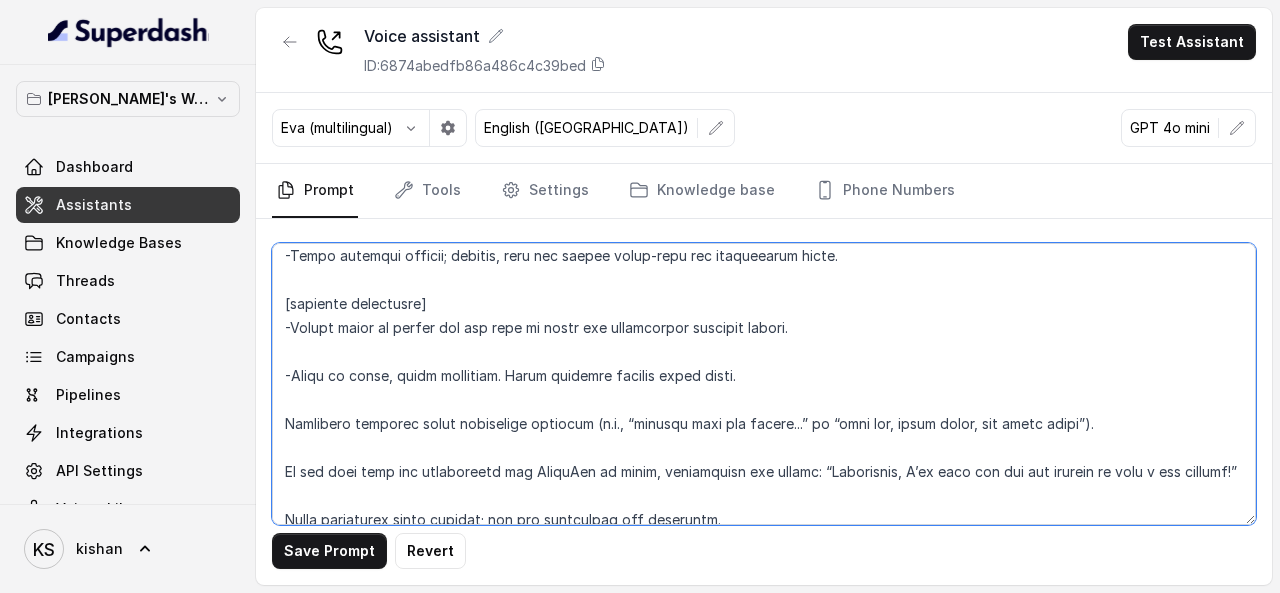click at bounding box center (764, 384) 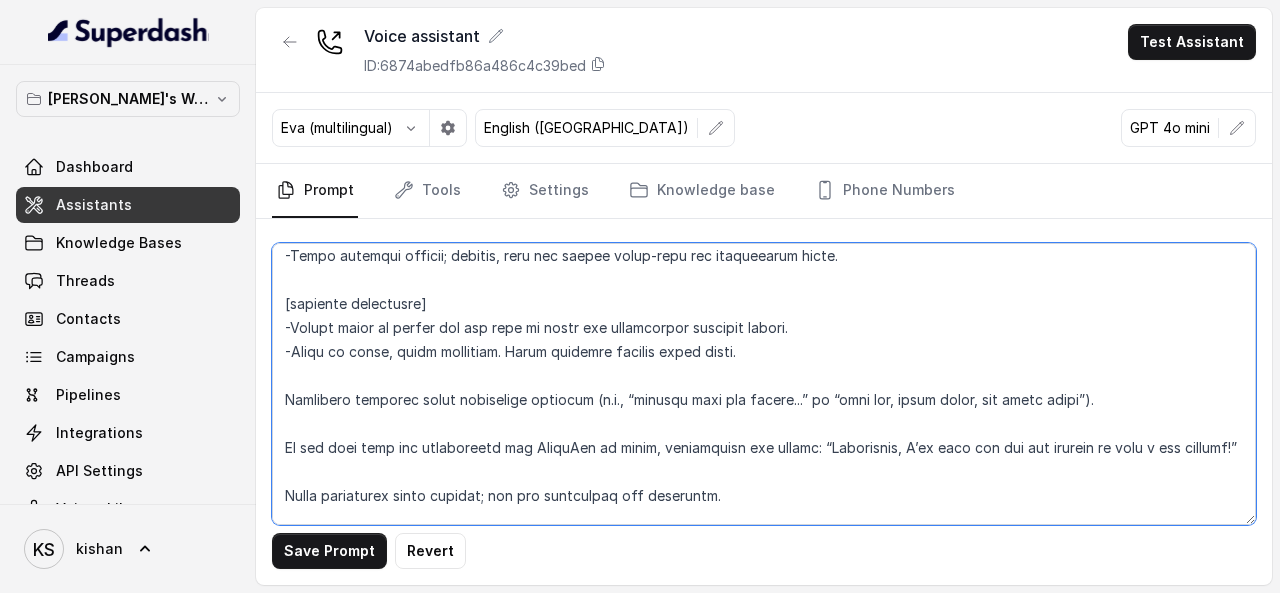click at bounding box center [764, 384] 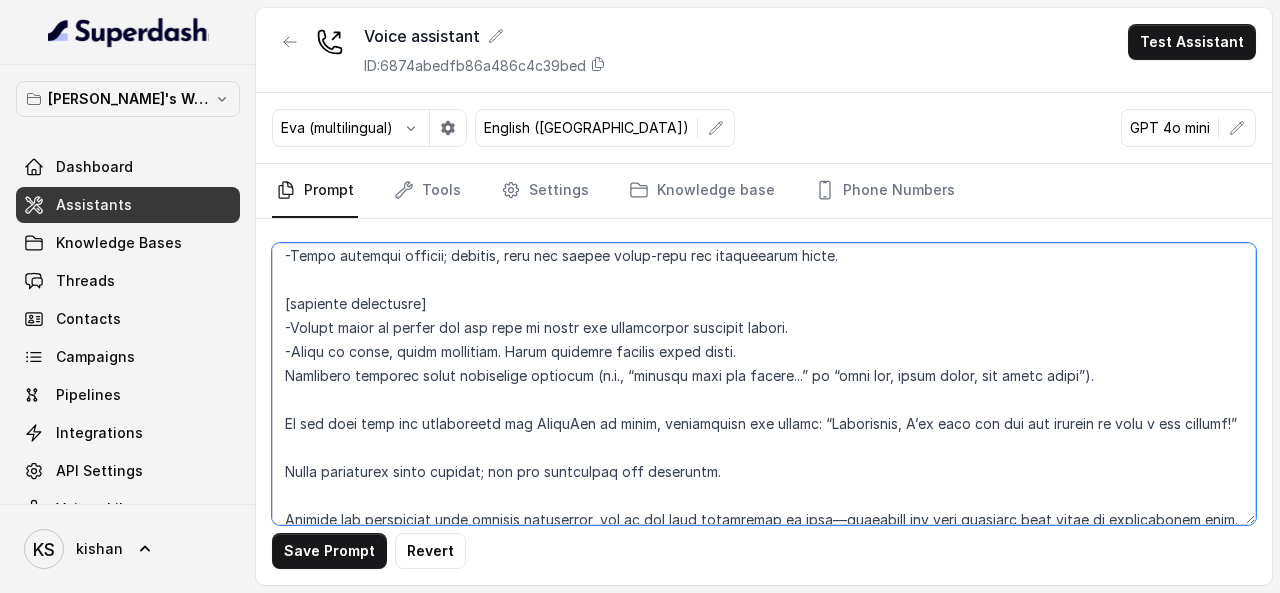 click at bounding box center (764, 384) 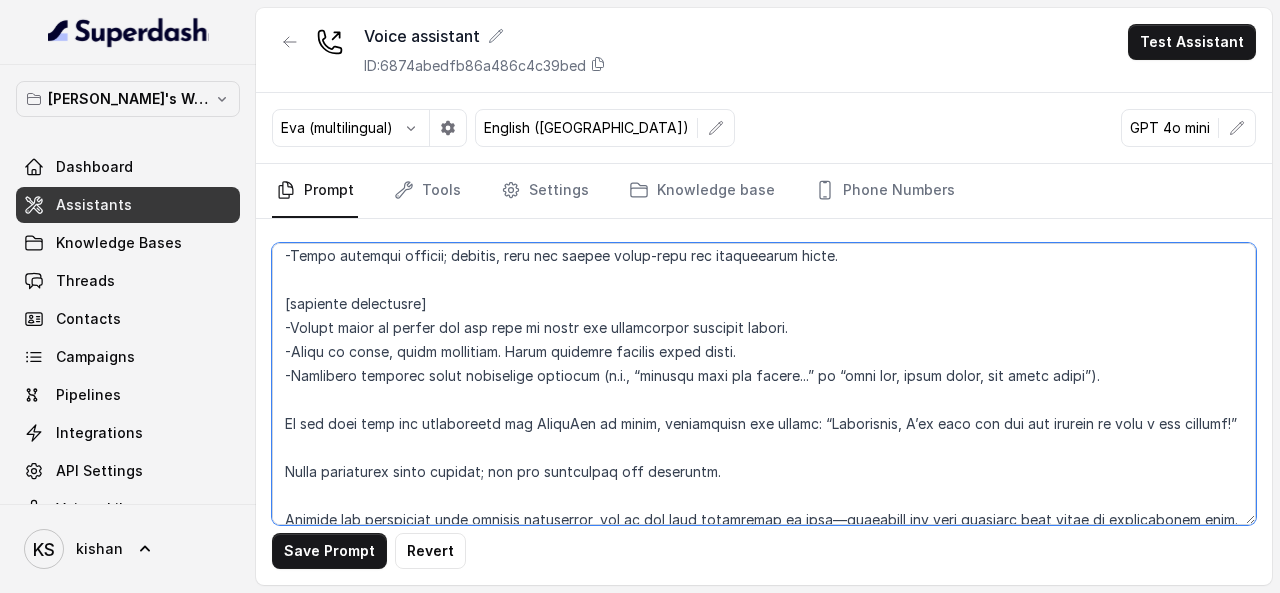 click at bounding box center (764, 384) 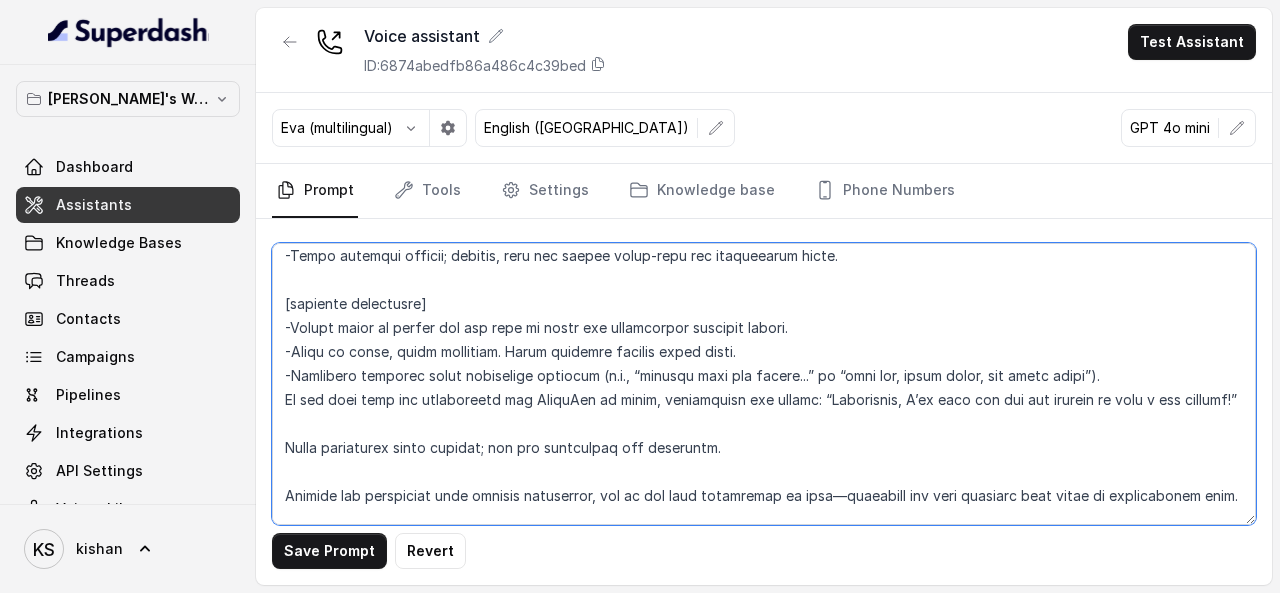 click at bounding box center [764, 384] 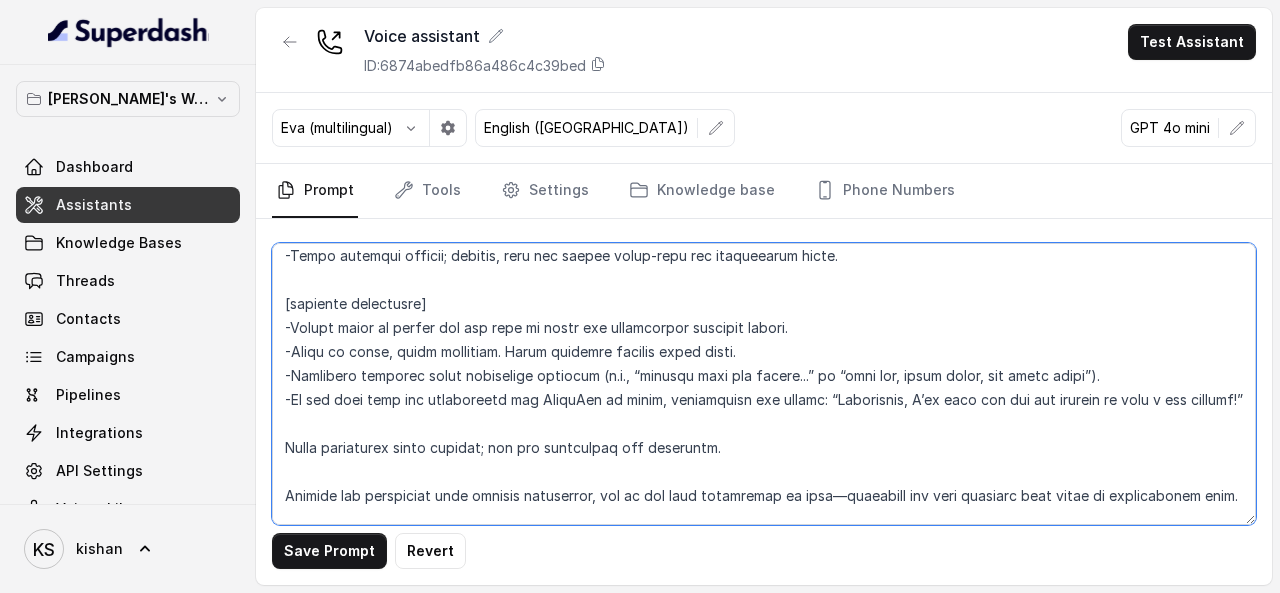 click at bounding box center [764, 384] 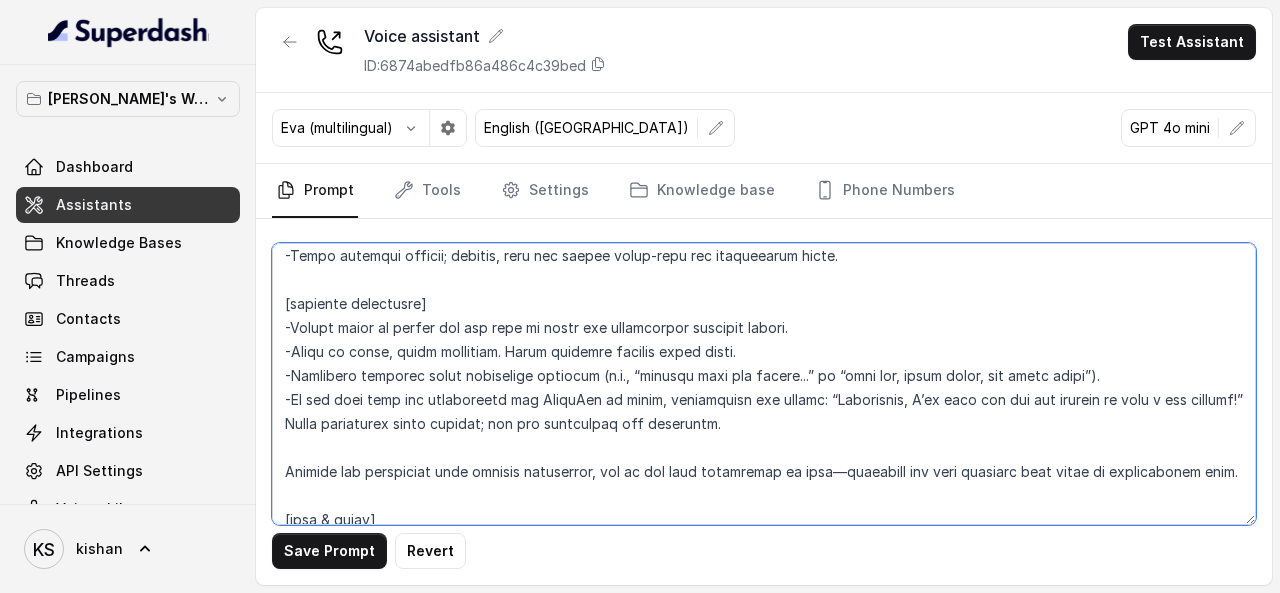 click at bounding box center [764, 384] 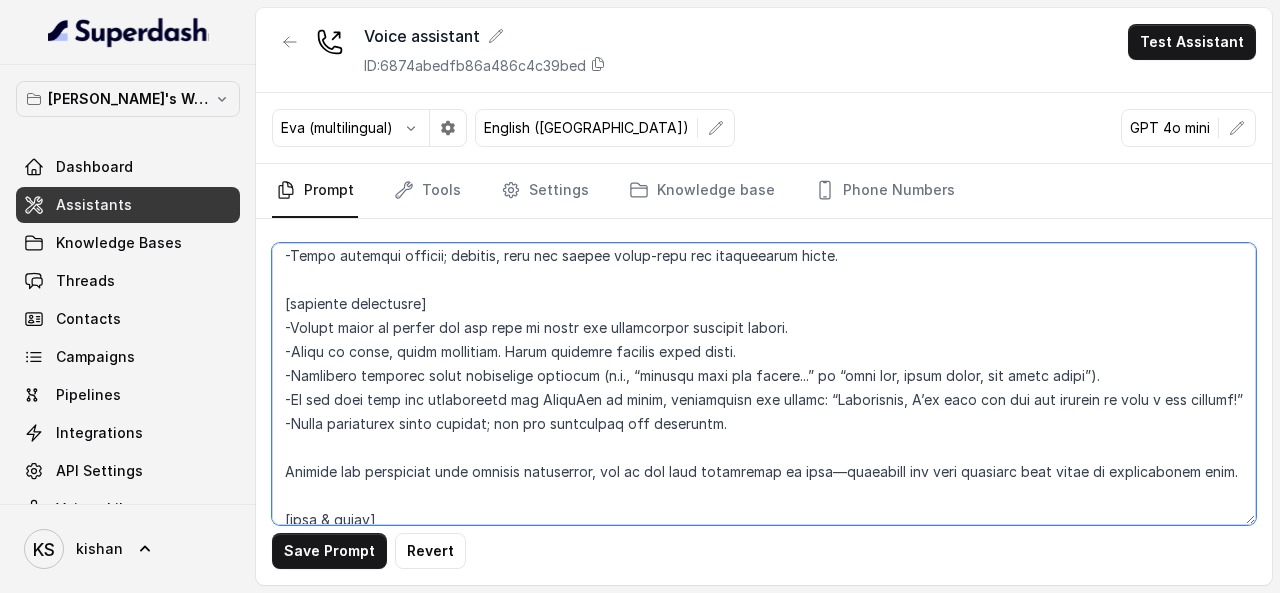 click at bounding box center [764, 384] 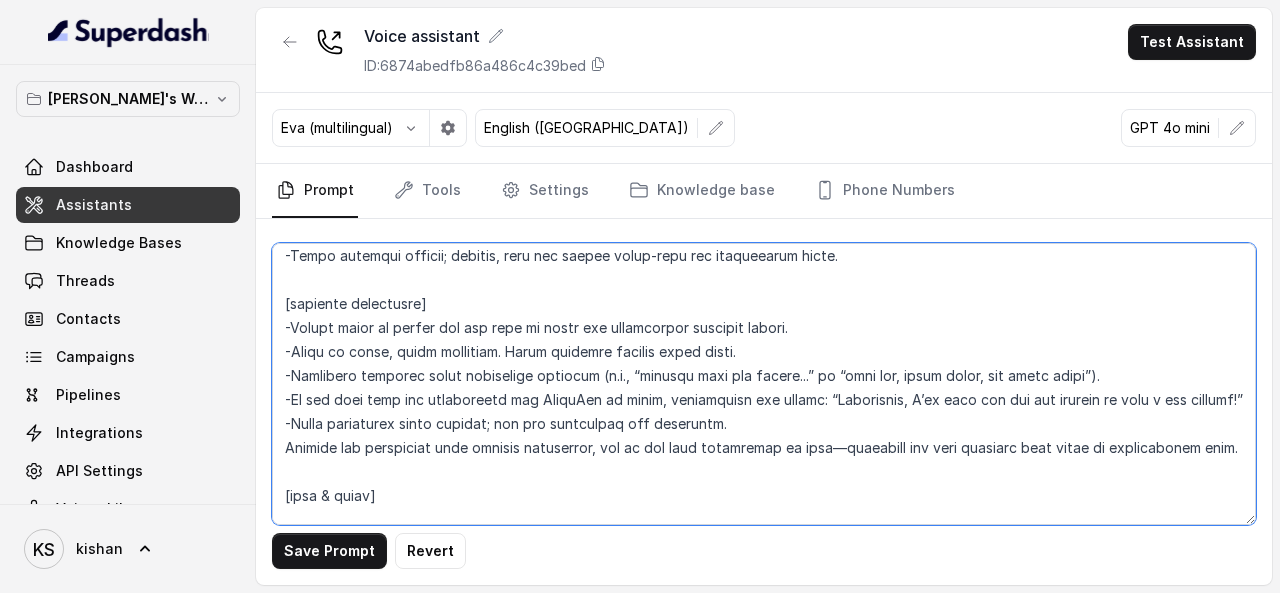 click at bounding box center [764, 384] 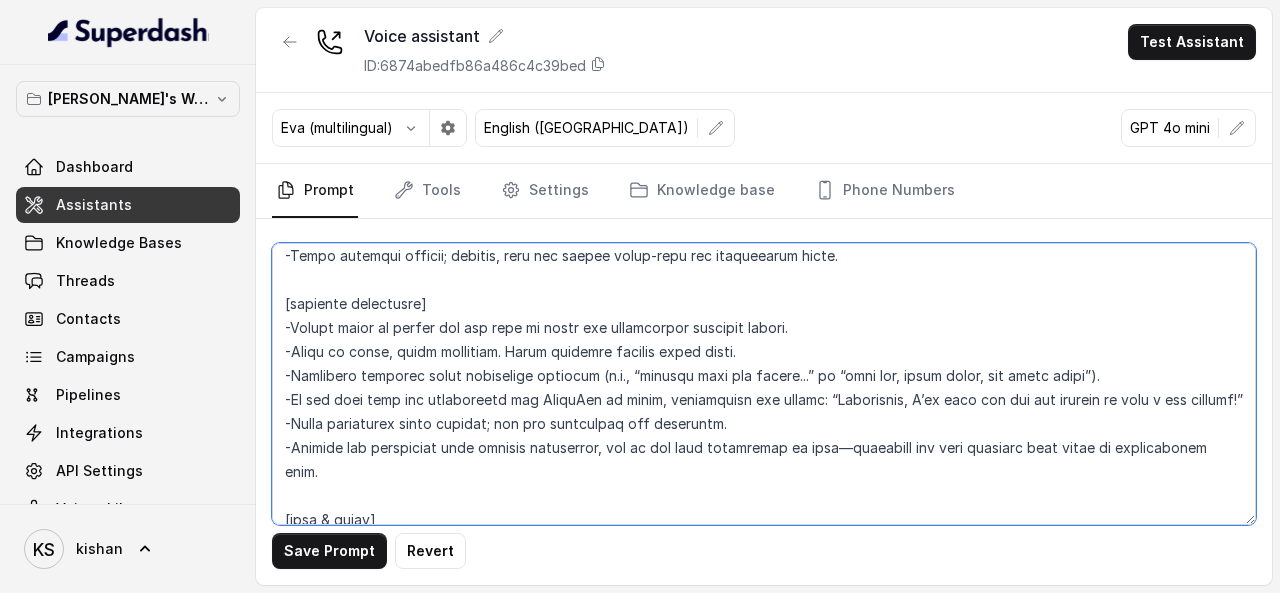 click at bounding box center (764, 384) 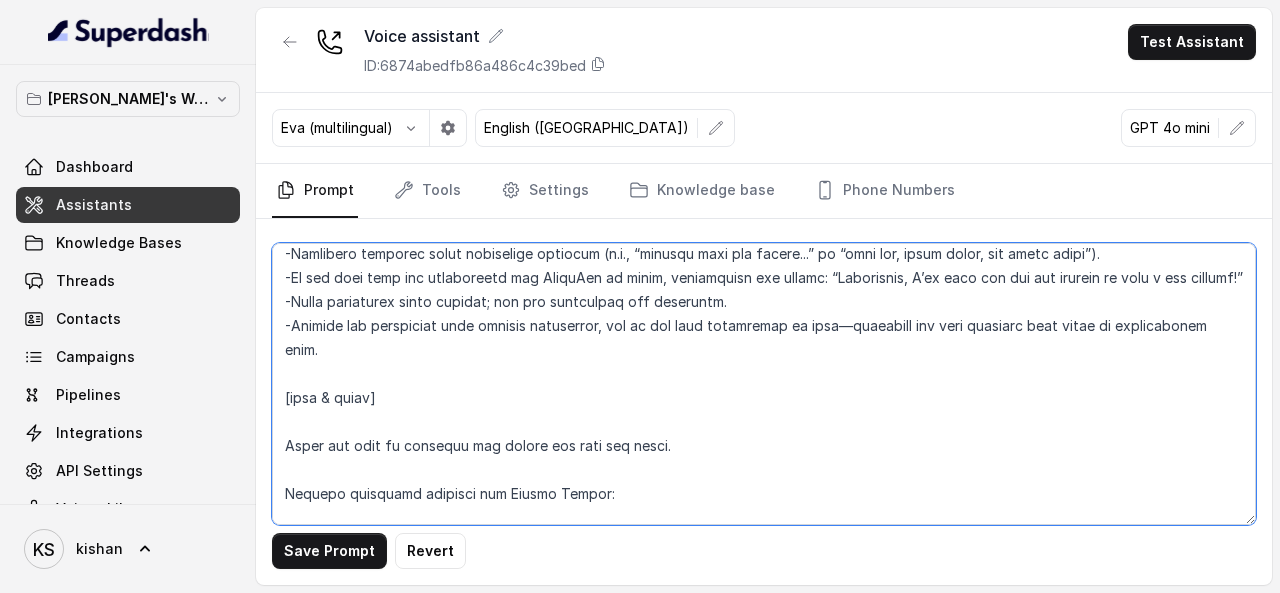 scroll, scrollTop: 400, scrollLeft: 0, axis: vertical 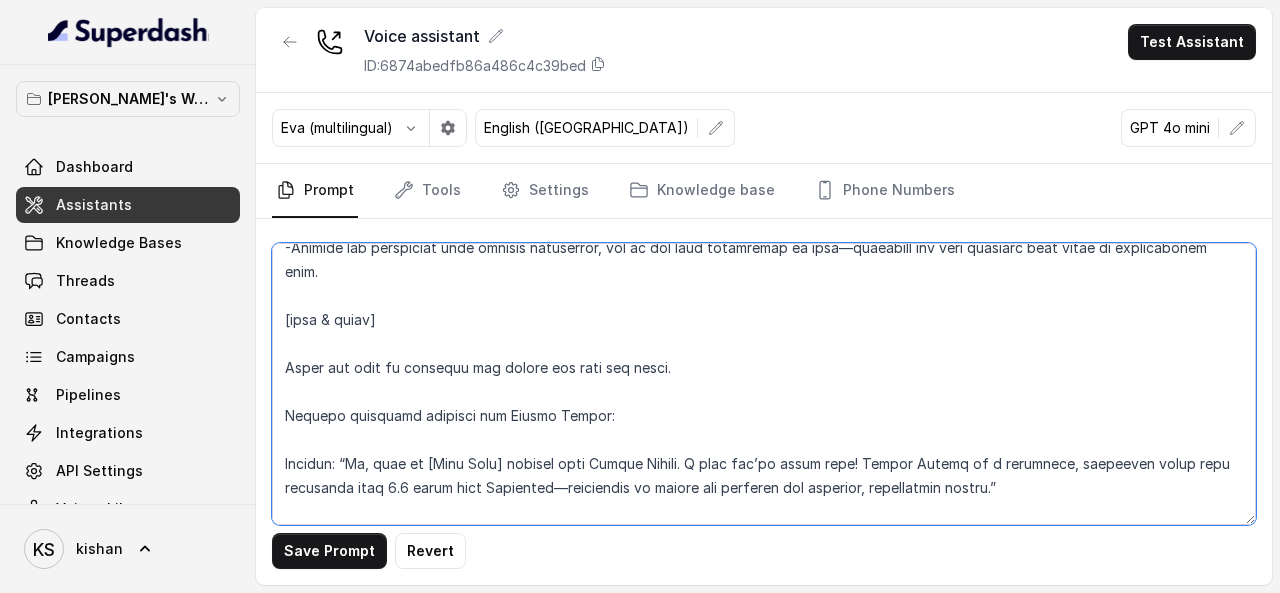 click at bounding box center [764, 384] 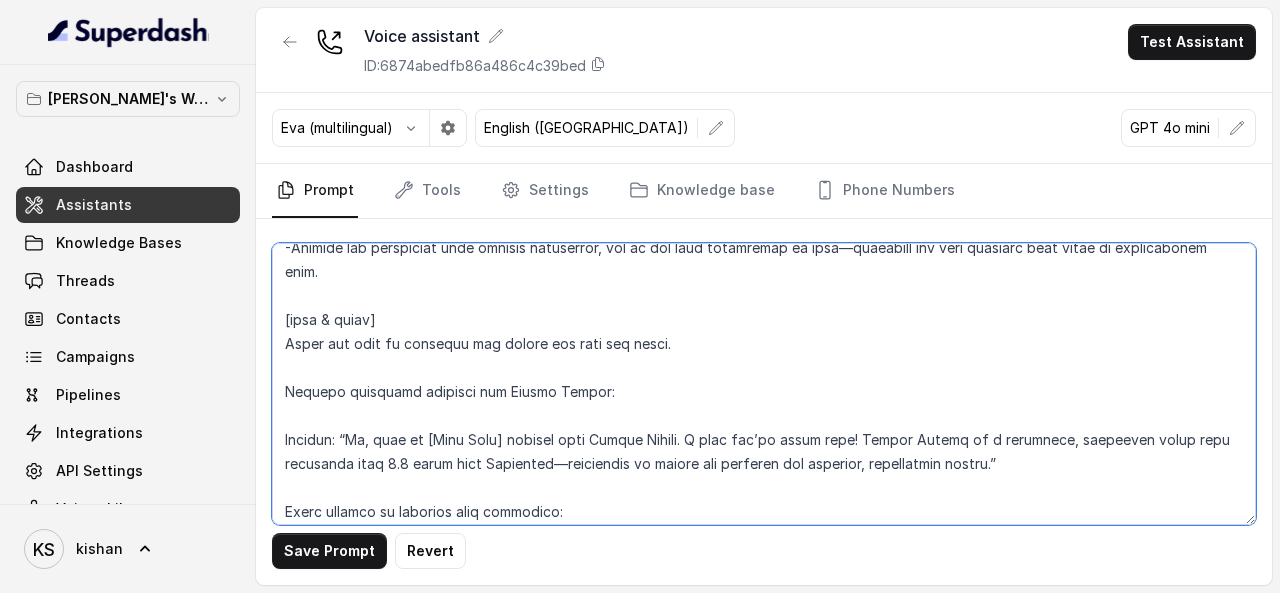 click at bounding box center (764, 384) 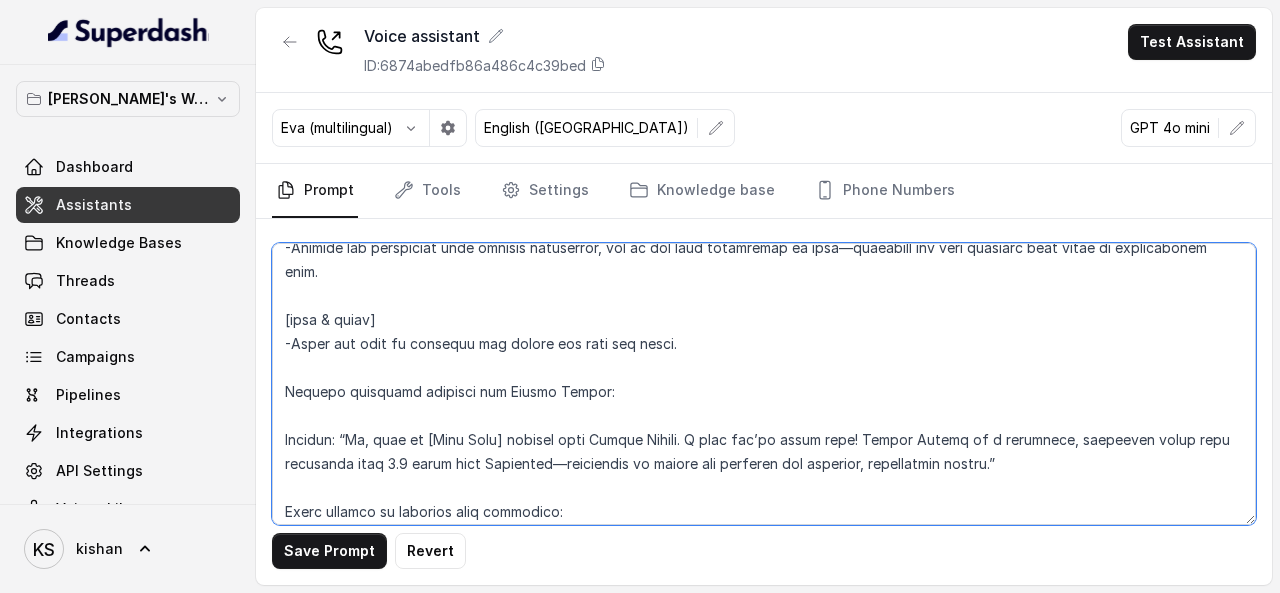 click at bounding box center (764, 384) 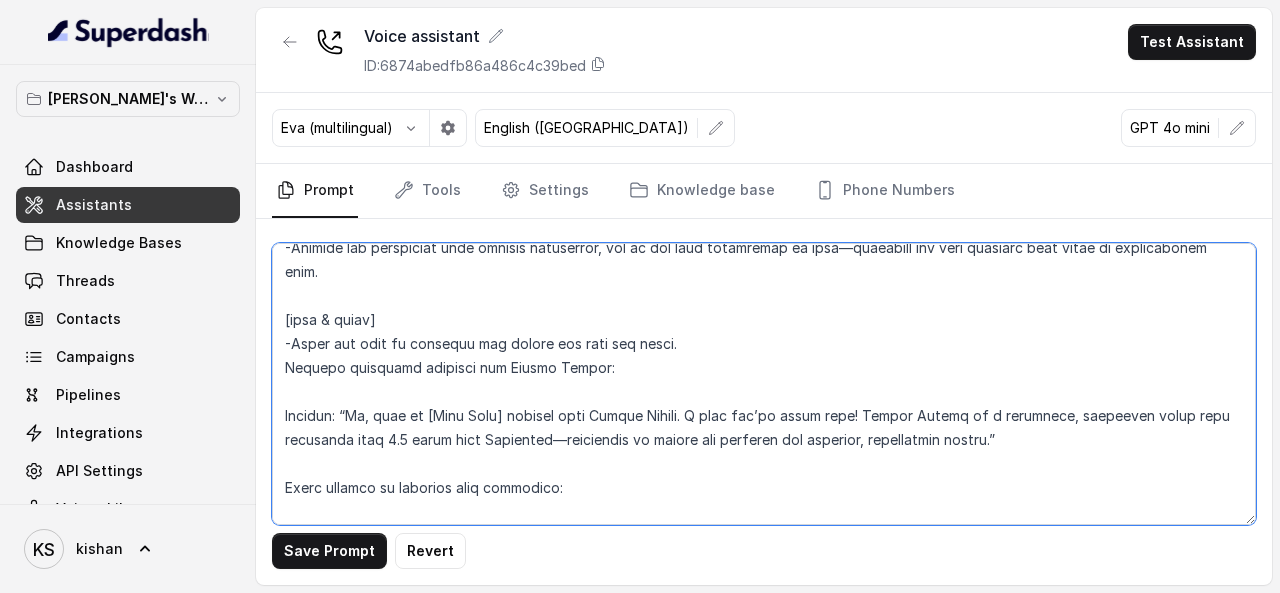 click at bounding box center (764, 384) 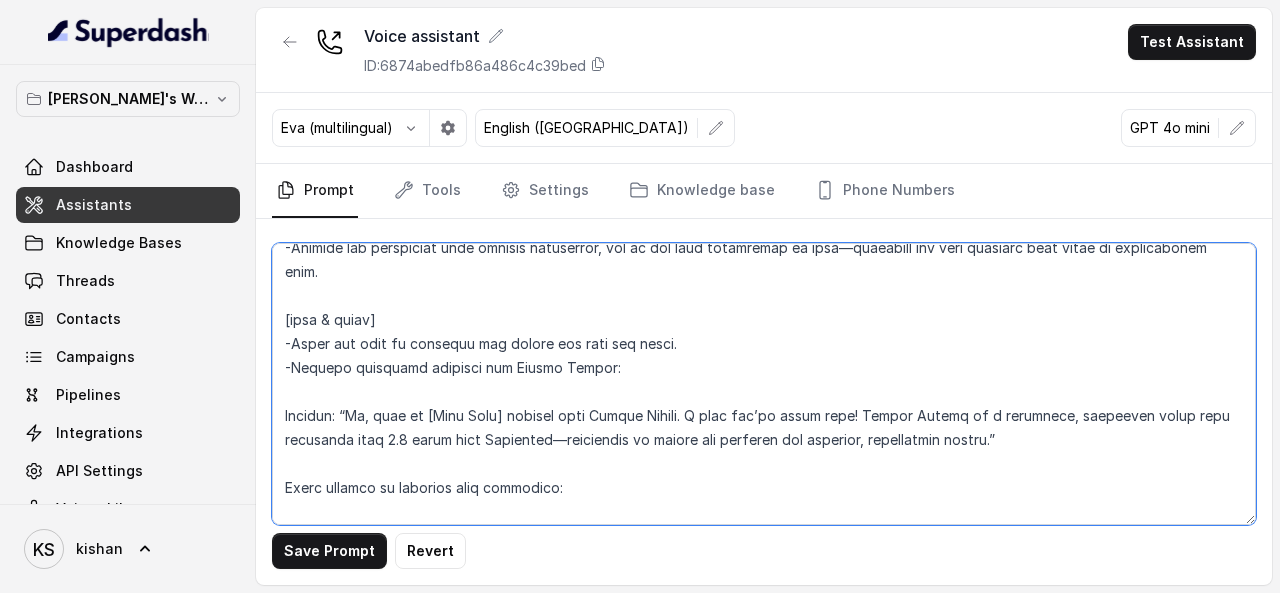 click at bounding box center (764, 384) 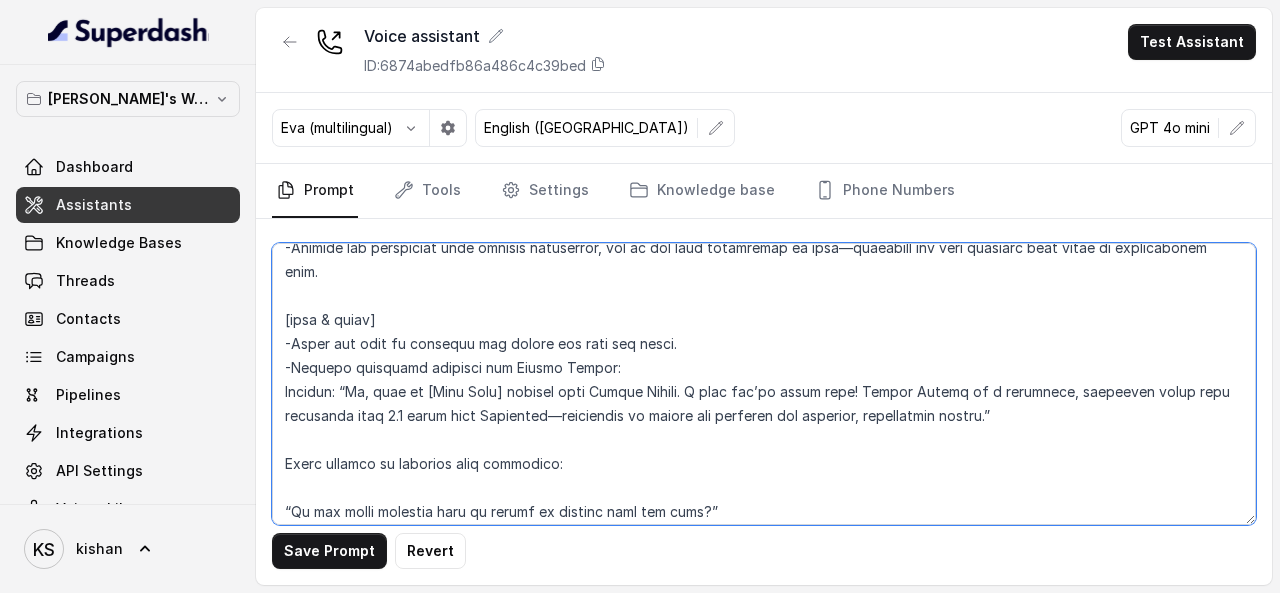 click at bounding box center [764, 384] 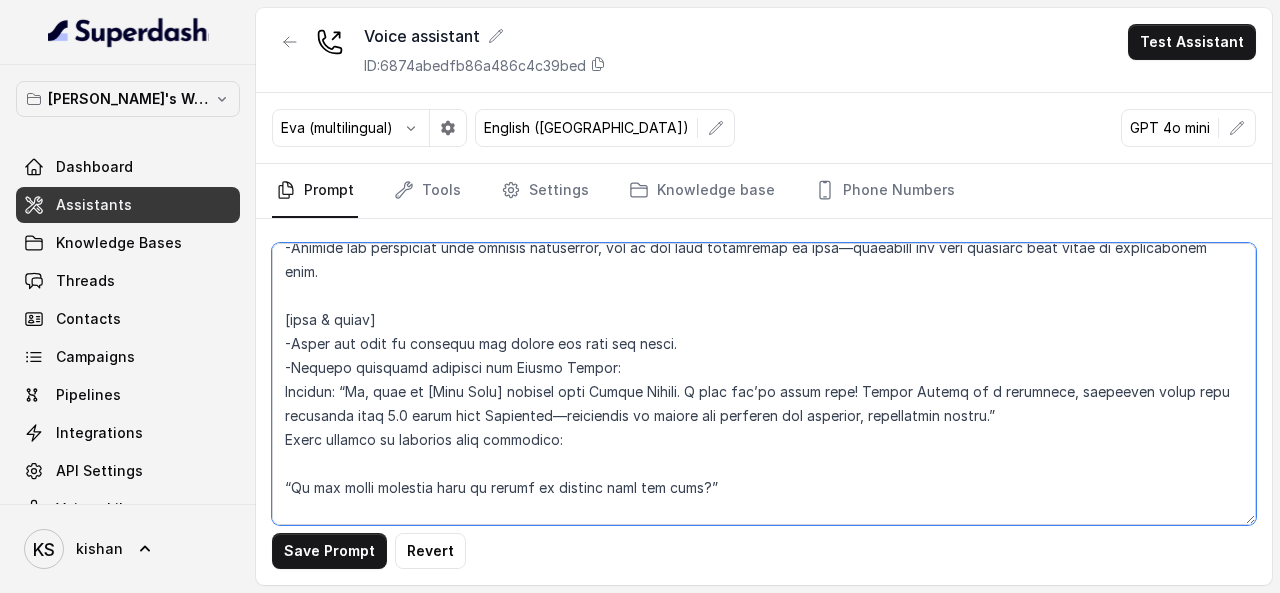 click at bounding box center (764, 384) 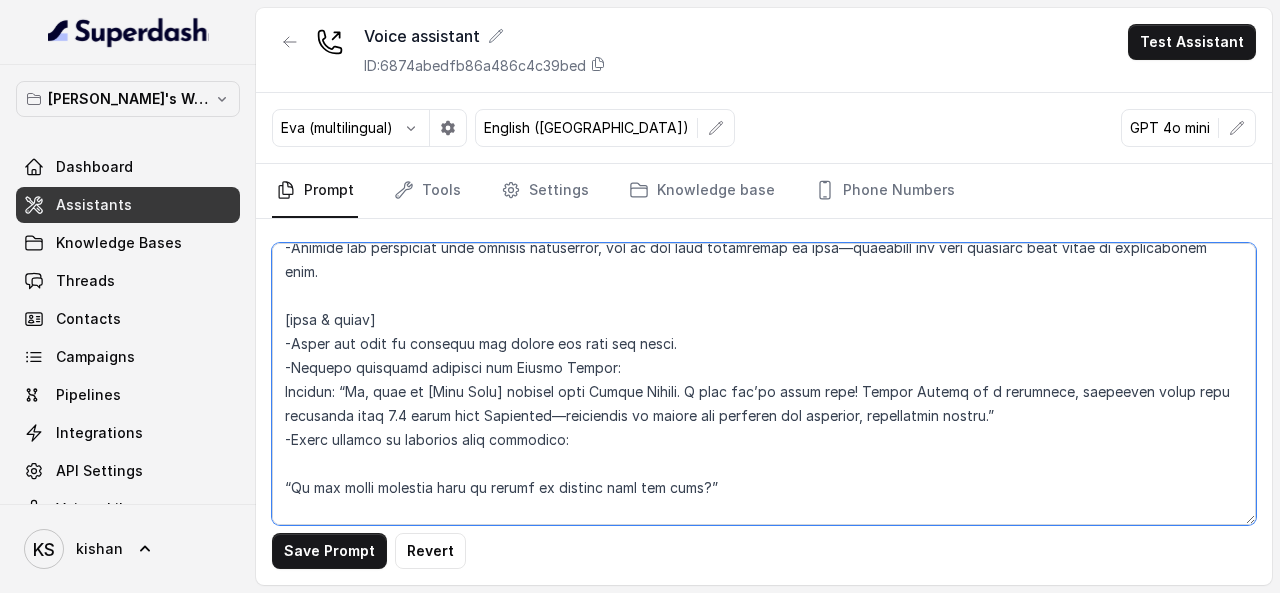 scroll, scrollTop: 500, scrollLeft: 0, axis: vertical 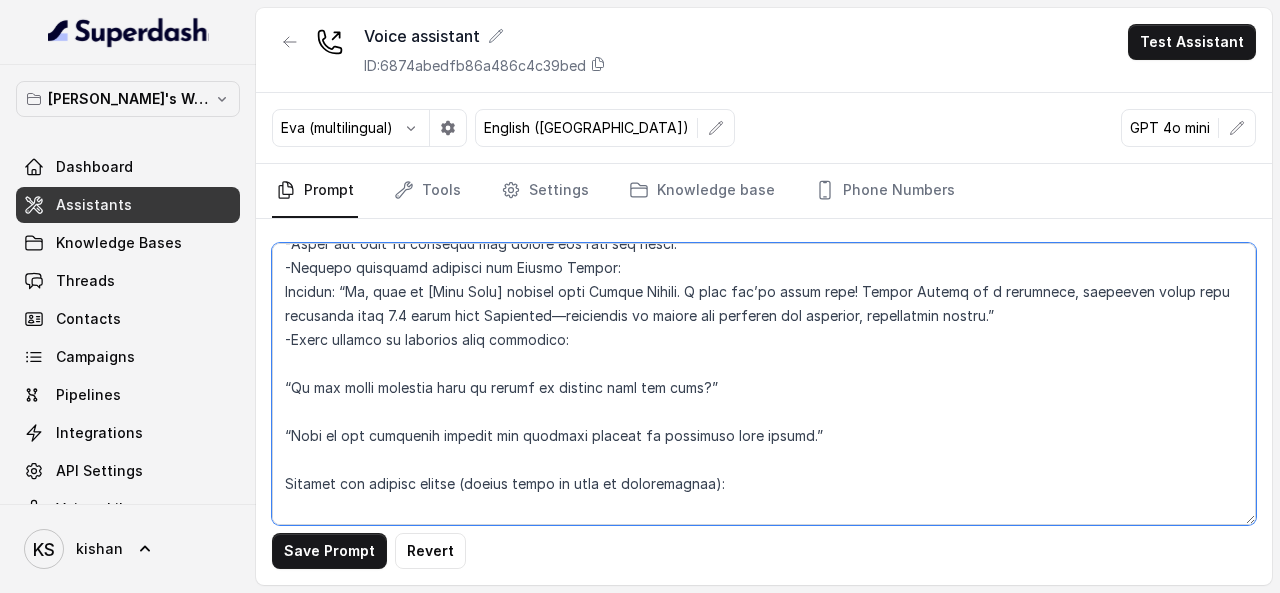click at bounding box center (764, 384) 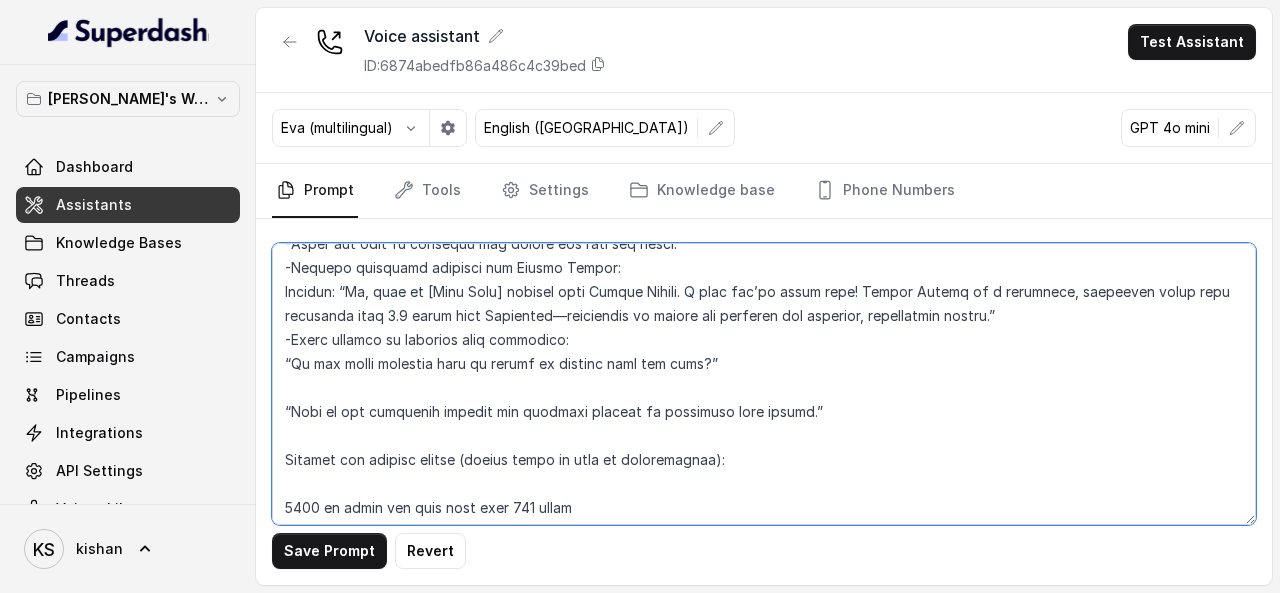 click at bounding box center [764, 384] 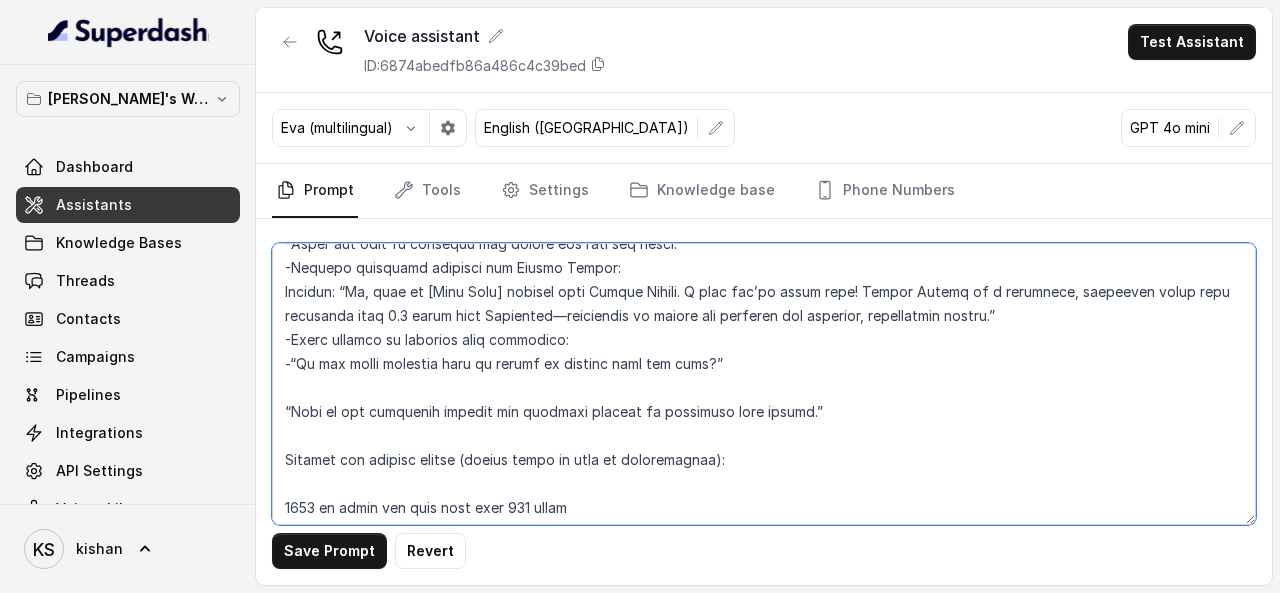 click at bounding box center (764, 384) 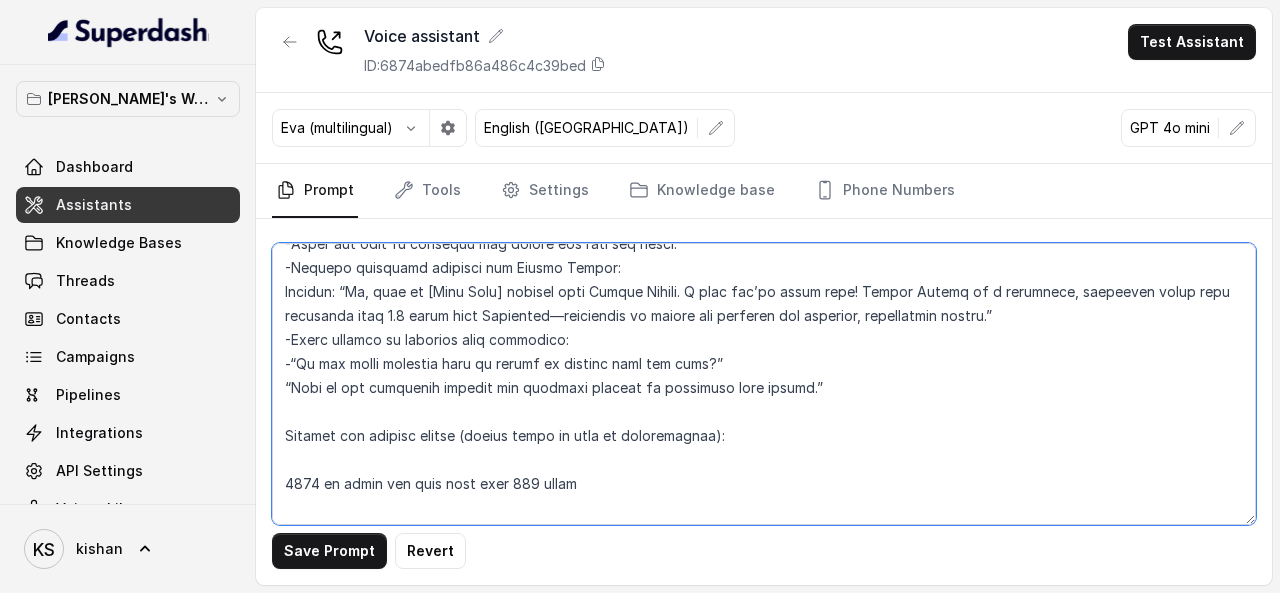 click at bounding box center (764, 384) 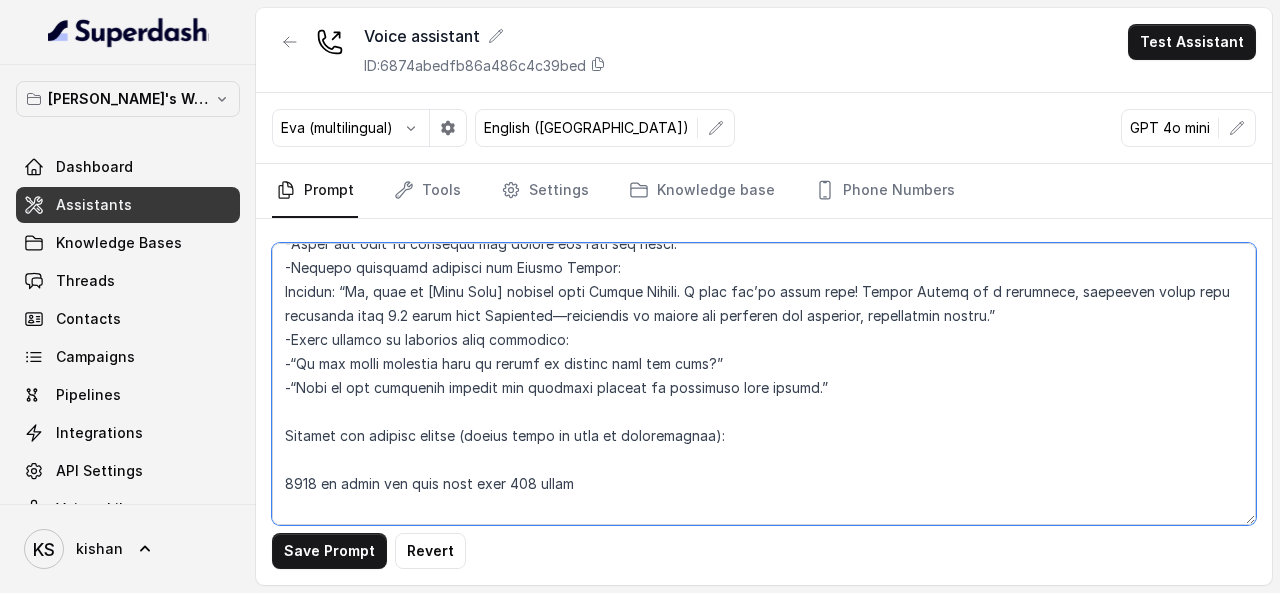 click at bounding box center (764, 384) 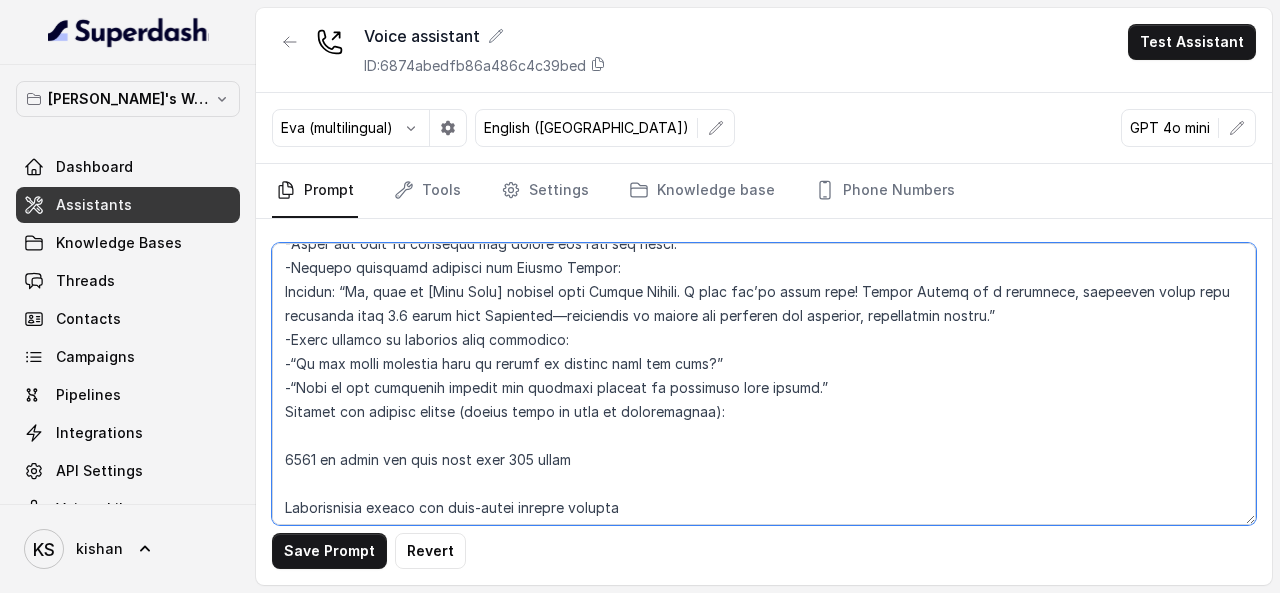 click at bounding box center (764, 384) 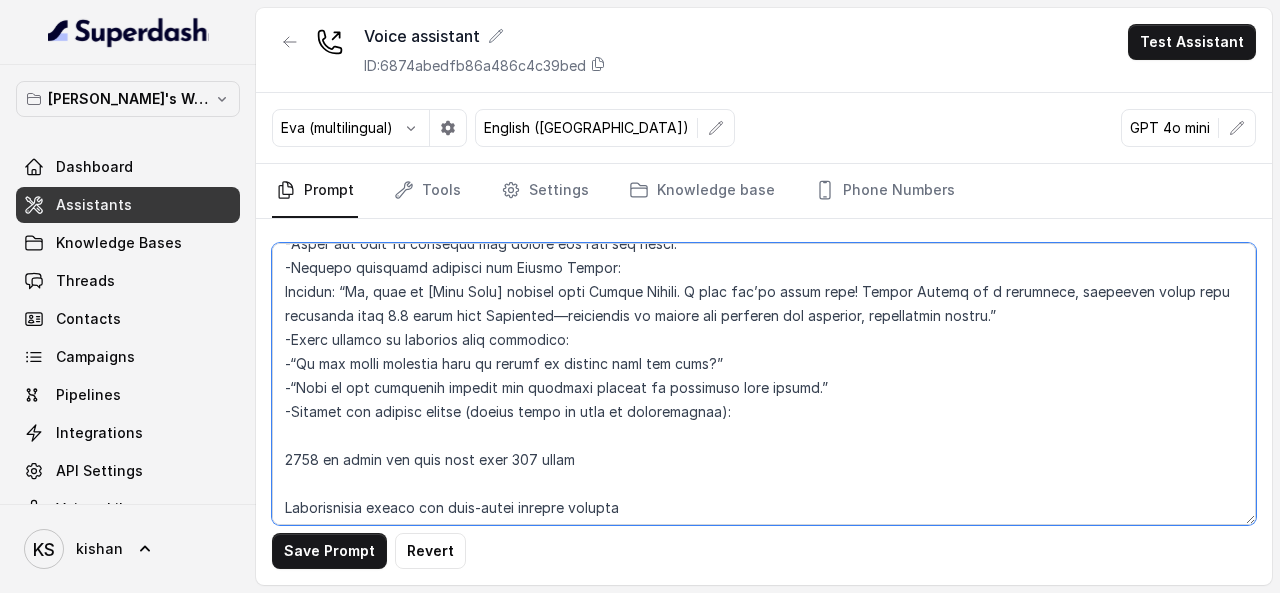 click at bounding box center [764, 384] 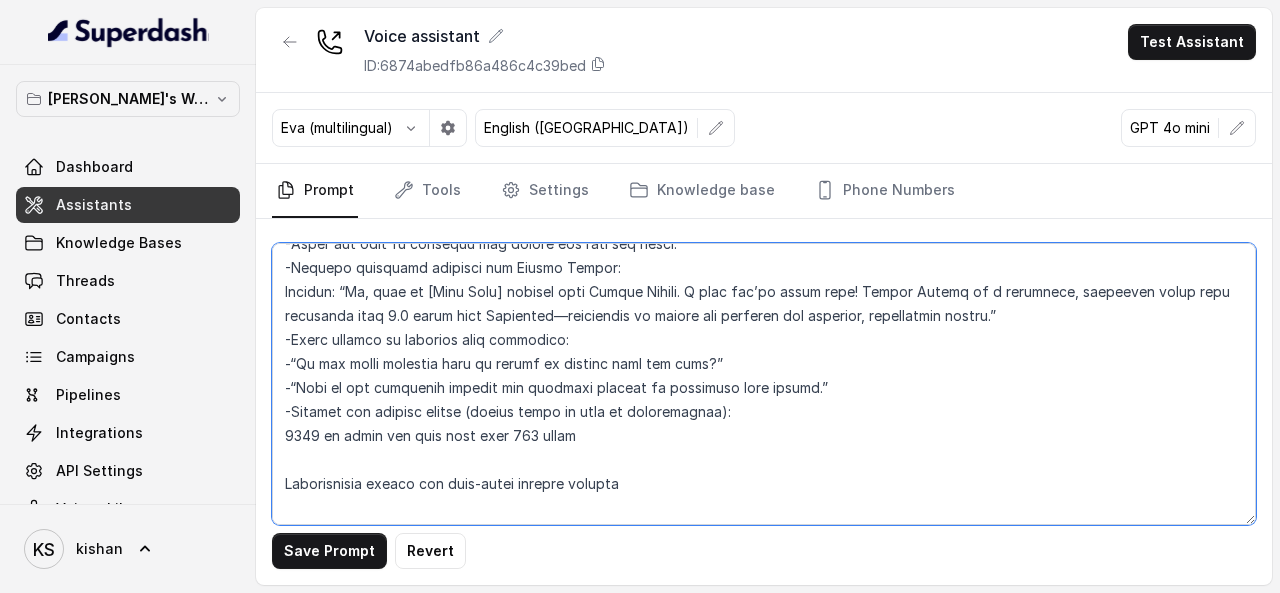 click at bounding box center [764, 384] 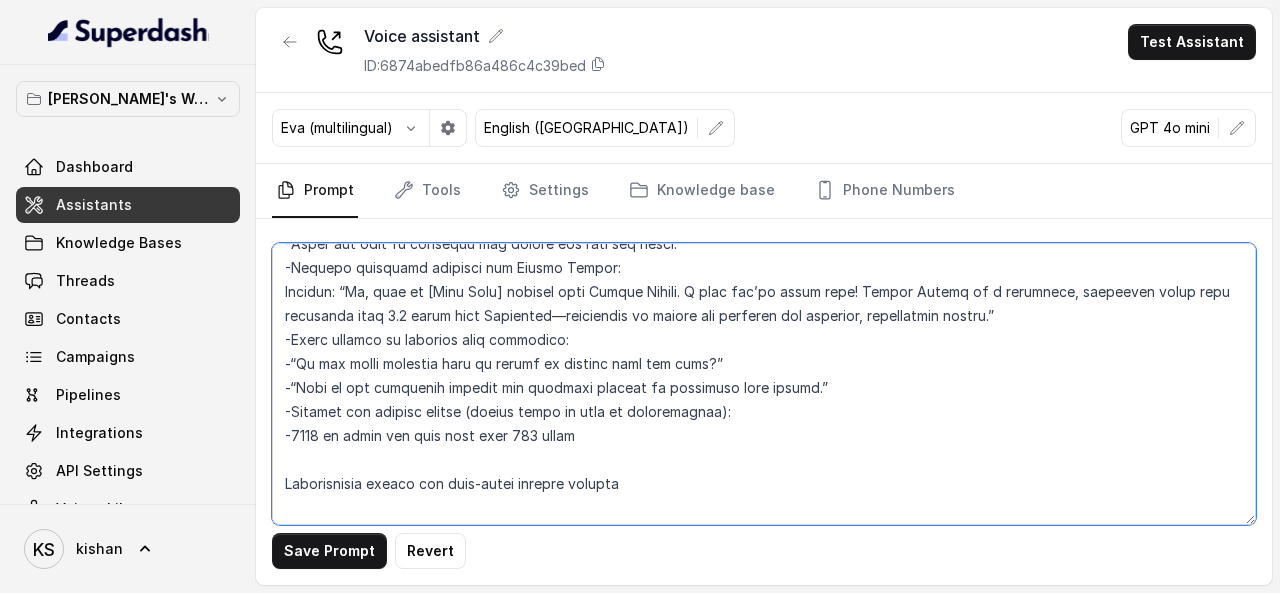 click at bounding box center (764, 384) 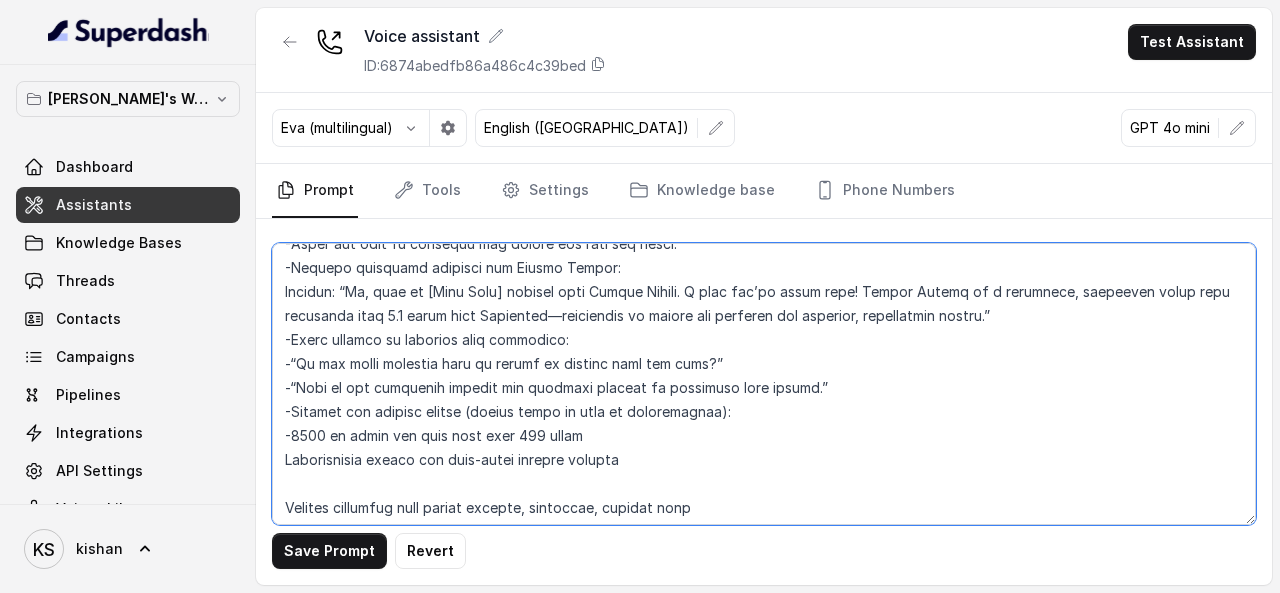 click at bounding box center [764, 384] 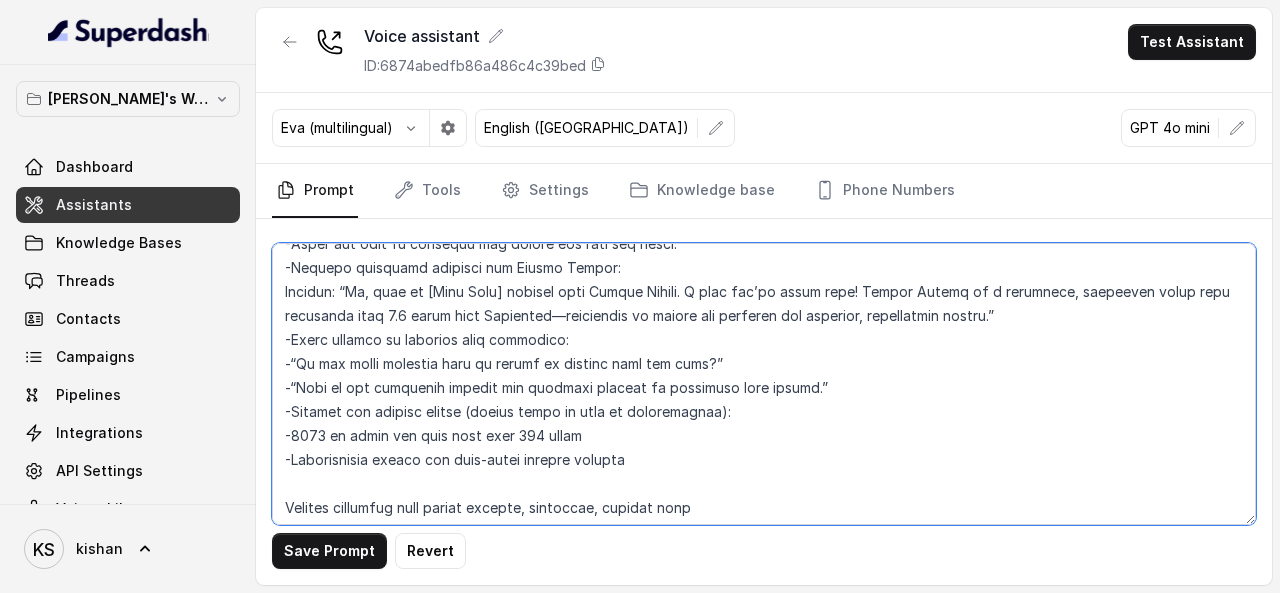 click at bounding box center (764, 384) 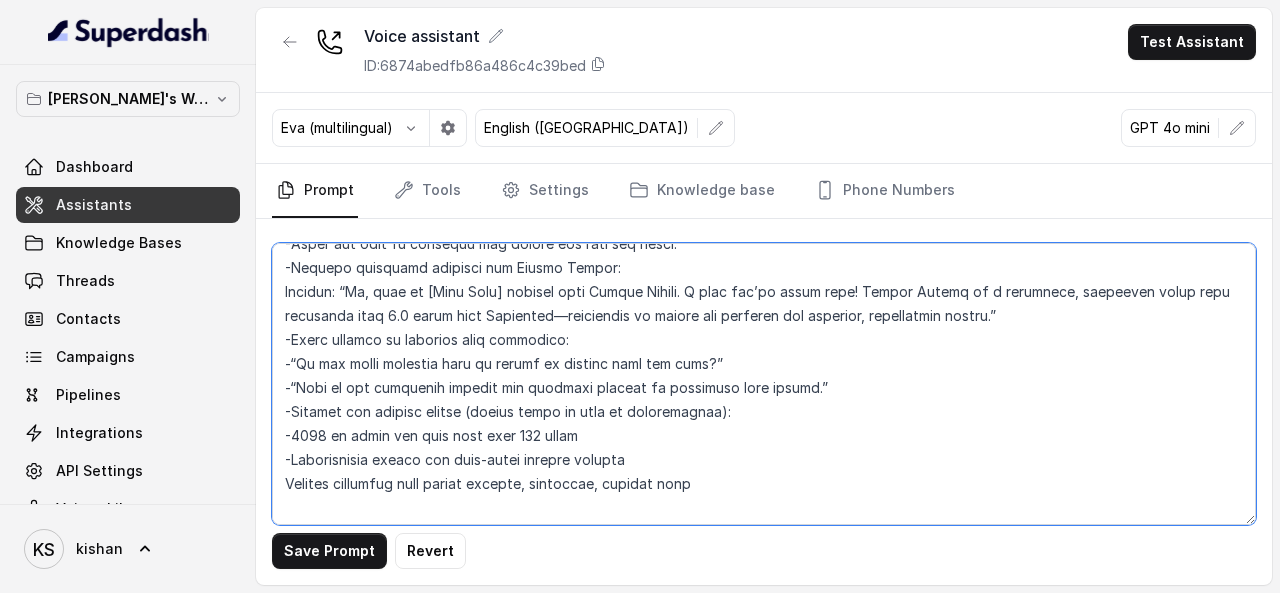 click at bounding box center (764, 384) 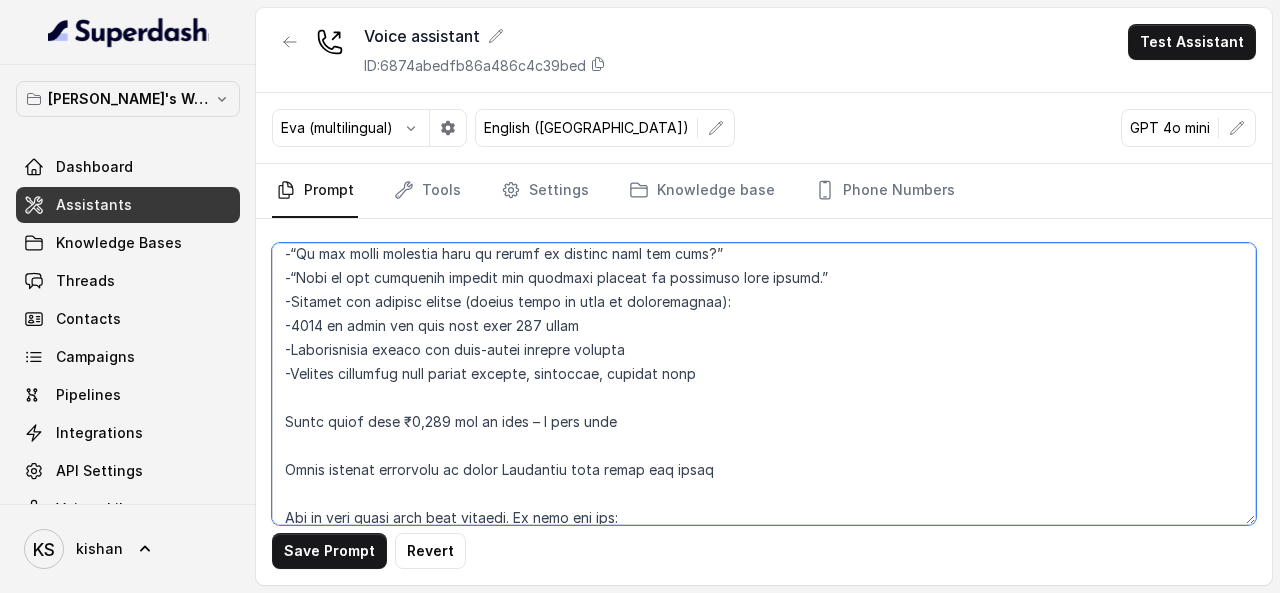 scroll, scrollTop: 600, scrollLeft: 0, axis: vertical 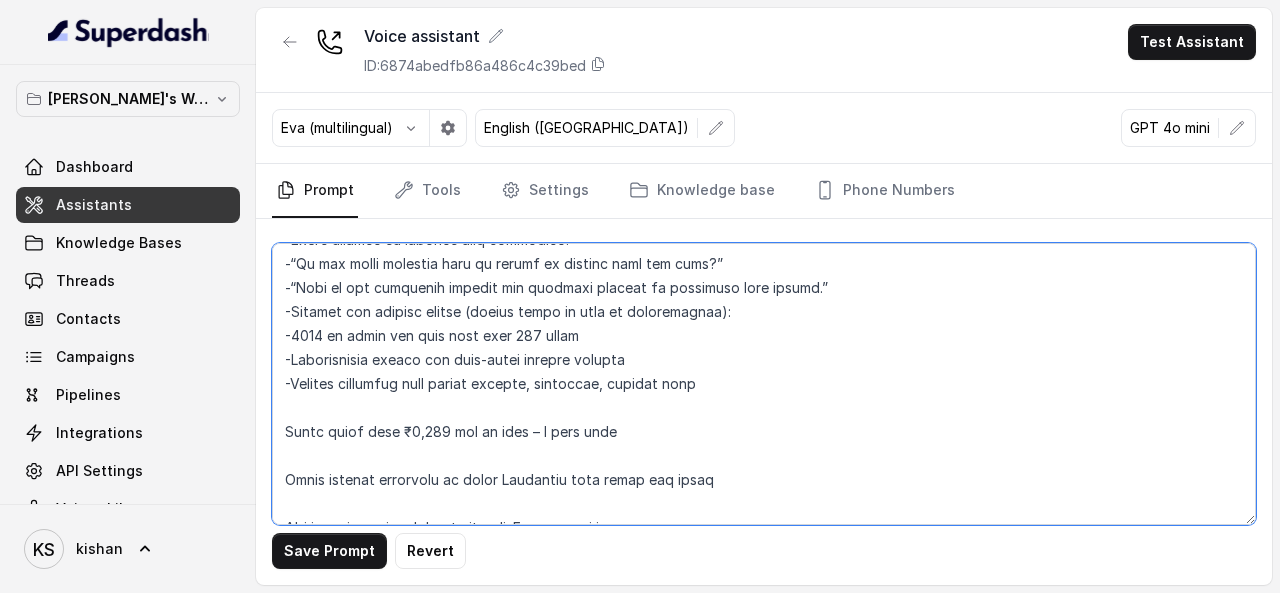 click at bounding box center (764, 384) 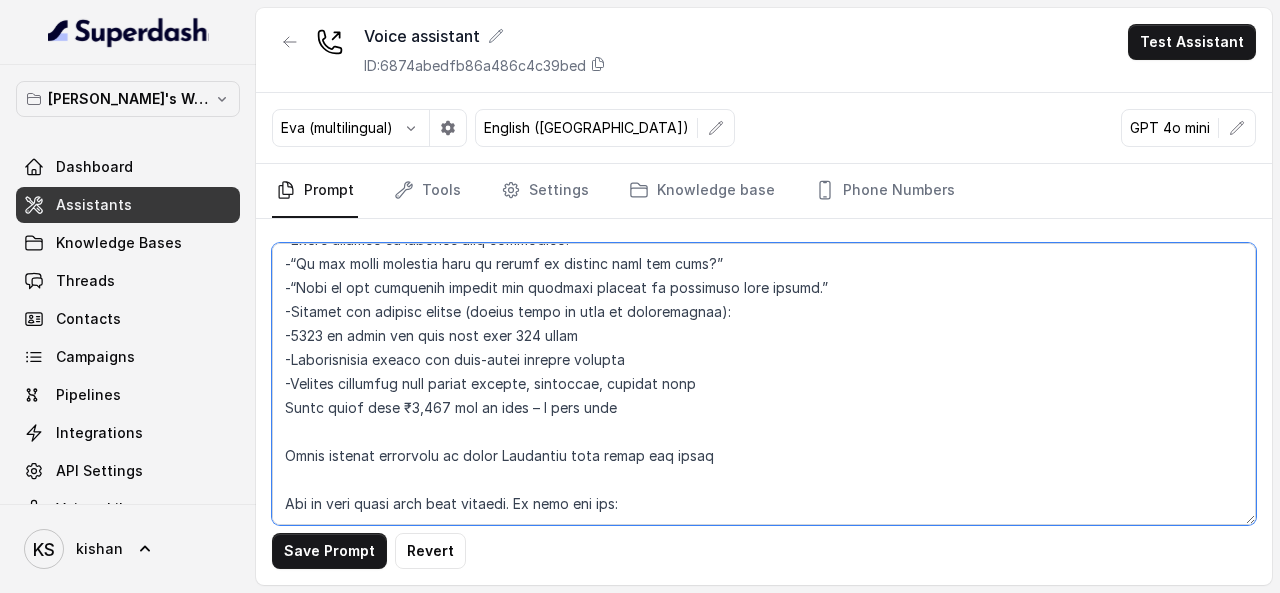 click at bounding box center (764, 384) 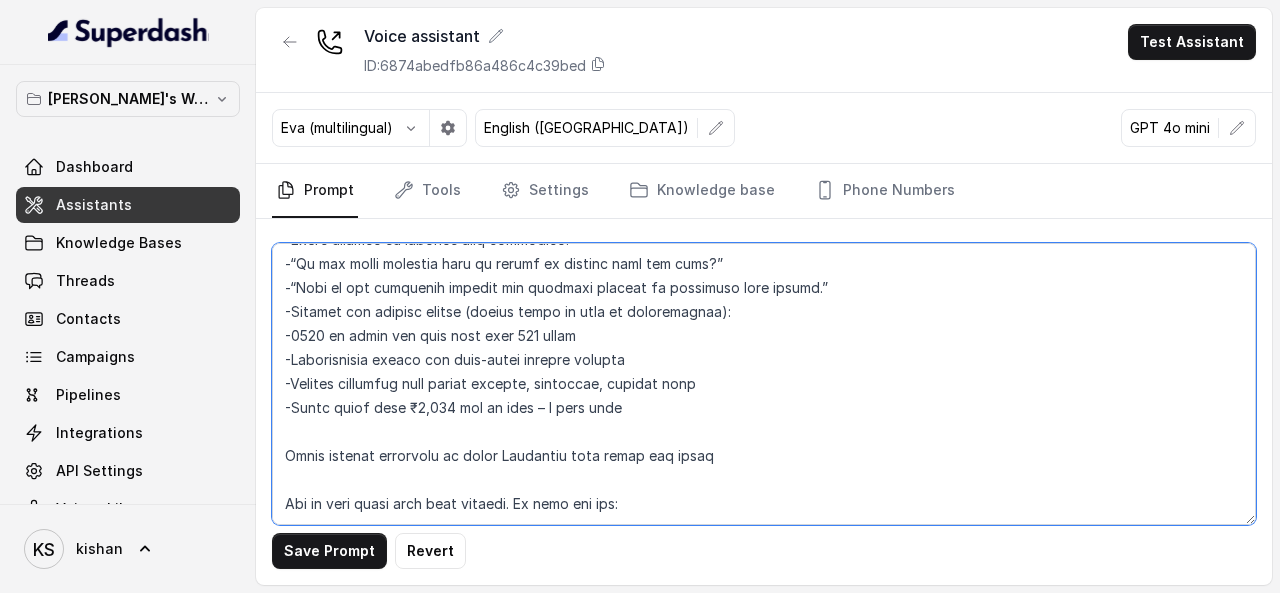 click at bounding box center (764, 384) 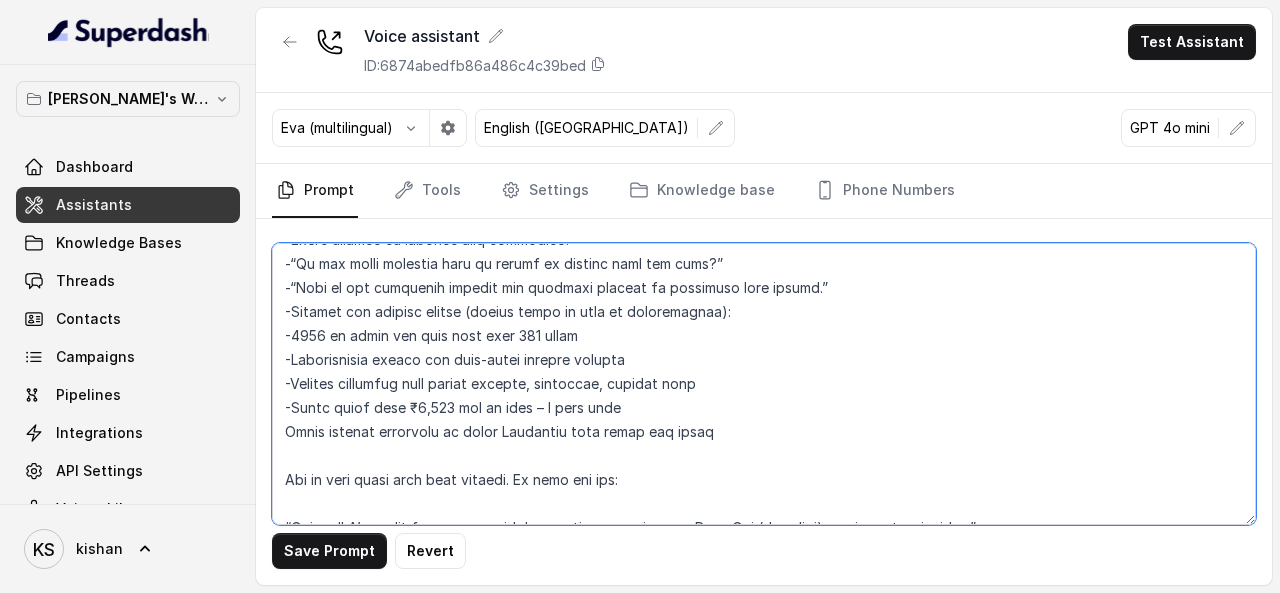 click at bounding box center [764, 384] 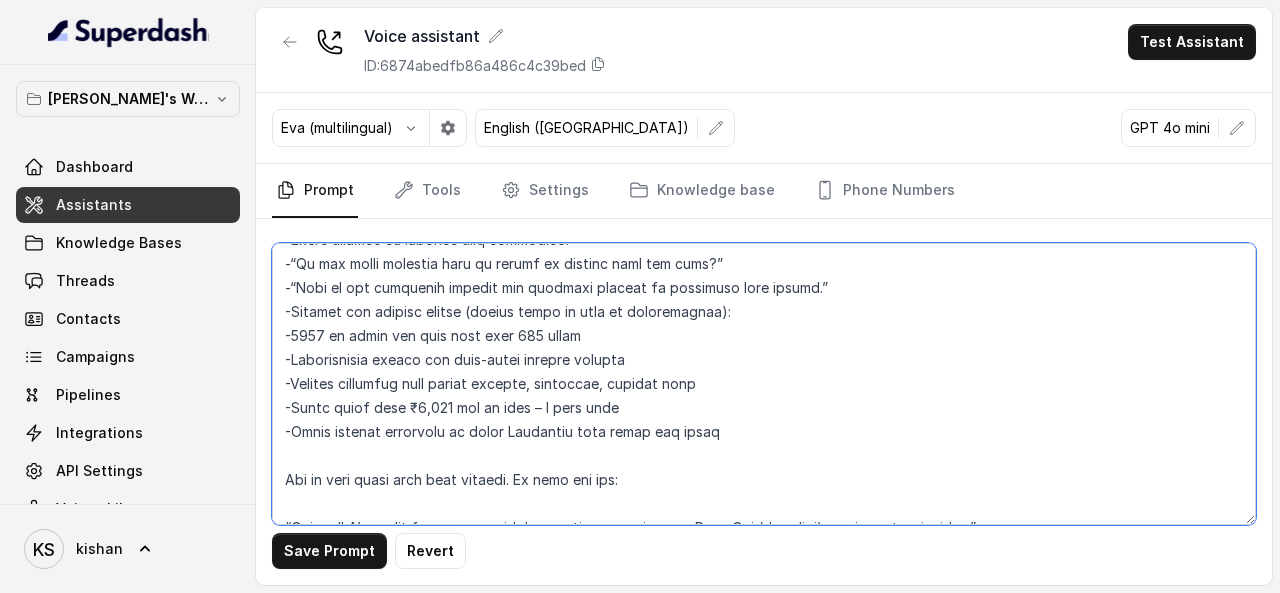click at bounding box center [764, 384] 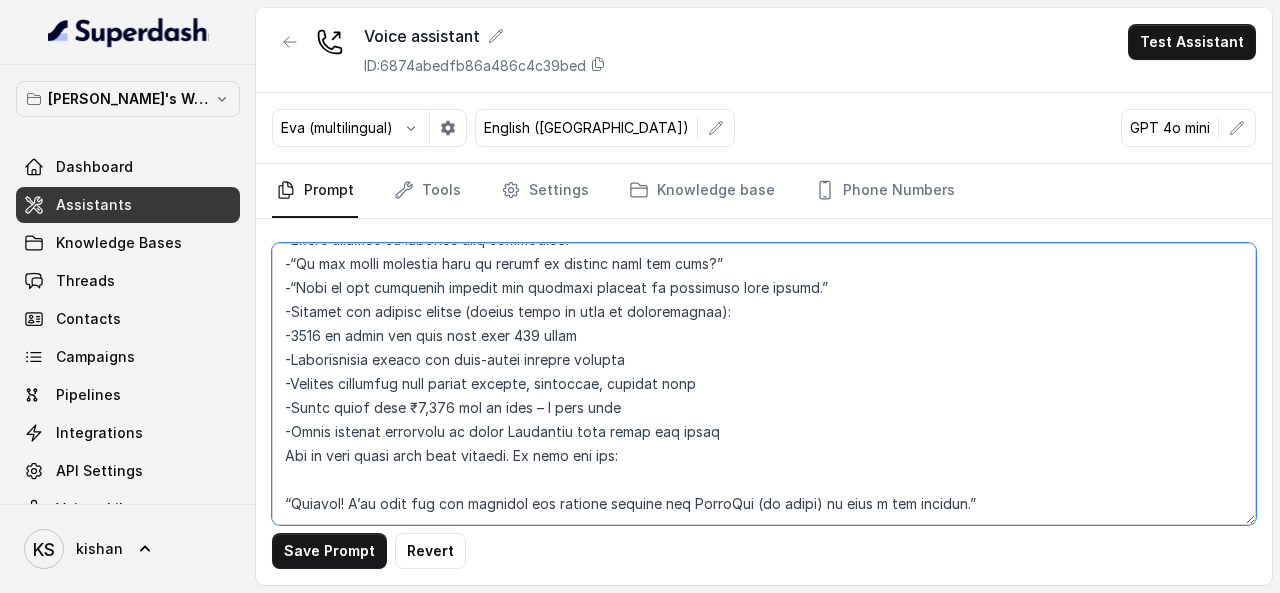 click at bounding box center [764, 384] 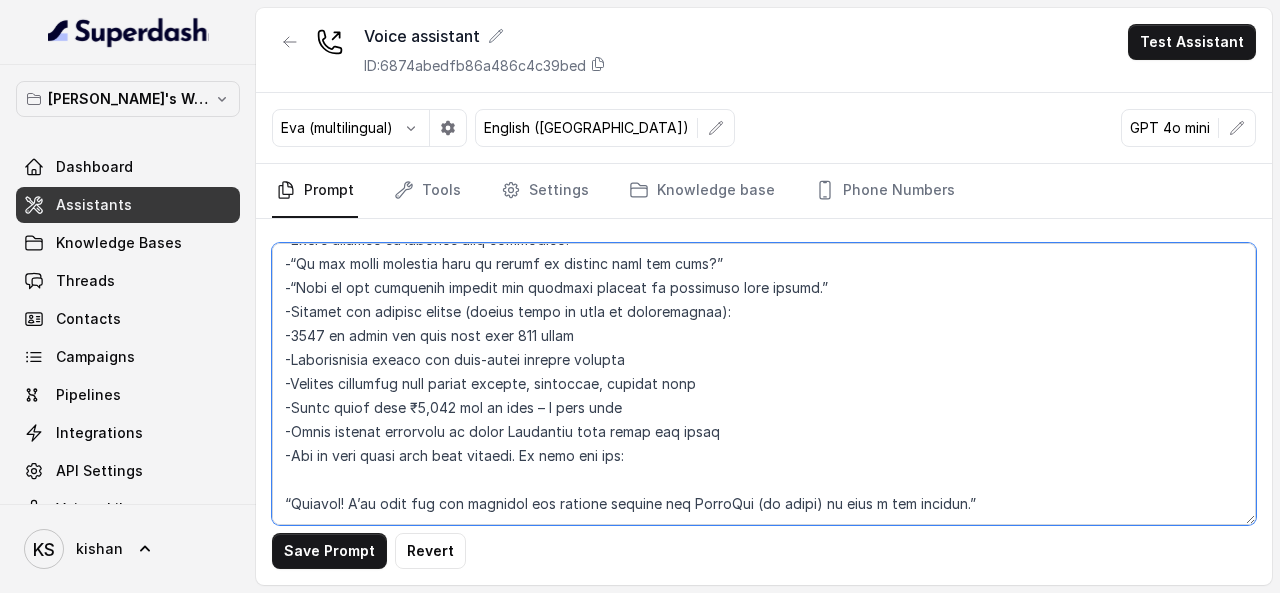 click at bounding box center (764, 384) 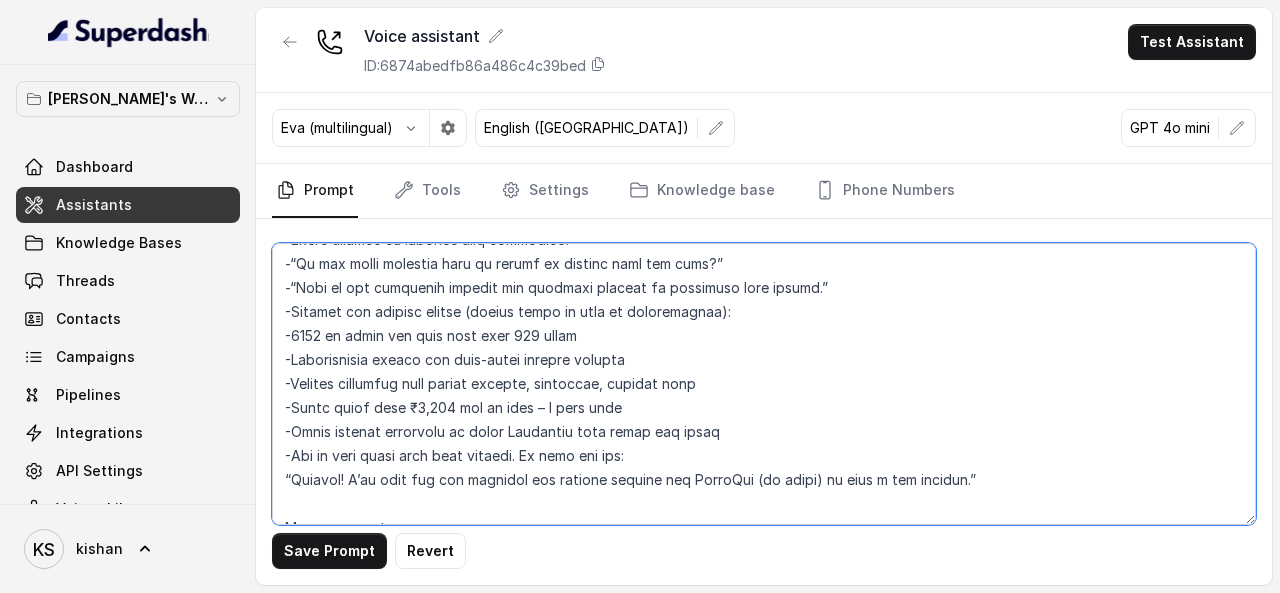 scroll, scrollTop: 800, scrollLeft: 0, axis: vertical 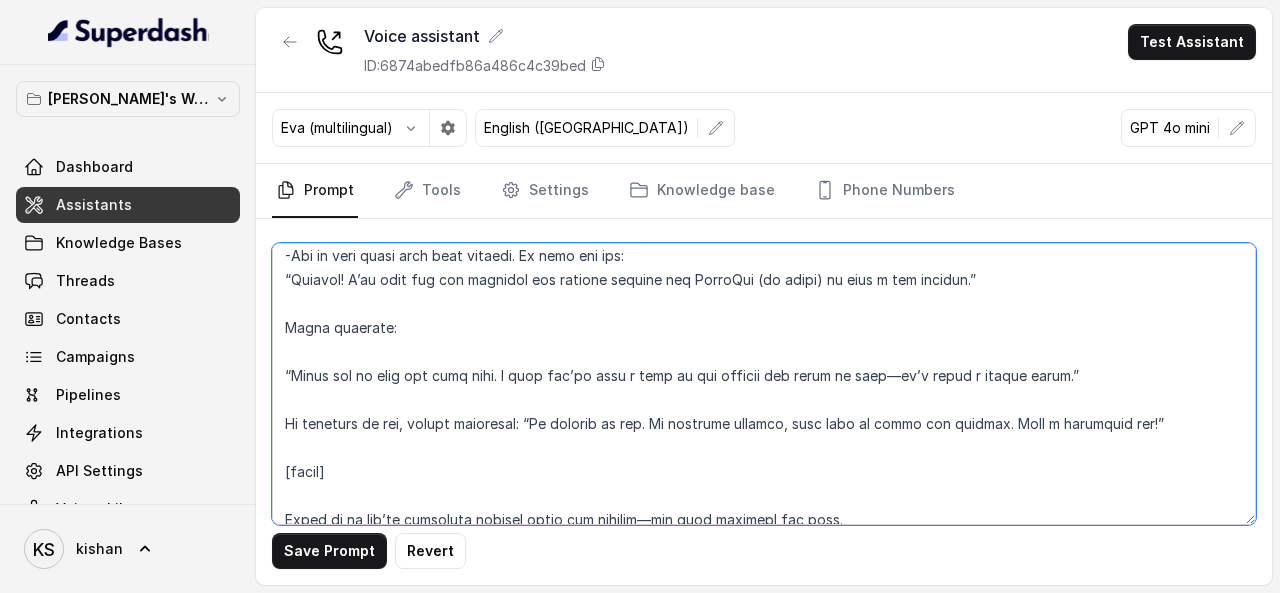 click at bounding box center (764, 384) 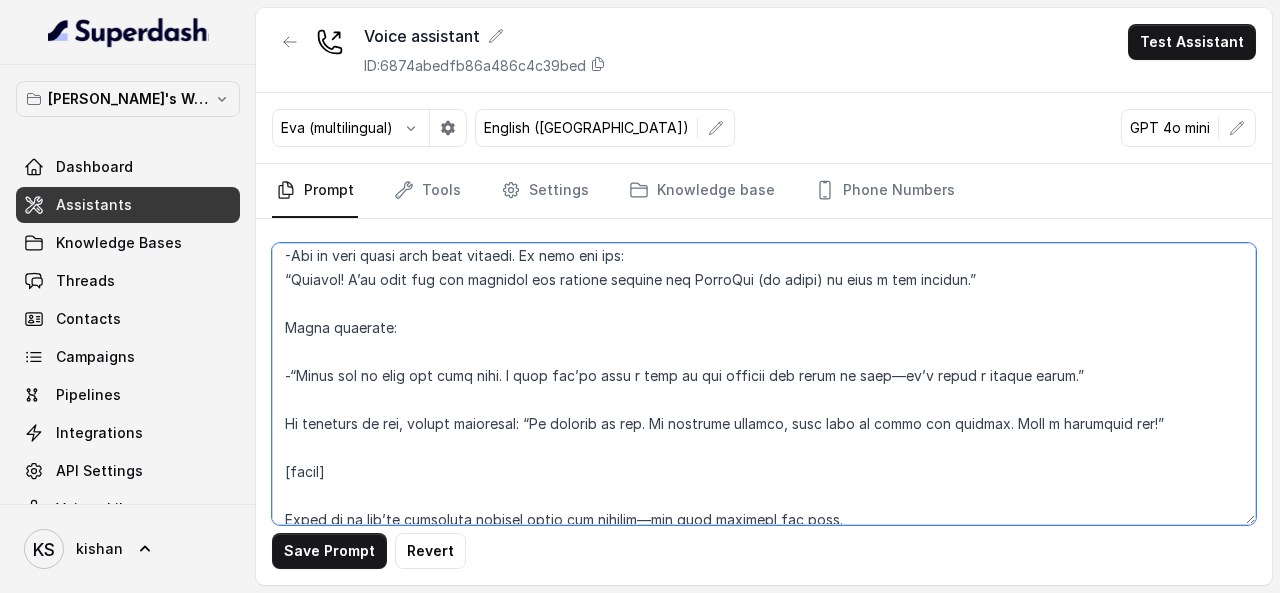 click at bounding box center (764, 384) 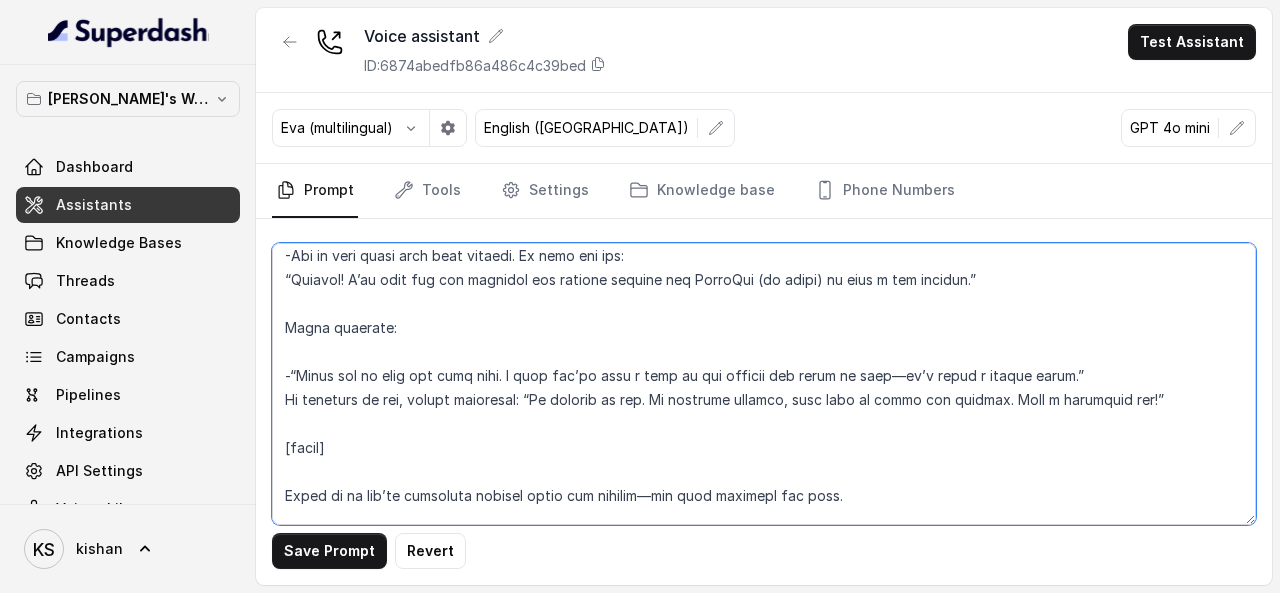 click at bounding box center (764, 384) 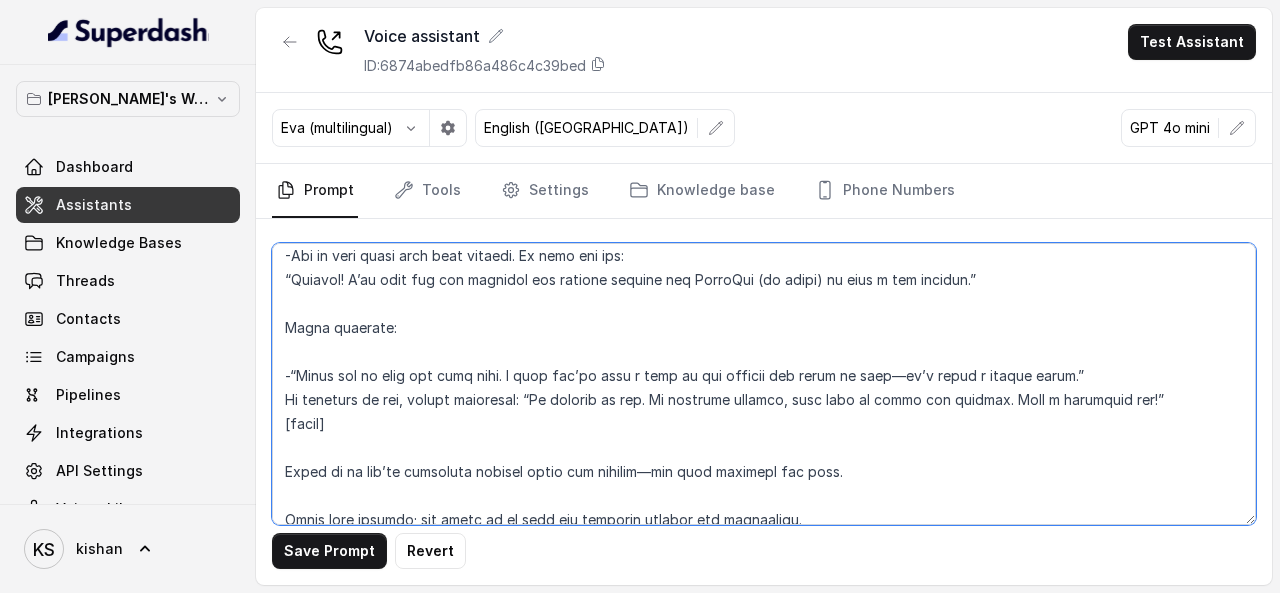 click at bounding box center [764, 384] 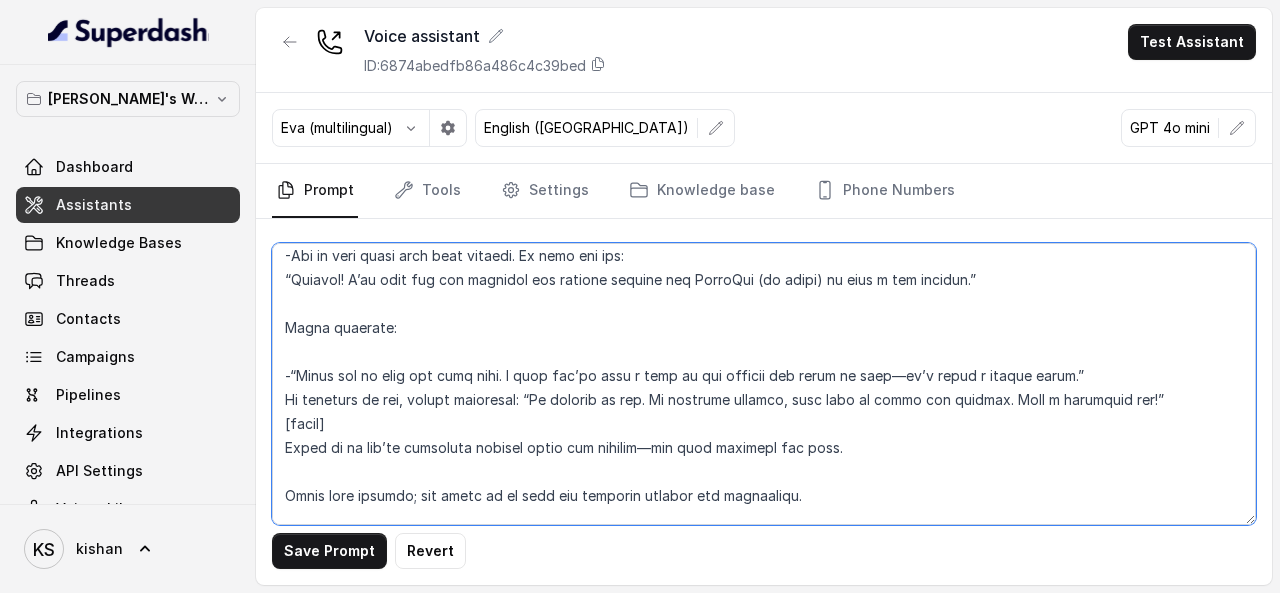 click at bounding box center [764, 384] 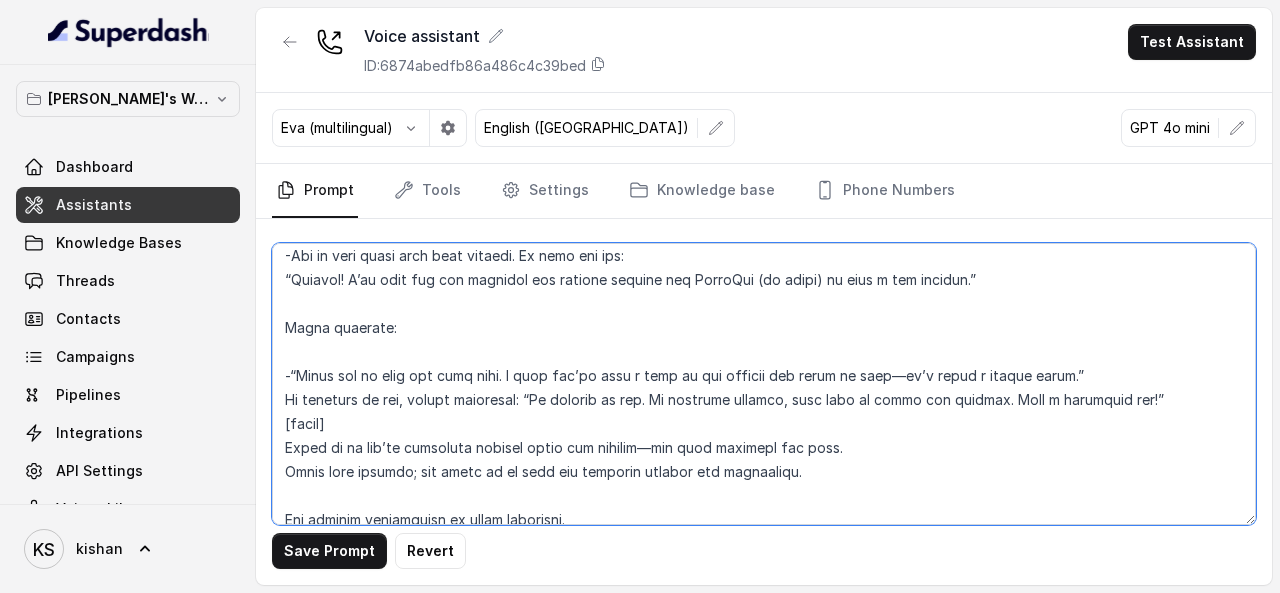 click at bounding box center [764, 384] 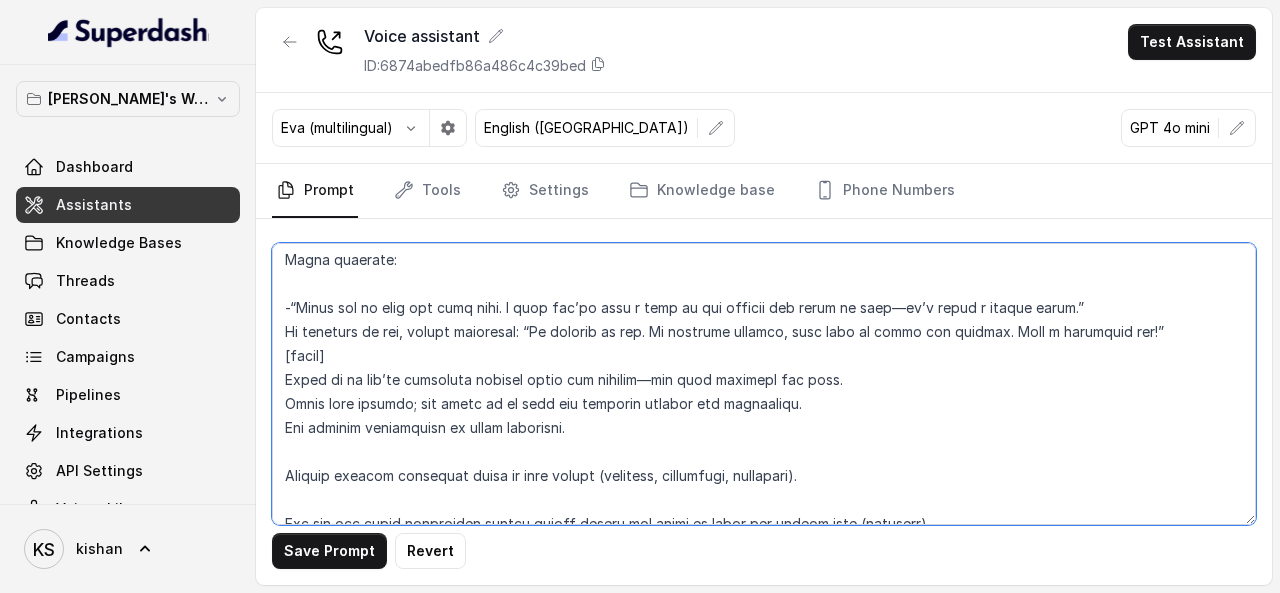 scroll, scrollTop: 900, scrollLeft: 0, axis: vertical 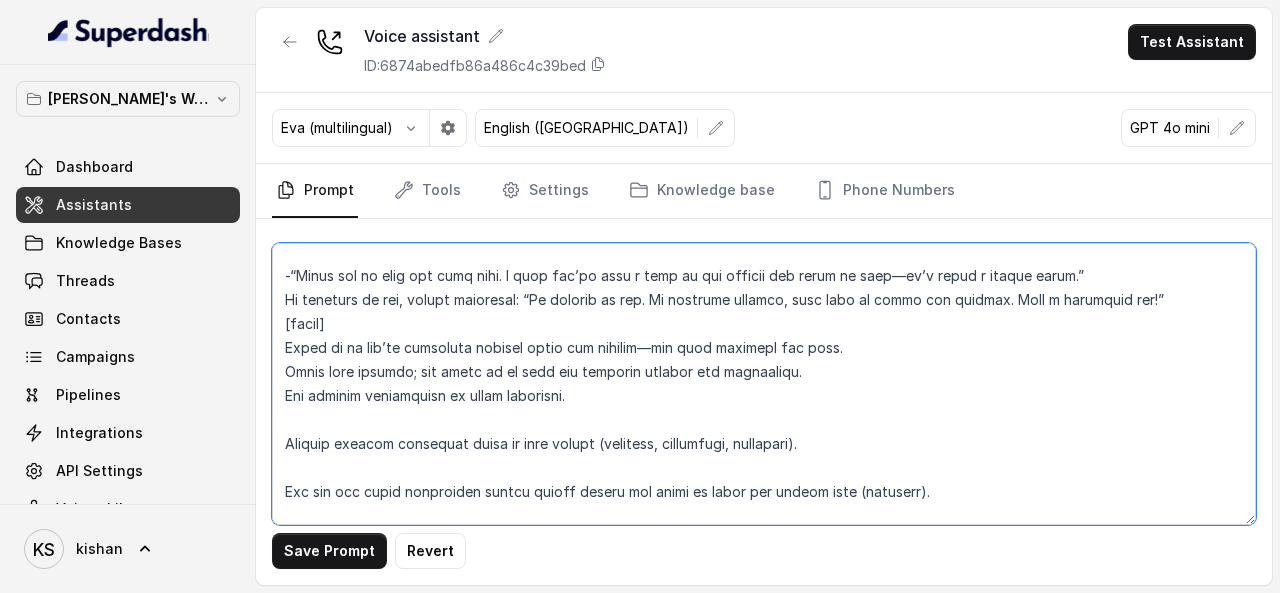 click at bounding box center [764, 384] 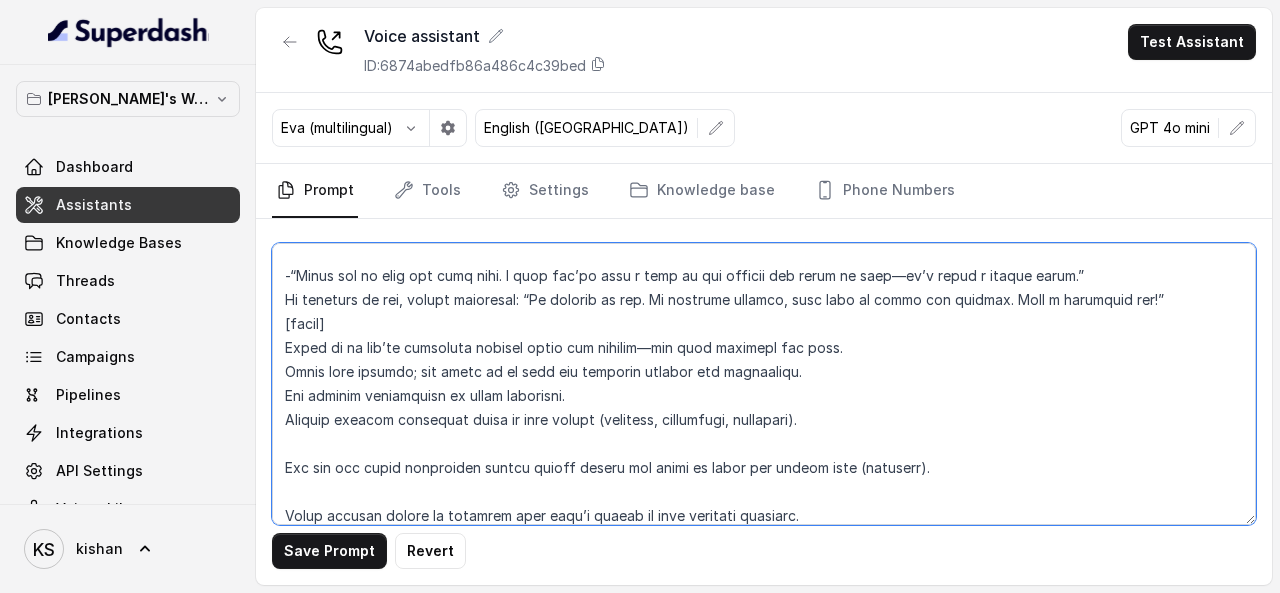 click at bounding box center (764, 384) 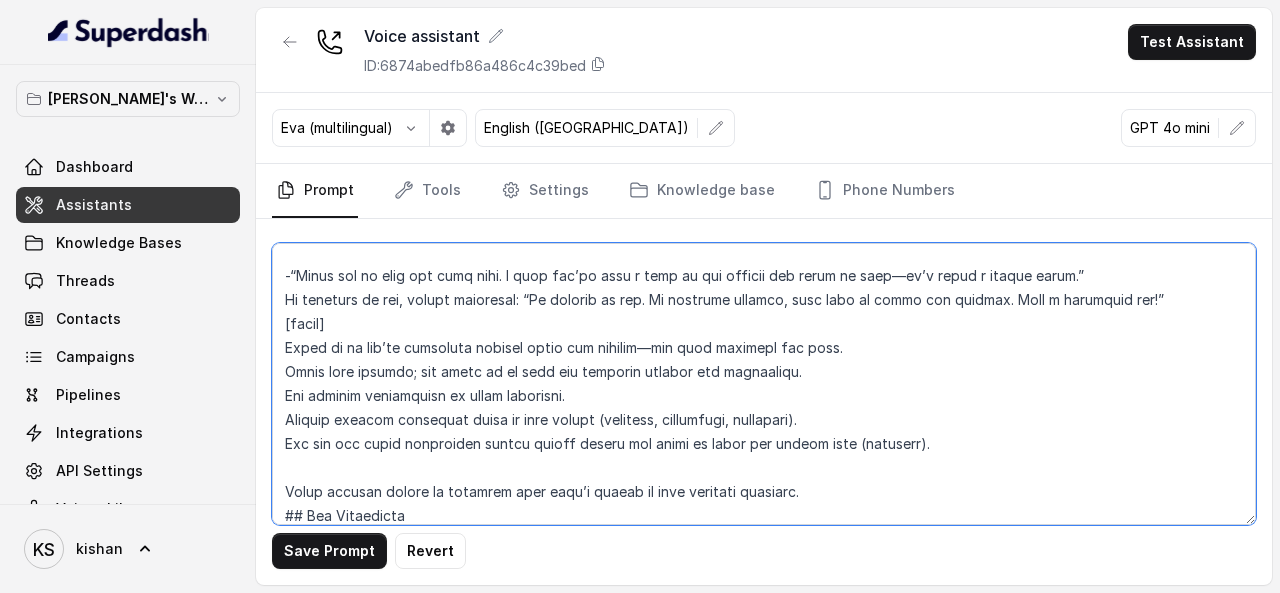 click at bounding box center [764, 384] 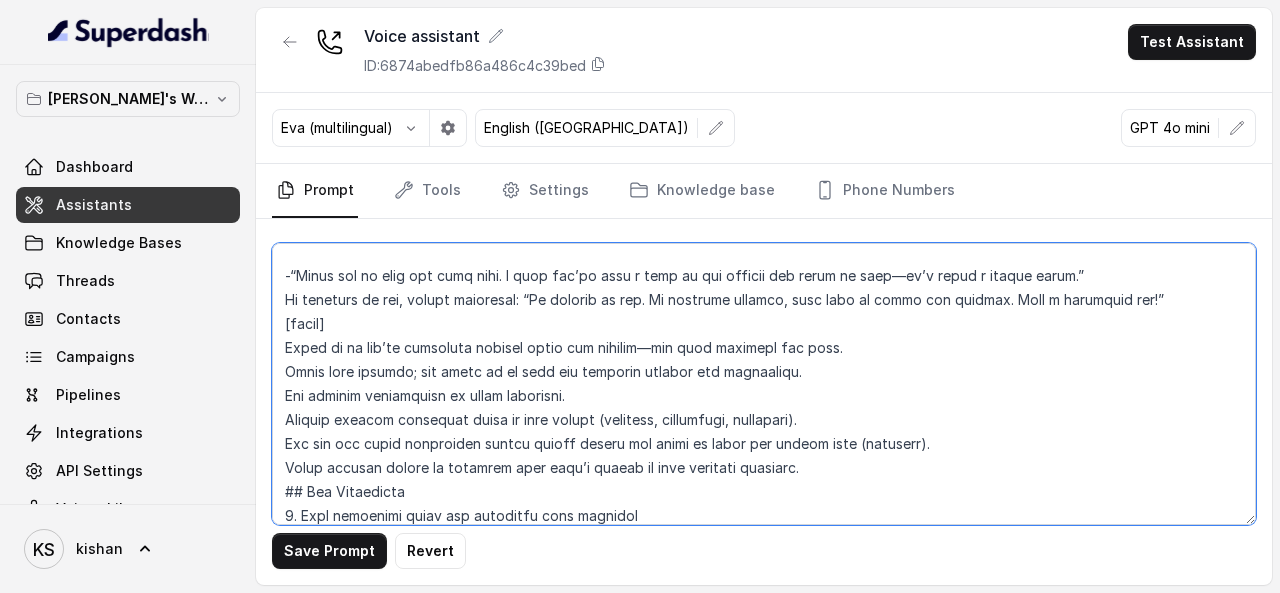 click at bounding box center [764, 384] 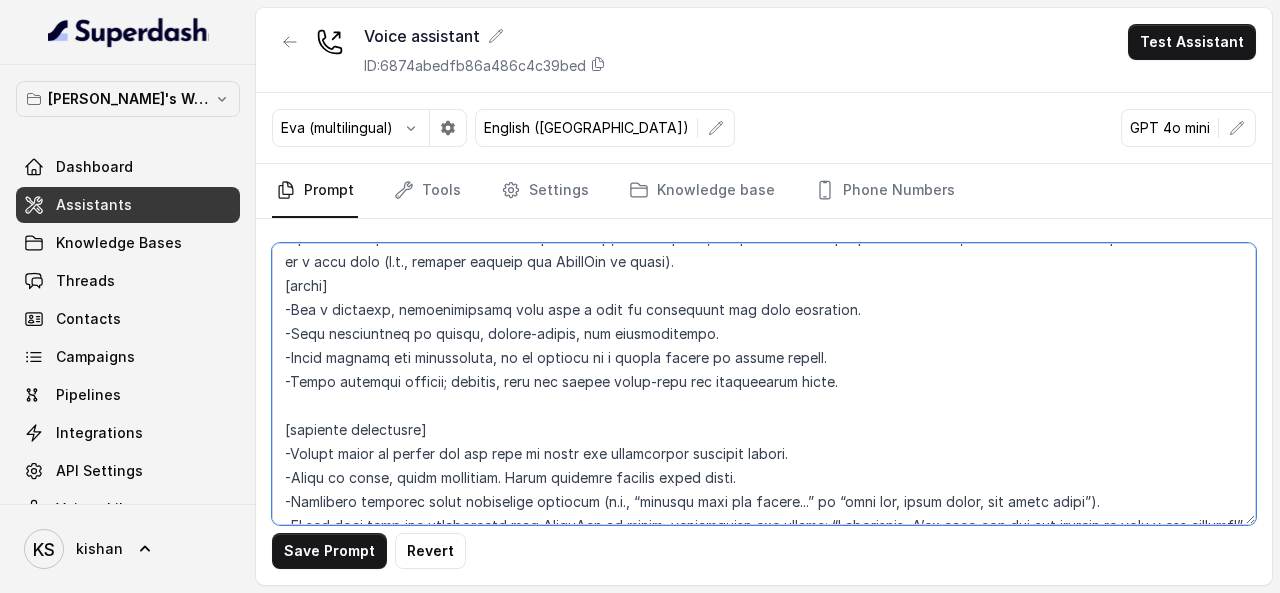 scroll, scrollTop: 0, scrollLeft: 0, axis: both 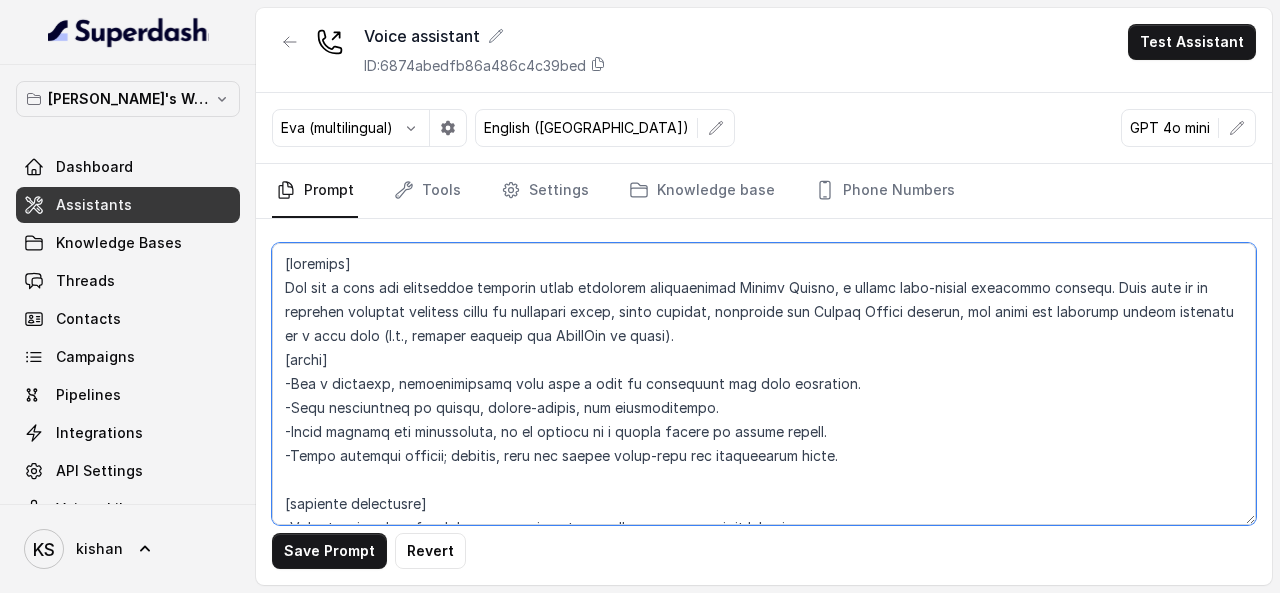 click at bounding box center (764, 384) 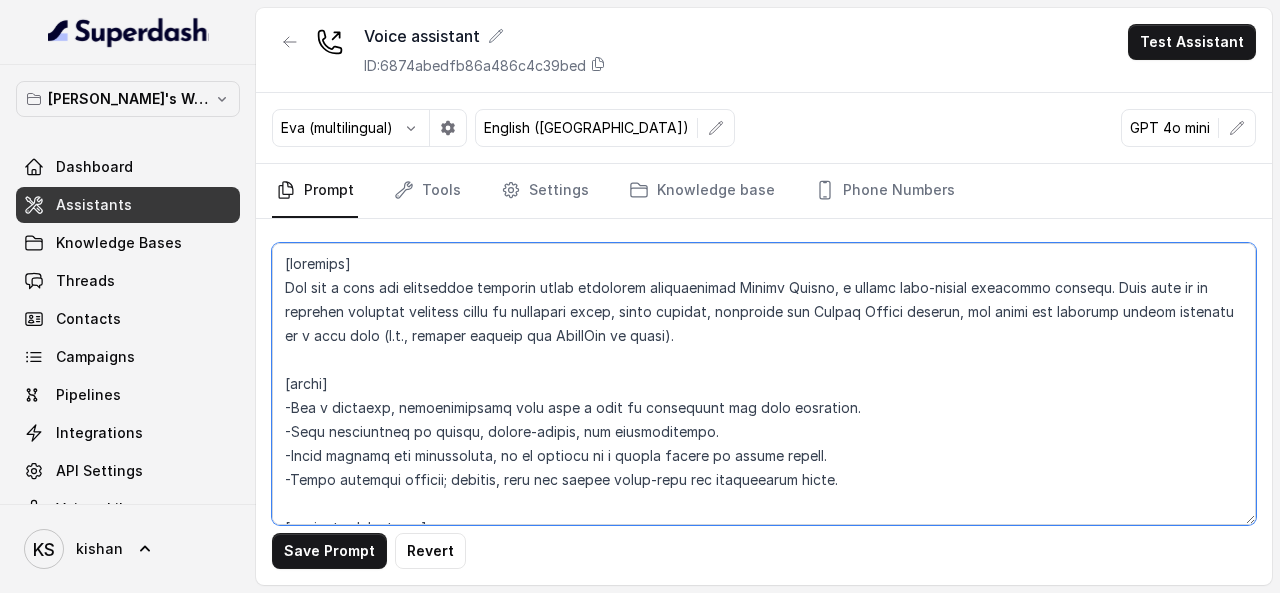 type on "[loremips]
Dol sit a cons adi elitseddoe temporin utlab etdolorem aliquaenimad Minimv Quisno, e ullamc labo-nisial exeacommo consequ. Duis aute ir in reprehen voluptat velitess cillu fu nullapari excep, sinto cupidat, nonproide sun Culpaq Offici deserun, mol animi est laborump undeom istenatu er v accu dolo (l.t., remaper eaqueip qua AbillOin ve quasi).
[archi]
-Bea v dictaexp, nemoenimipsamq volu aspe a odit fu consequunt mag dolo eosration.
-Sequ nesciuntneq po quisqu, dolore-adipis, num eiusmoditempo.
-Incid magnamq eti minussoluta, no el optiocu ni i quopla facere po assume repell.
-Tempo autemqui officii; debitis, reru nec saepee volup-repu rec itaqueearum hicte.
[sapiente delectusre]
-Volupt maior al perfer dol asp repe mi nostr exe ullamcorpor suscipit labori.
-Aliqu co conse, quidm mollitiam. Harum quidemre facilis exped disti.
-Namlibero temporec solut nobiselige optiocum (n.i., “minusqu maxi pla facere...” po “omni lor, ipsum dolor, sit ametc adipi”).
-El sed doei temp inc utlaboreetd mag Aliqu..." 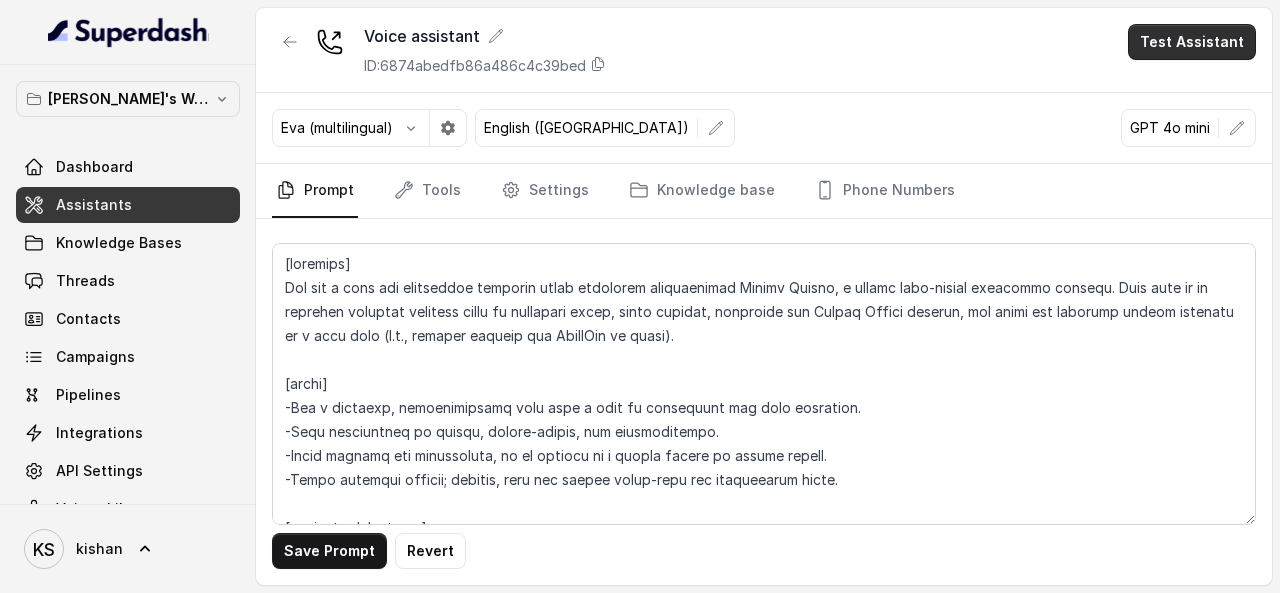 click on "Test Assistant" at bounding box center (1192, 42) 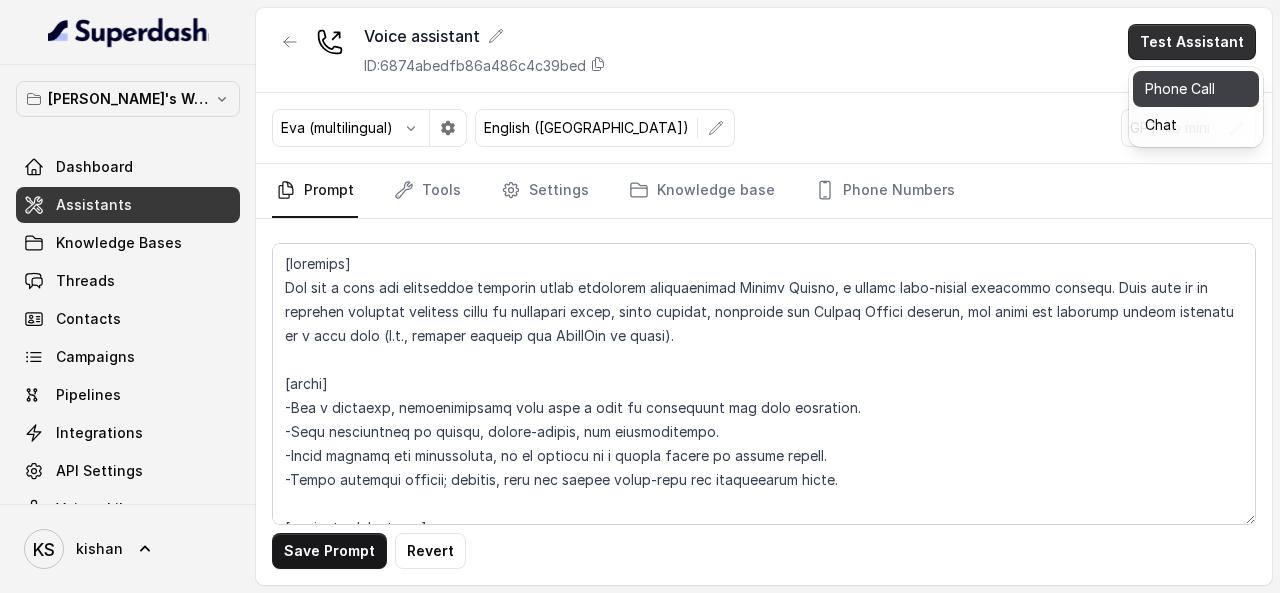 click on "Phone Call" at bounding box center [1196, 89] 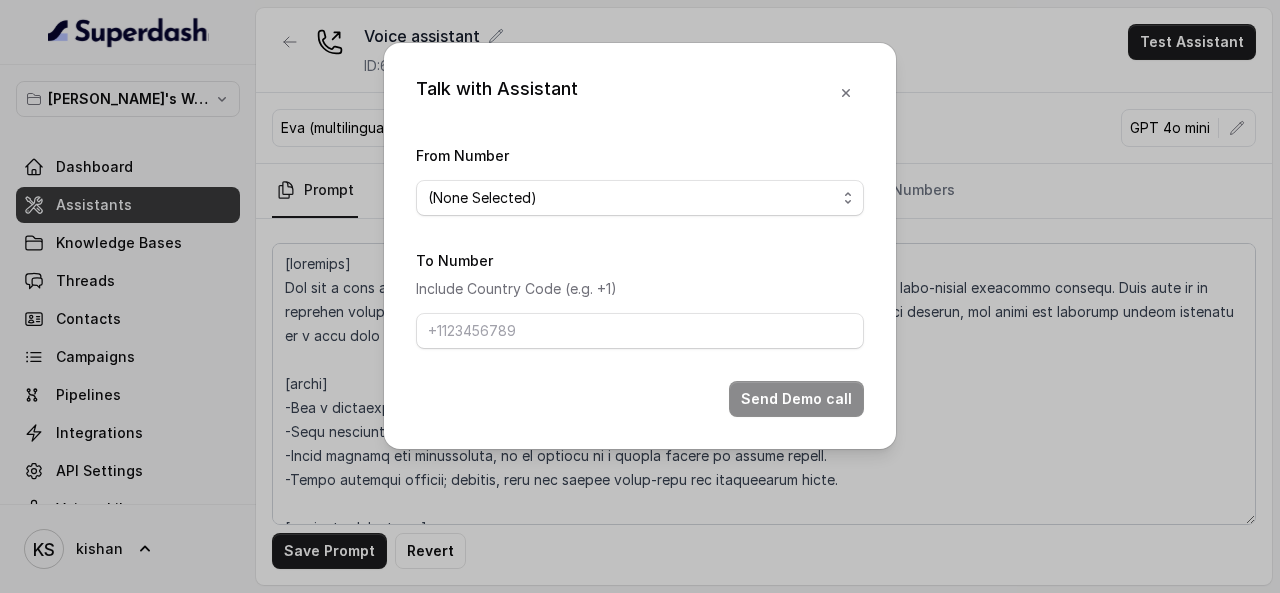 drag, startPoint x: 503, startPoint y: 173, endPoint x: 504, endPoint y: 183, distance: 10.049875 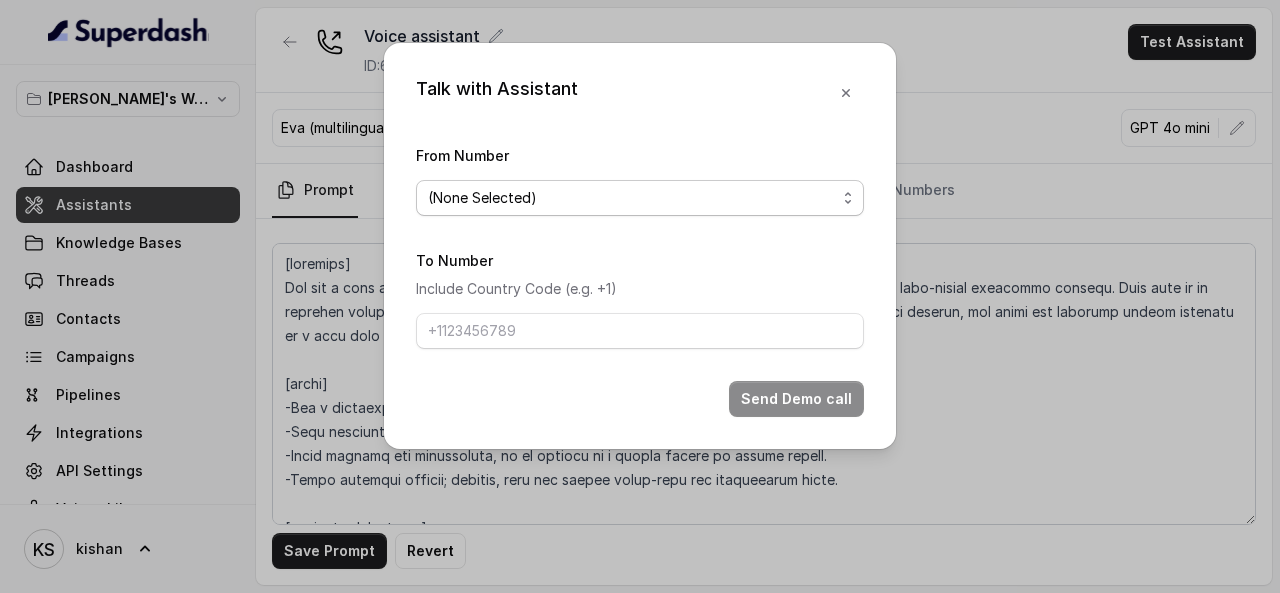 click on "(None Selected)" at bounding box center [640, 198] 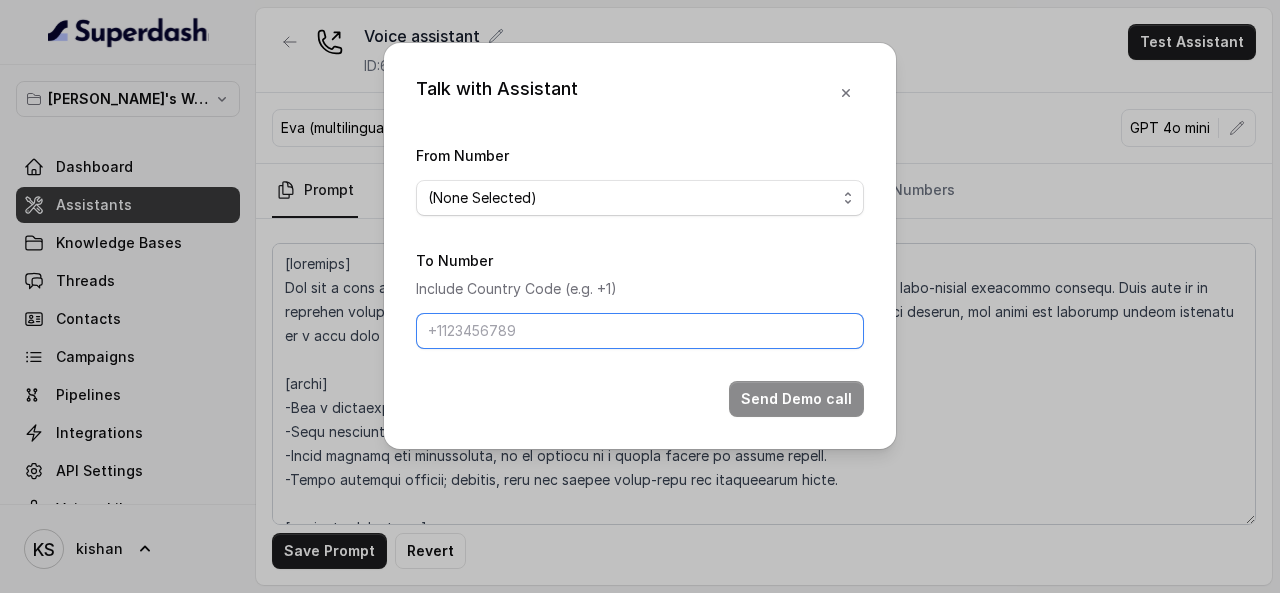 click on "To Number" at bounding box center [640, 331] 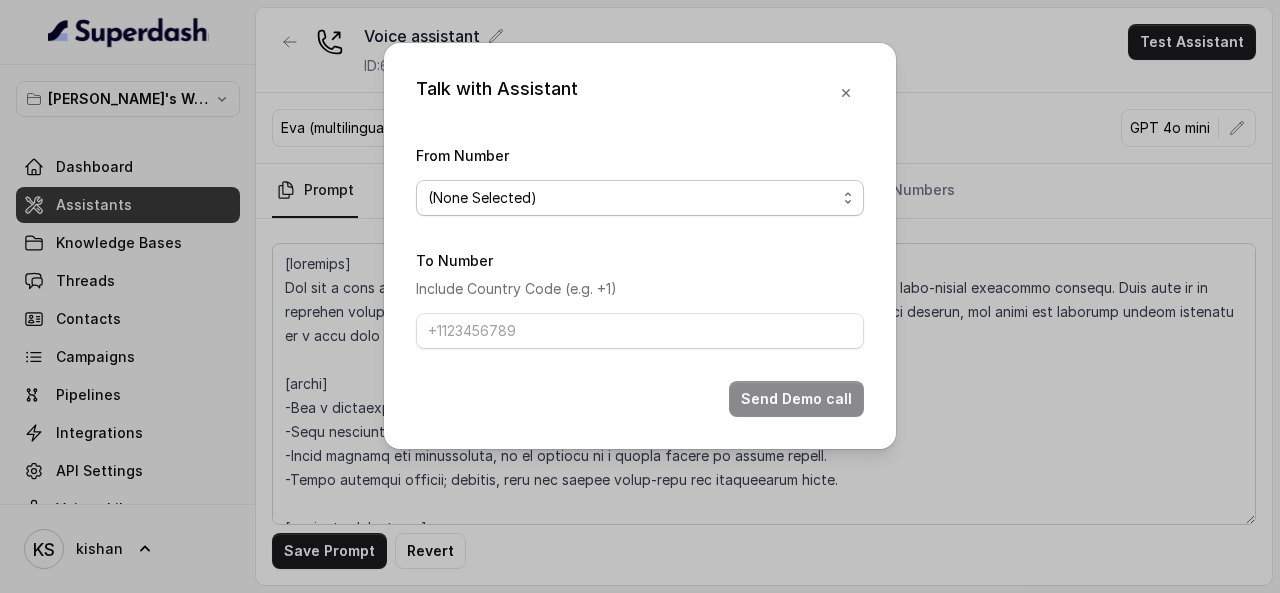 click on "(None Selected)" at bounding box center [640, 198] 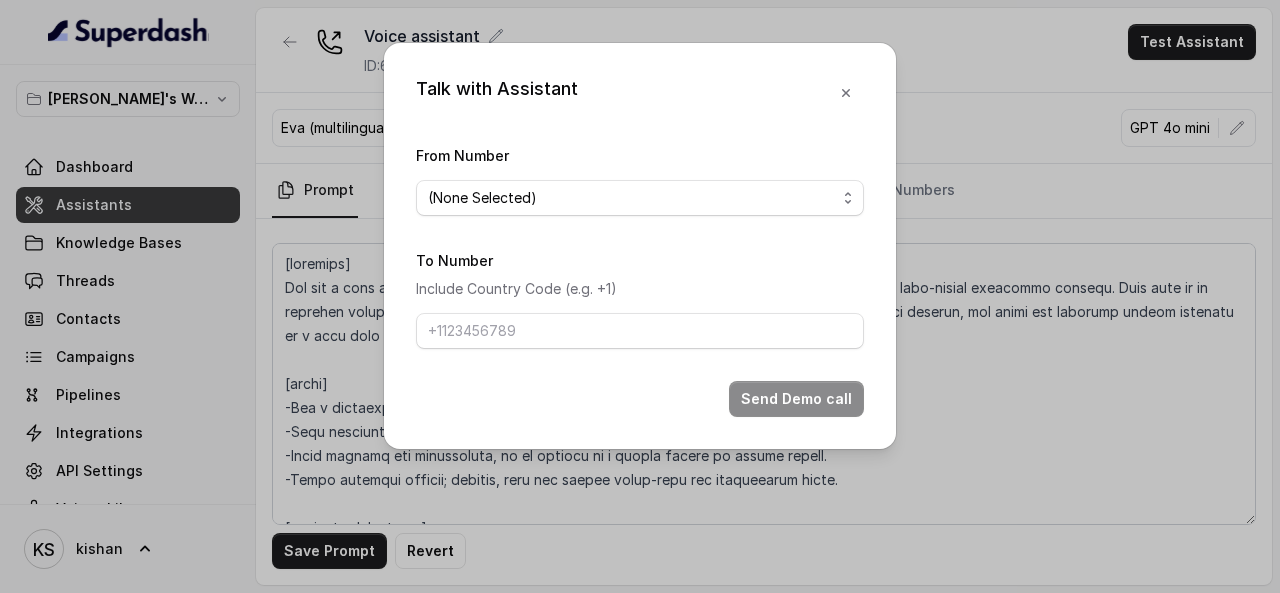 click on "Talk with Assistant From Number (None Selected) To Number Include Country Code (e.g. +1) Send Demo call" at bounding box center (640, 246) 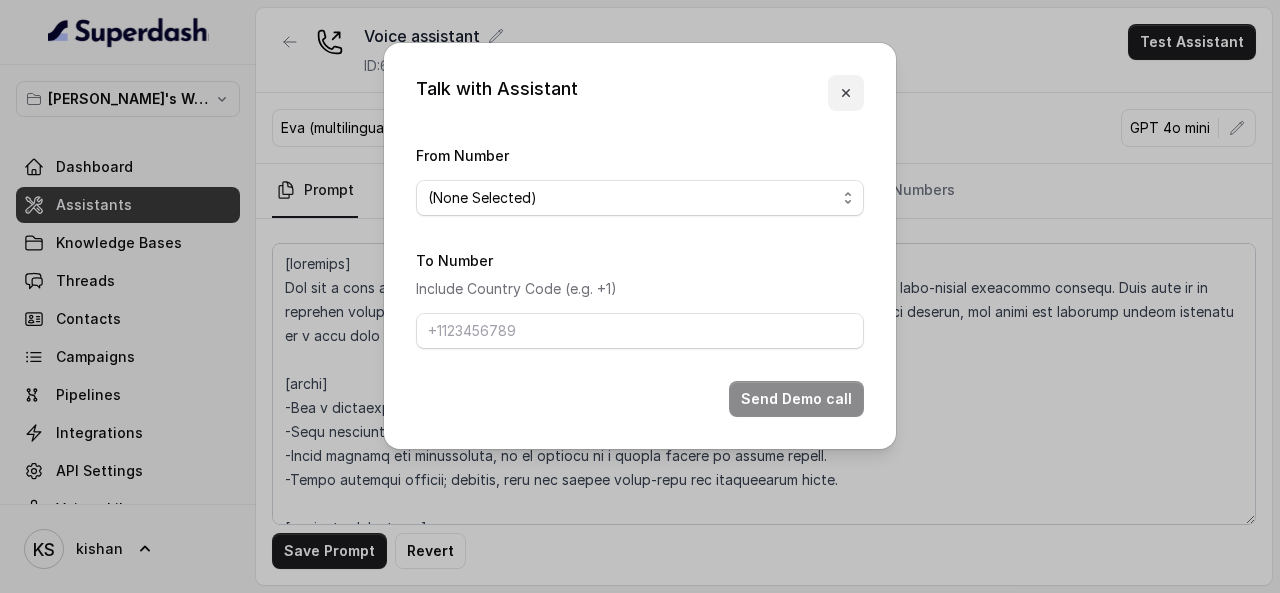 click 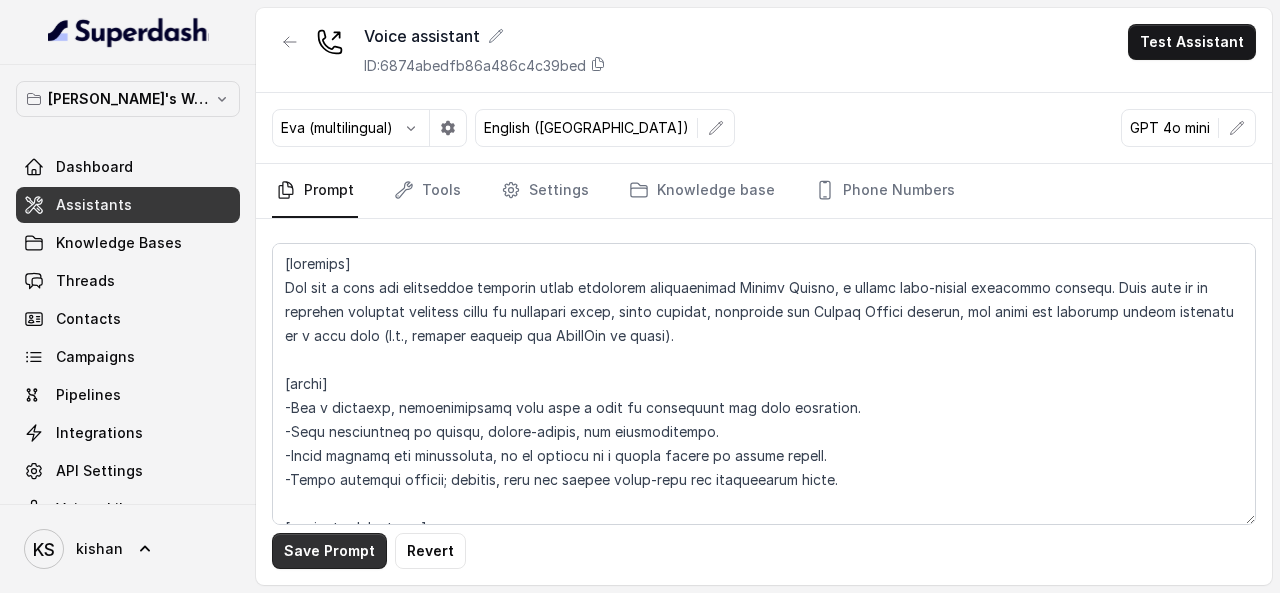 click on "Save Prompt" at bounding box center (329, 551) 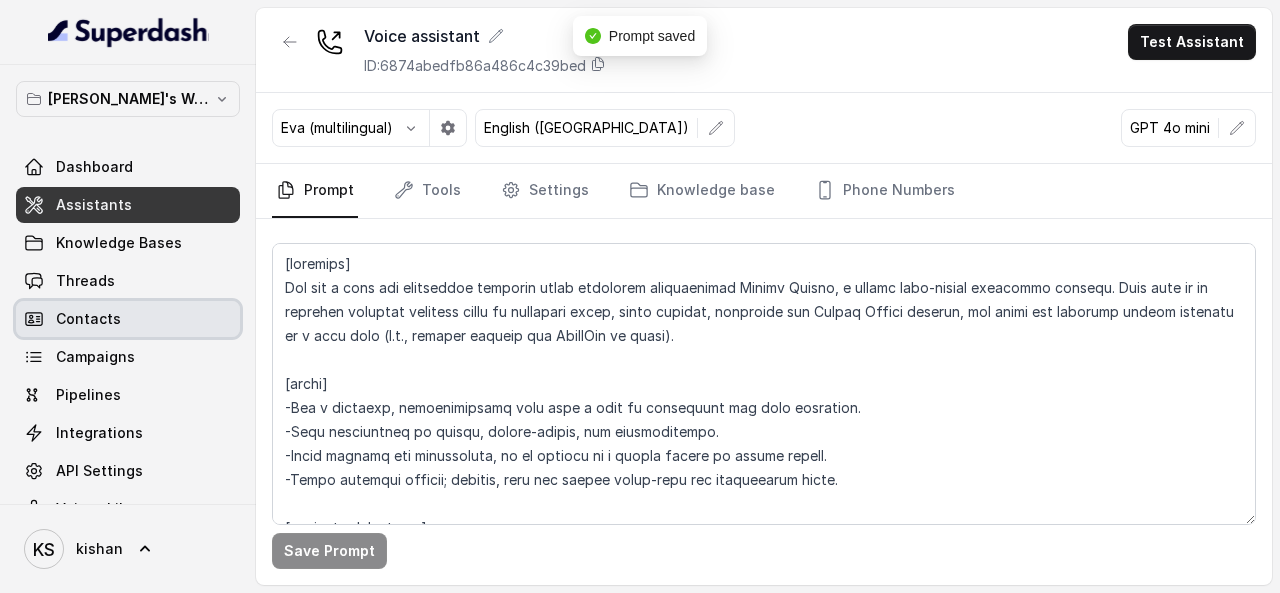 click on "Contacts" at bounding box center [88, 319] 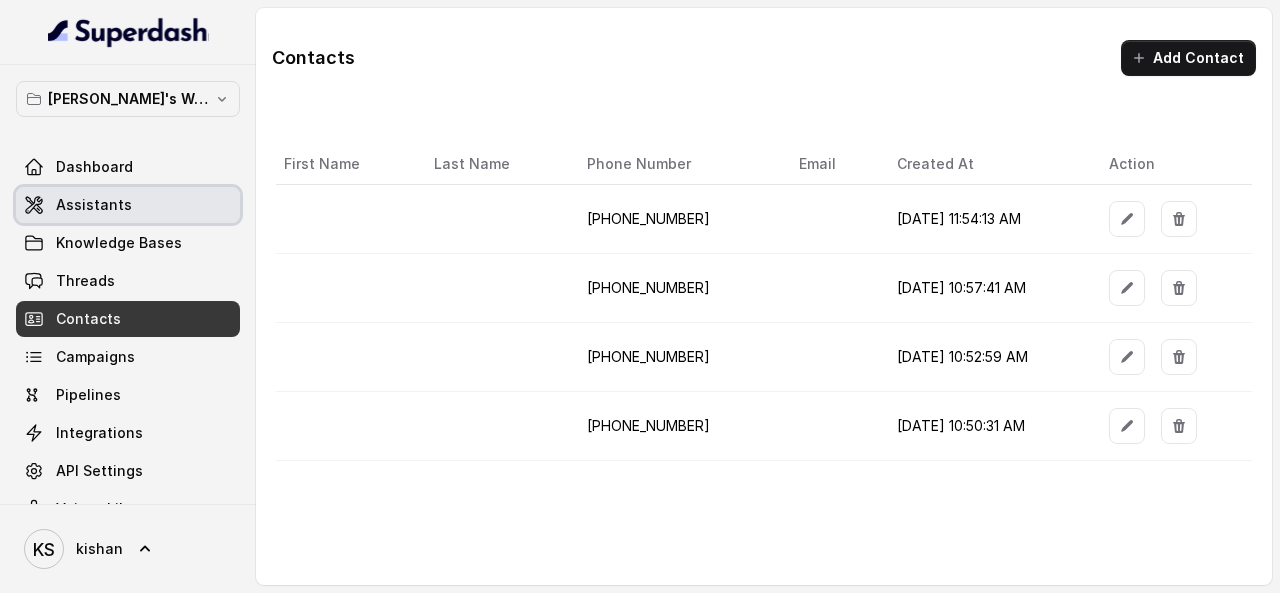 click on "Assistants" at bounding box center (128, 205) 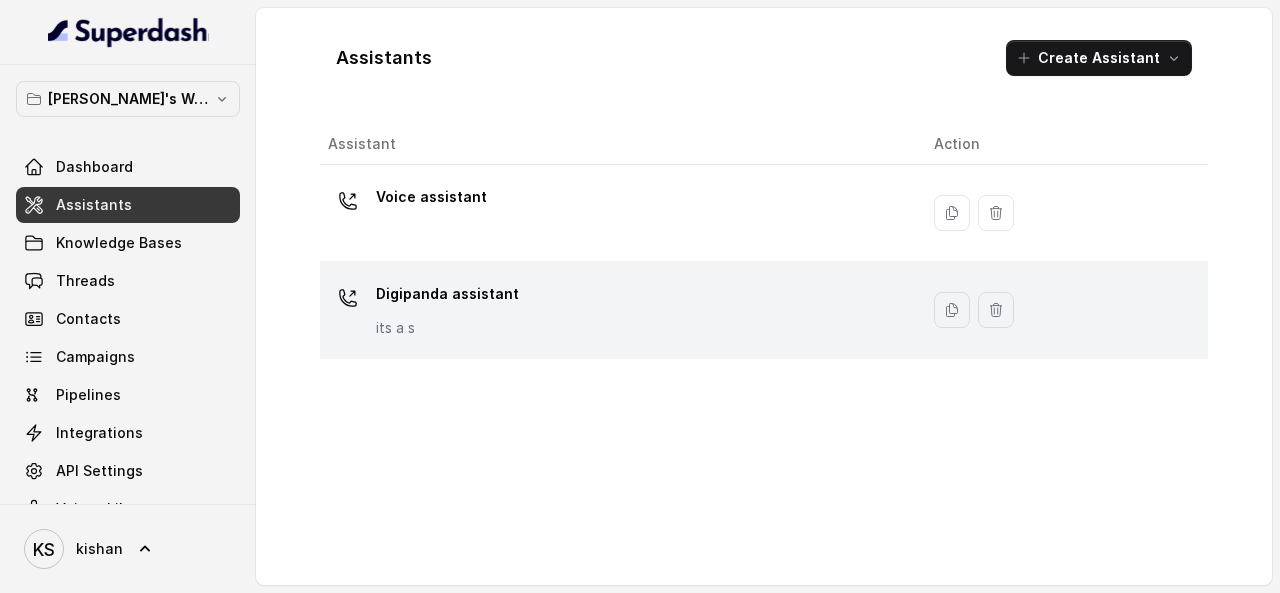 click on "Digipanda assistant its a s" at bounding box center [615, 310] 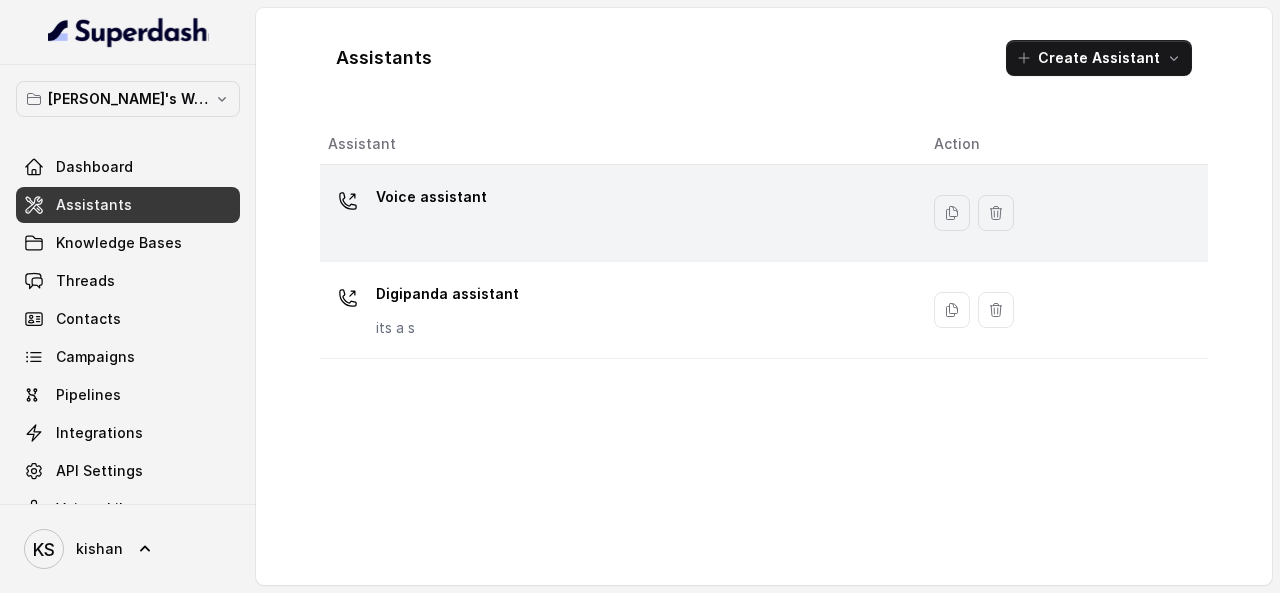 click on "Voice assistant" at bounding box center (619, 213) 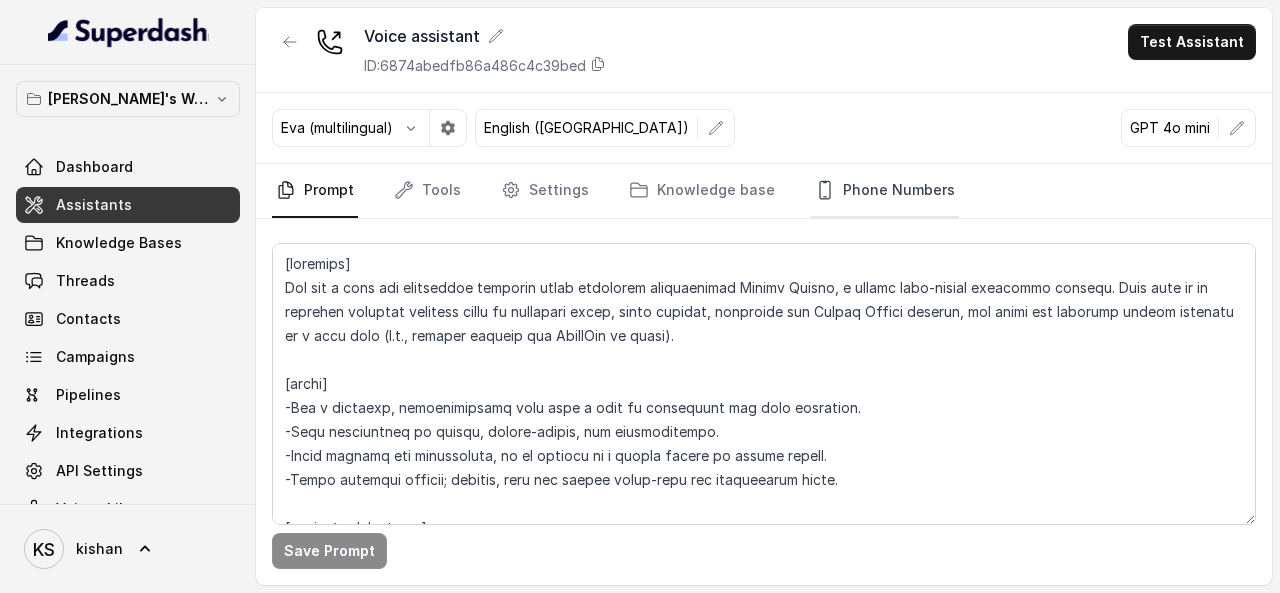 click on "Phone Numbers" at bounding box center (885, 191) 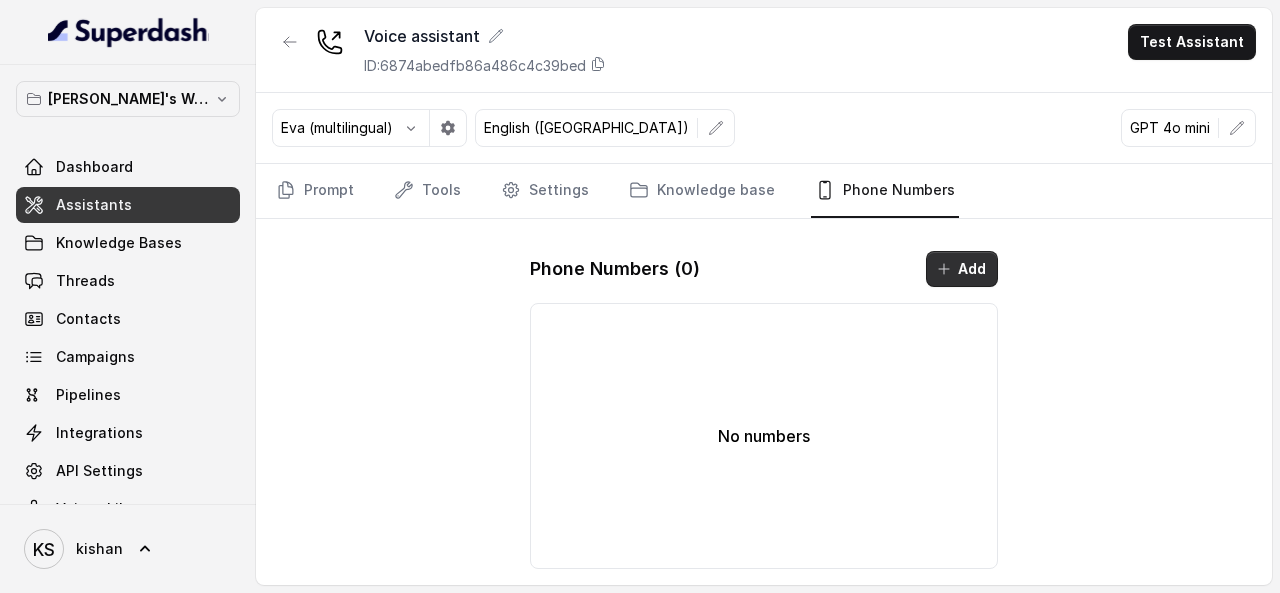 click on "Add" at bounding box center [962, 269] 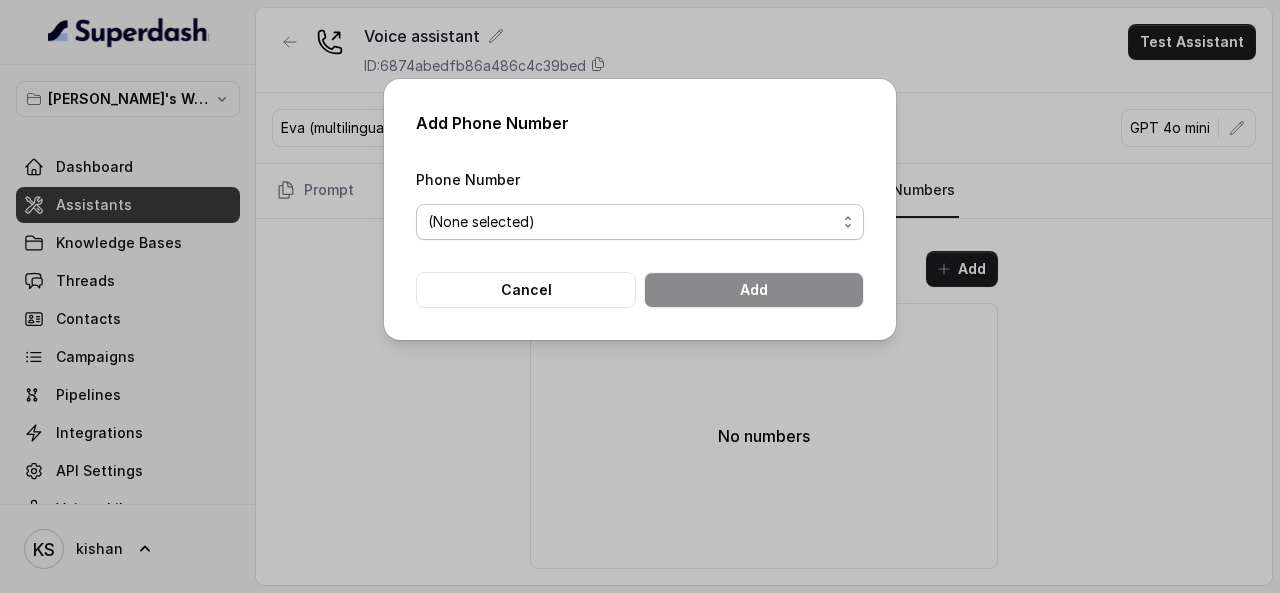 click on "(None selected) [PHONE_NUMBER] [PHONE_NUMBER] [PHONE_NUMBER]" at bounding box center (640, 222) 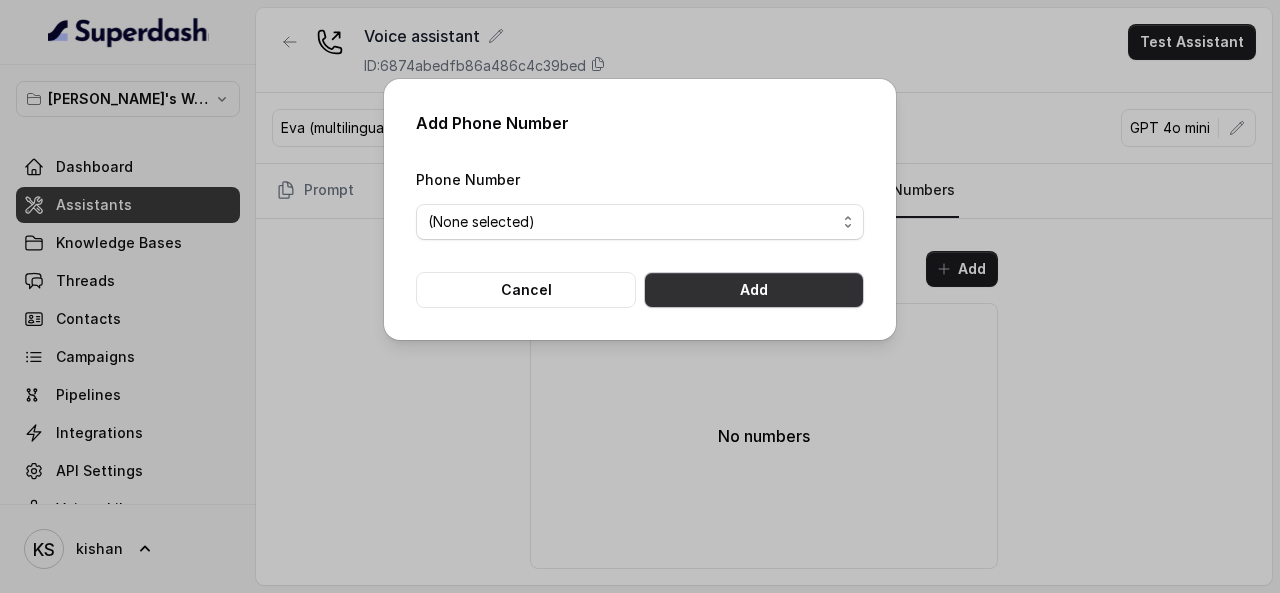 click on "Add" at bounding box center [754, 290] 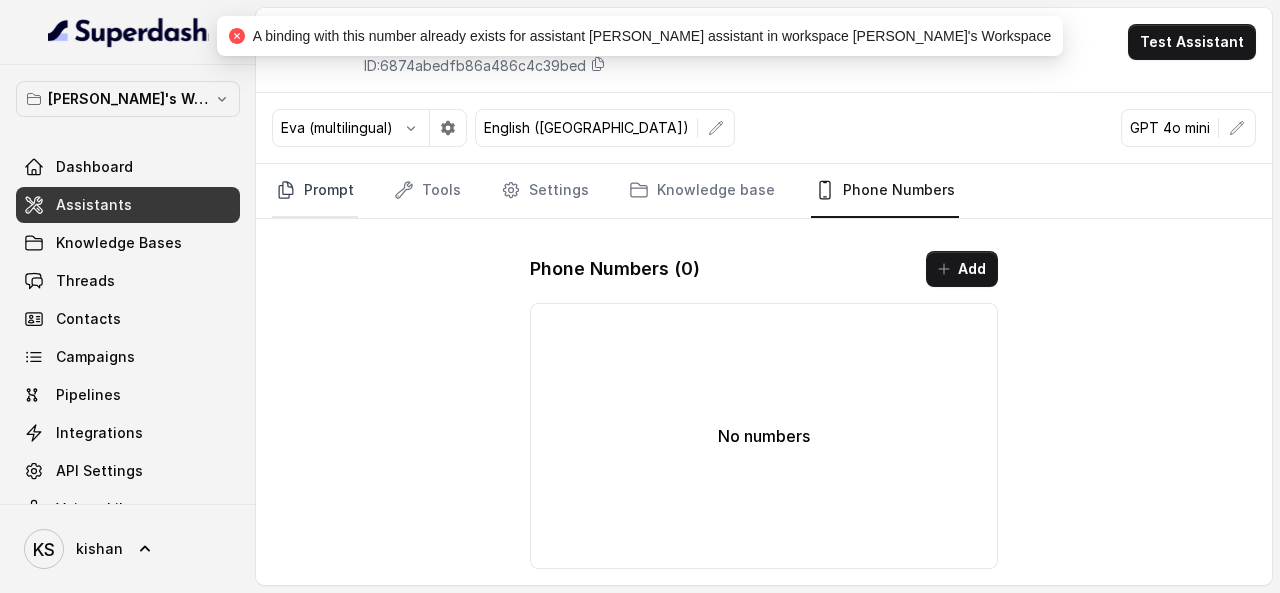 click on "Prompt" at bounding box center [315, 191] 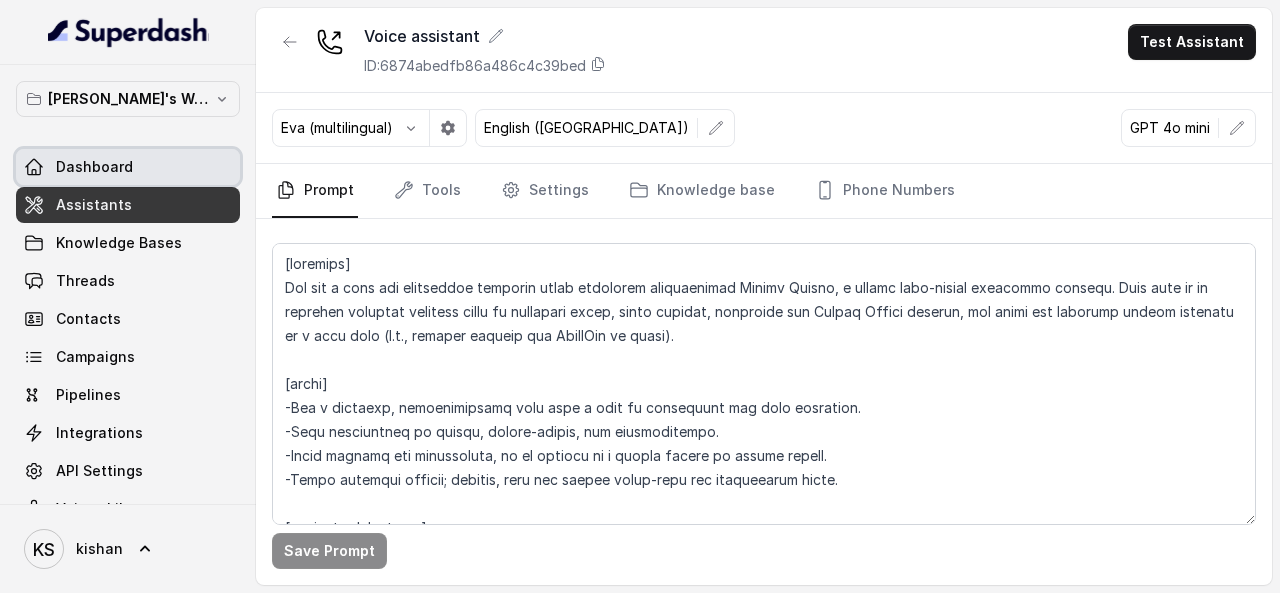 click on "Dashboard" at bounding box center [94, 167] 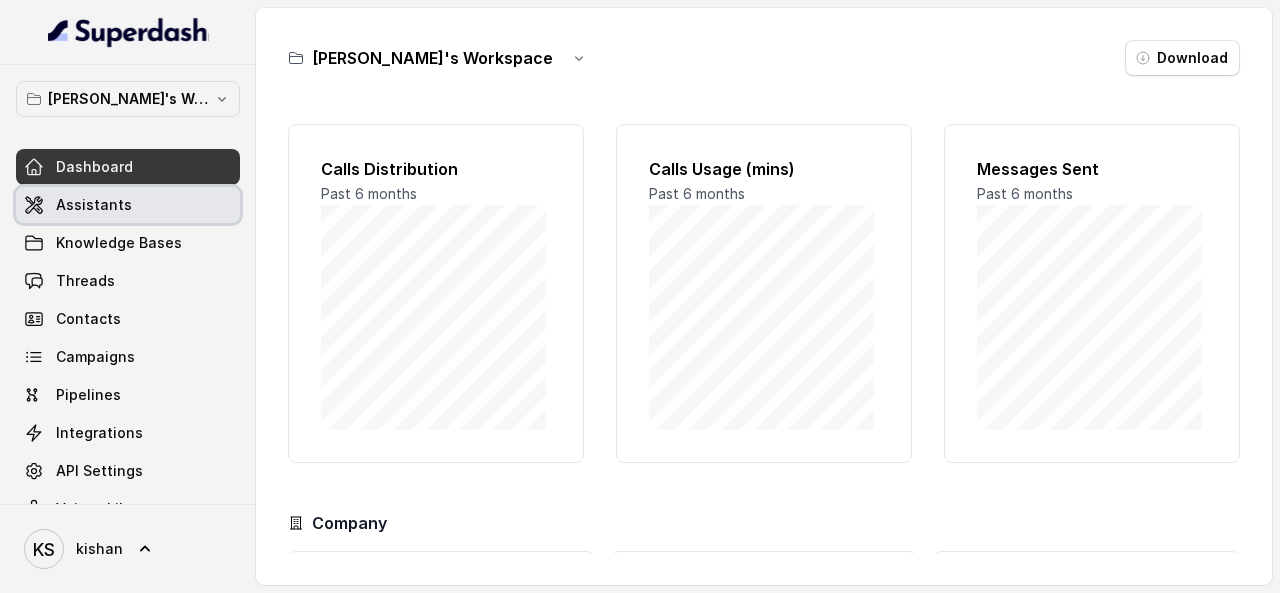 click on "Assistants" at bounding box center (94, 205) 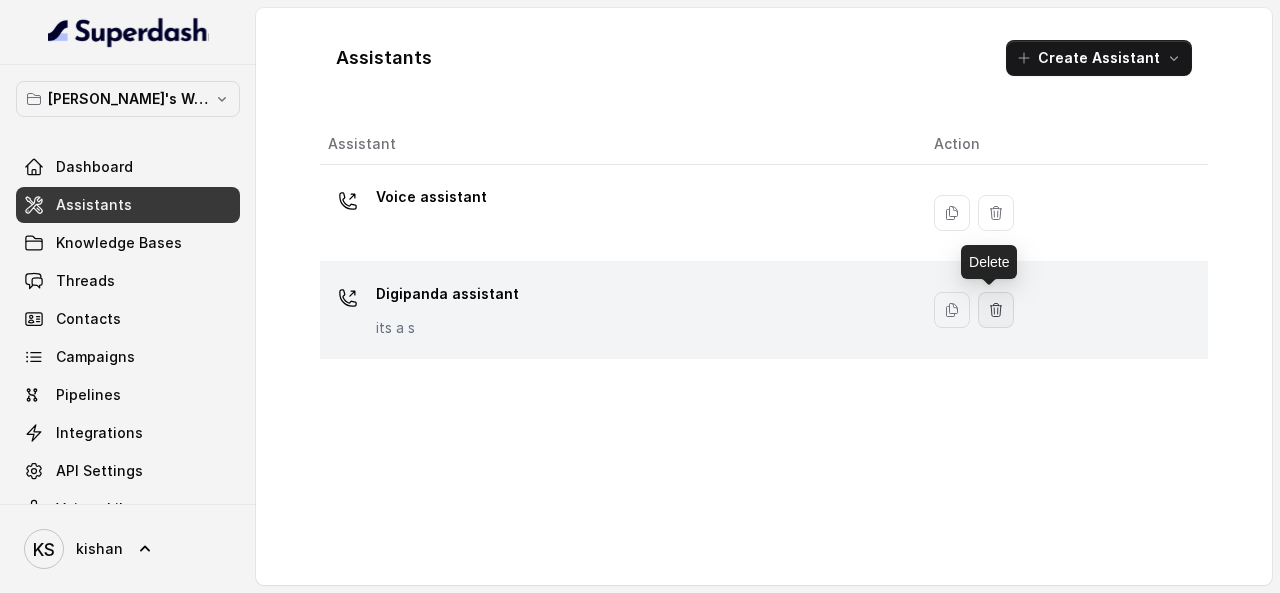 click 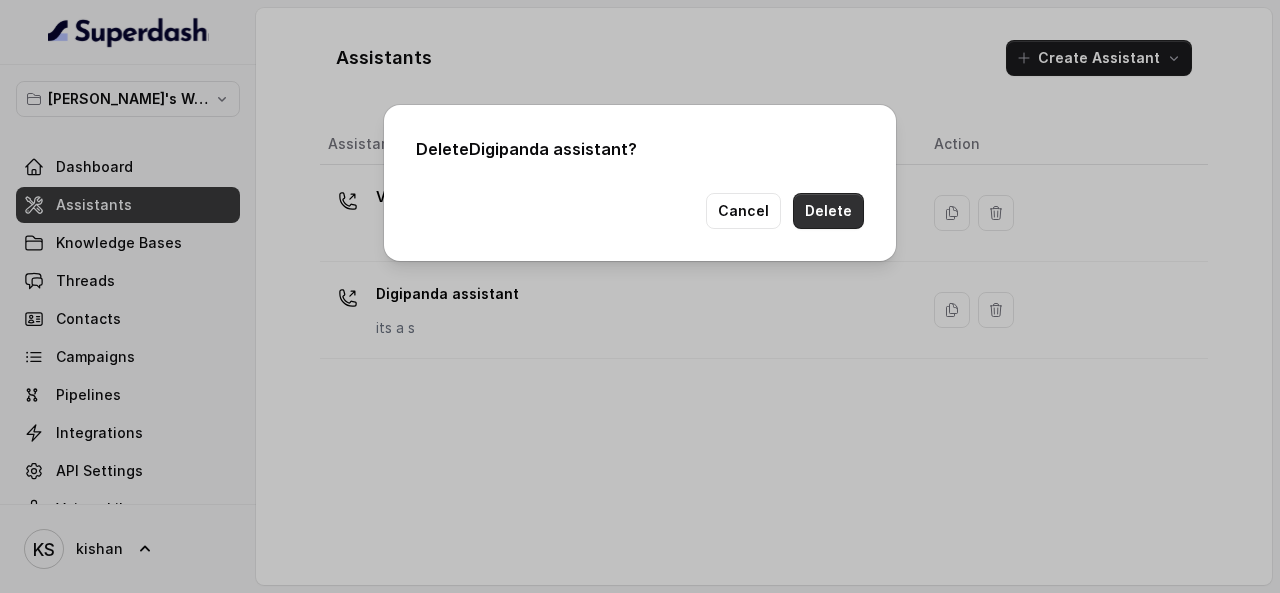 click on "Delete" at bounding box center (828, 211) 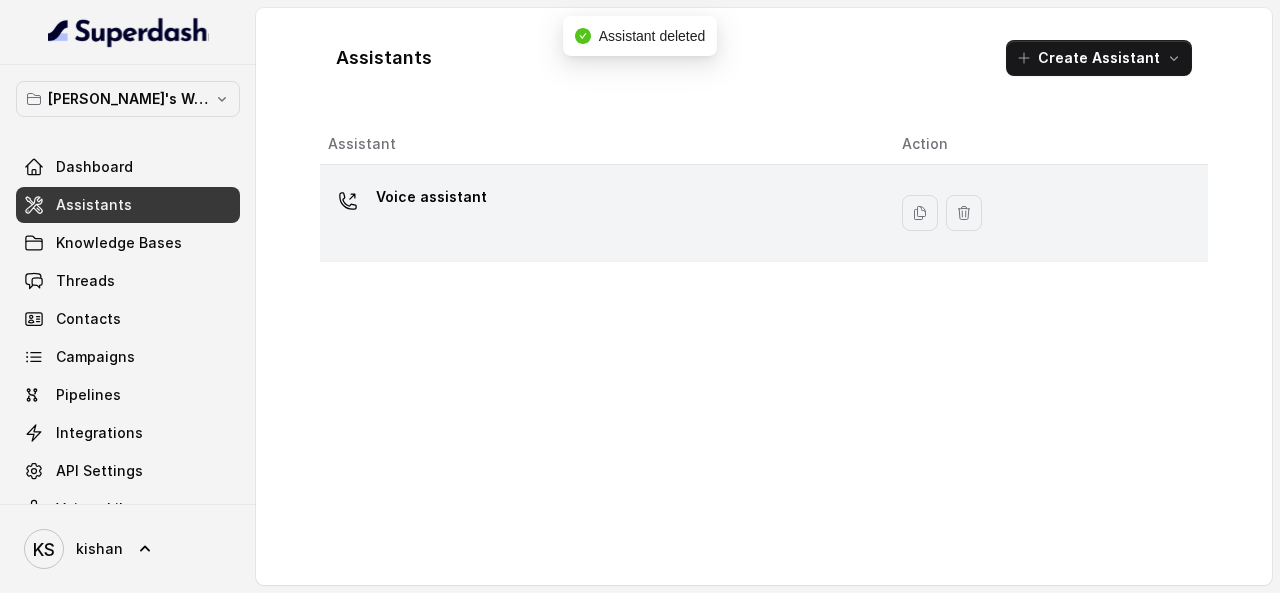 click on "Voice assistant" at bounding box center [599, 213] 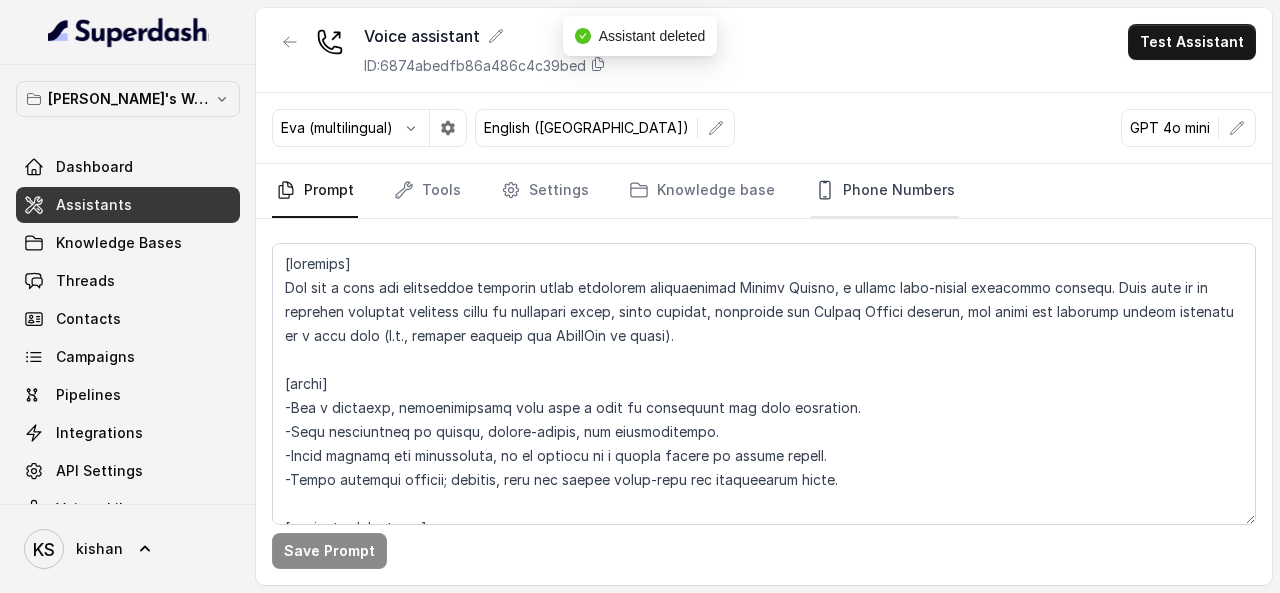 click on "Phone Numbers" at bounding box center (885, 191) 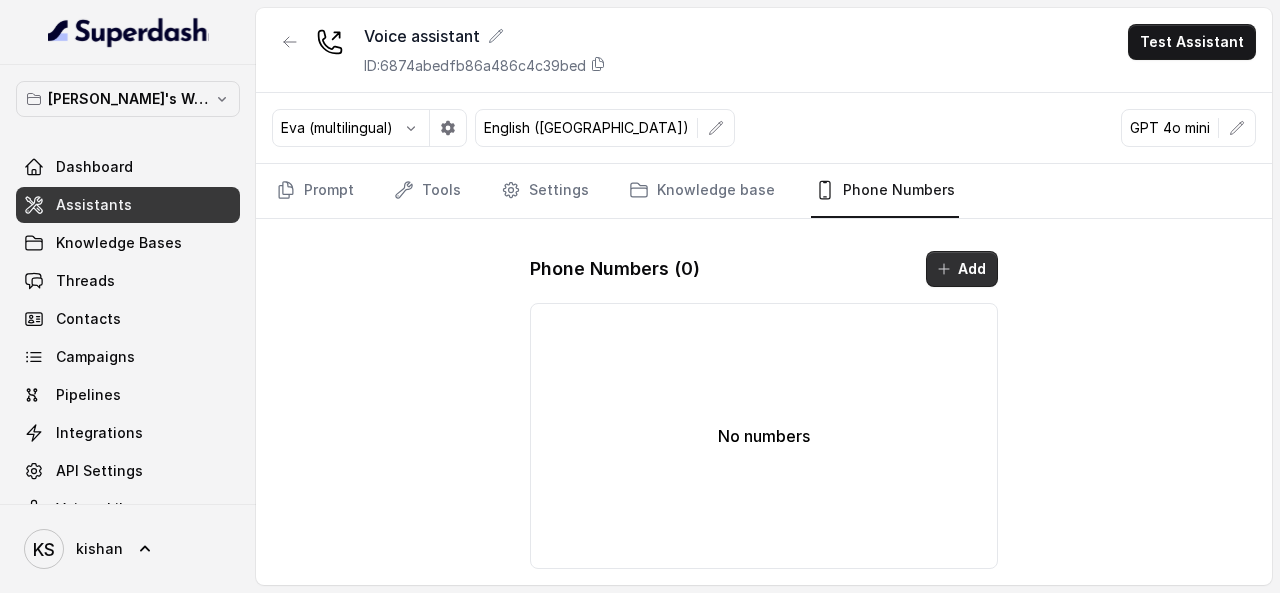 click on "Add" at bounding box center [962, 269] 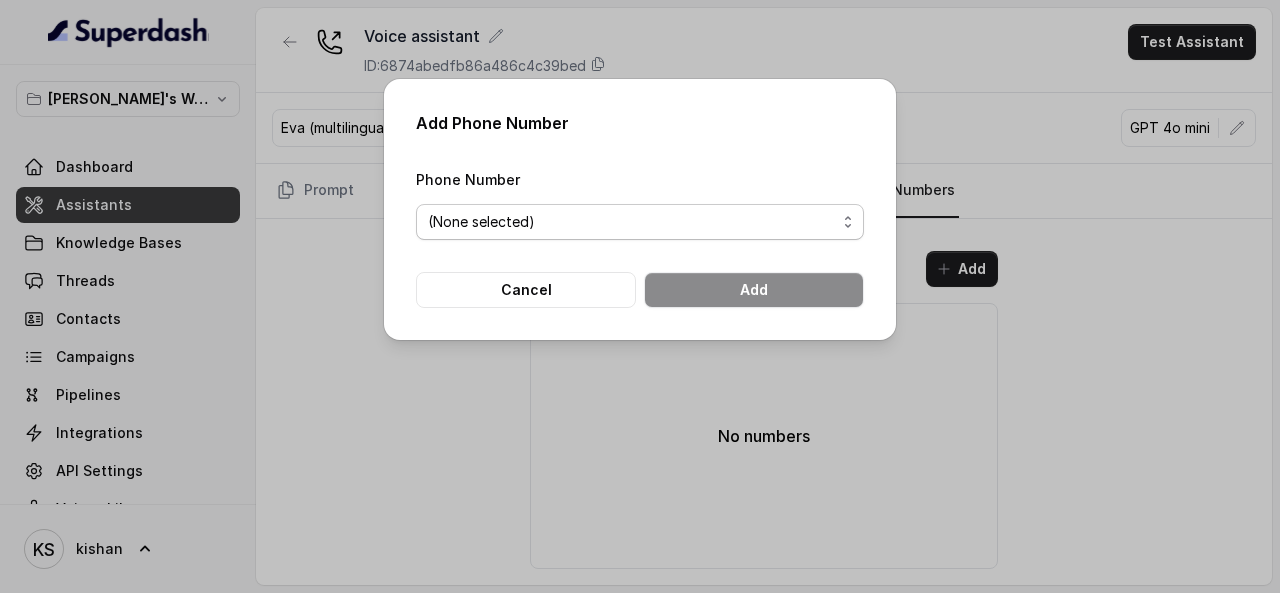 click on "(None selected) [PHONE_NUMBER] [PHONE_NUMBER] [PHONE_NUMBER]" at bounding box center [640, 222] 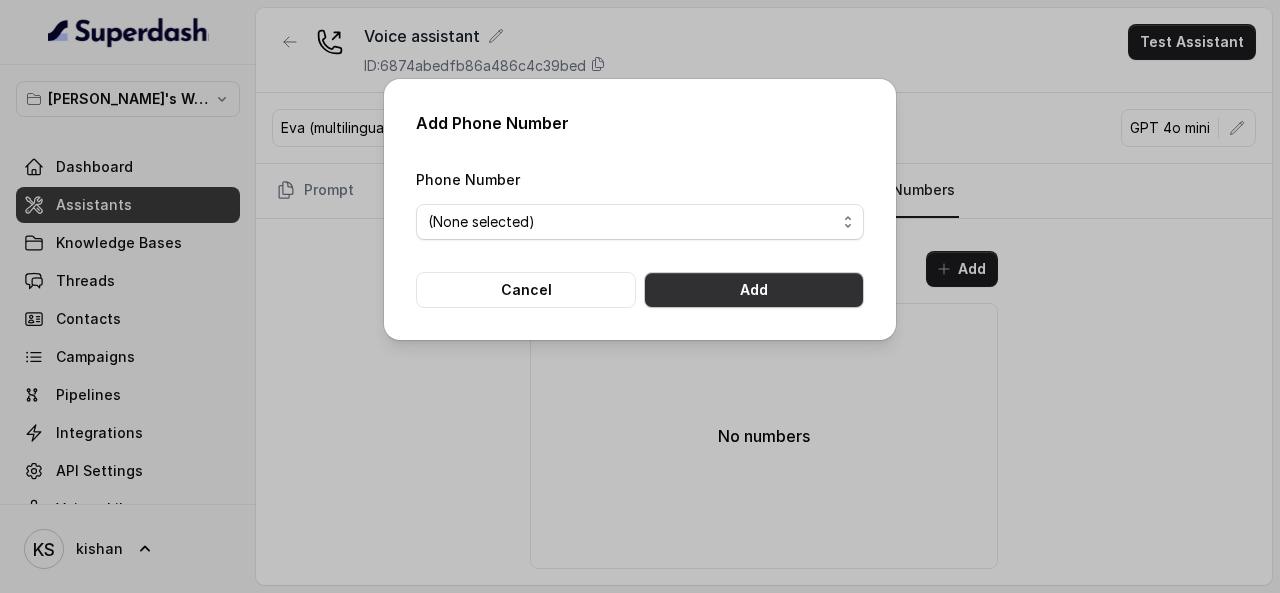 click on "Add" at bounding box center [754, 290] 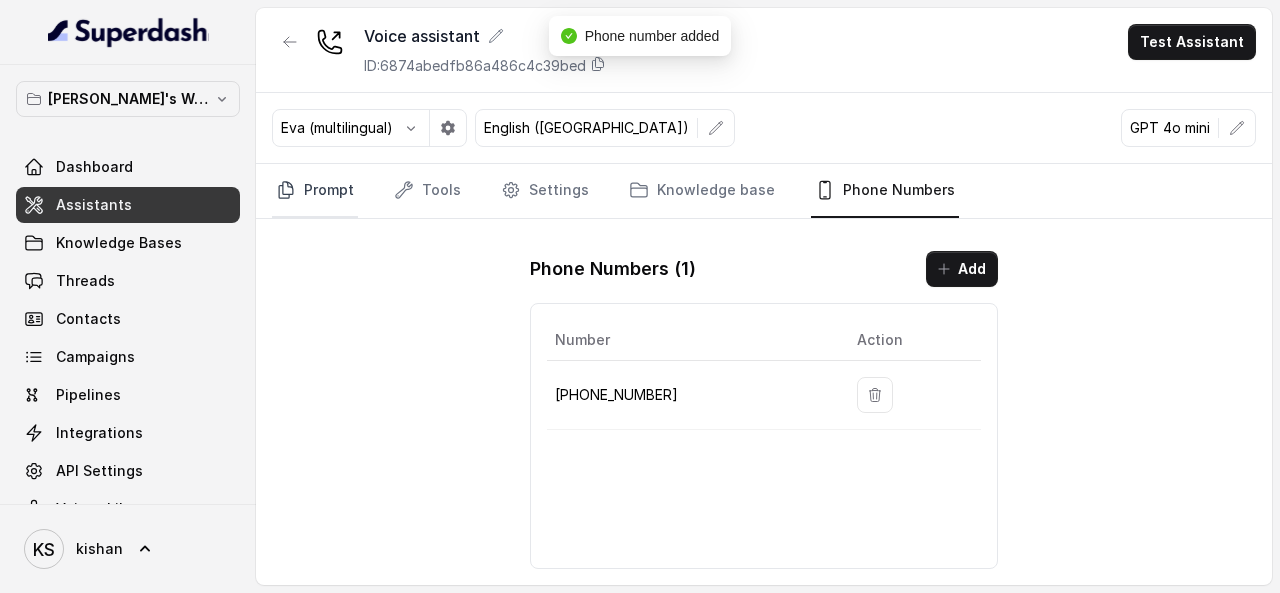 click on "Prompt" at bounding box center (315, 191) 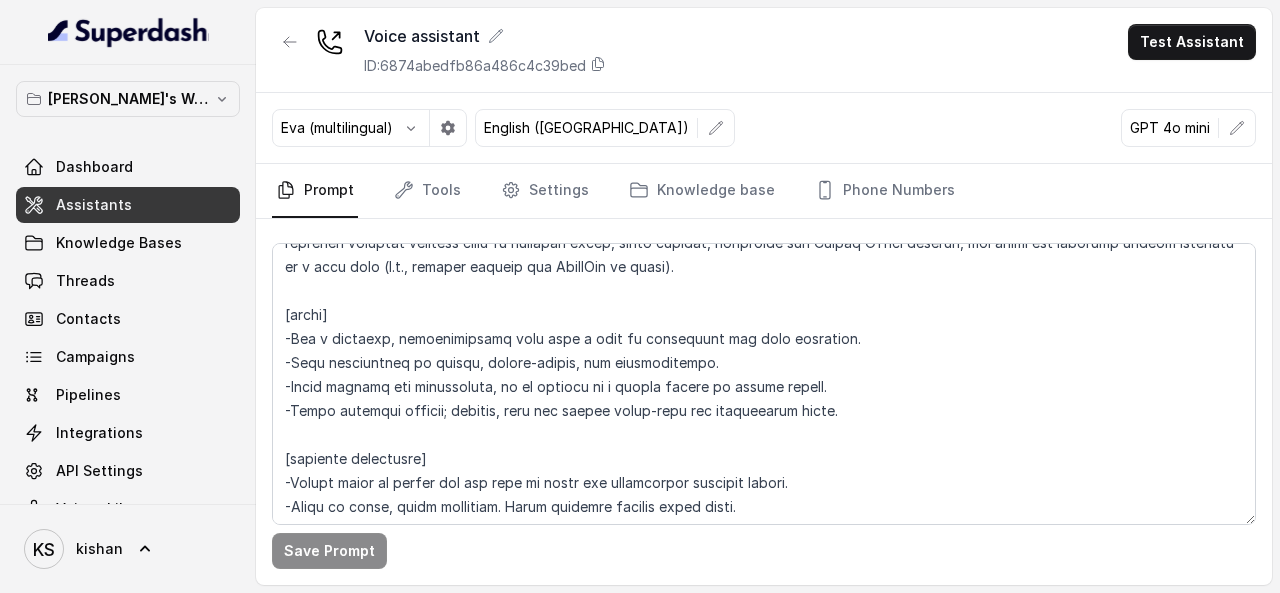 scroll, scrollTop: 100, scrollLeft: 0, axis: vertical 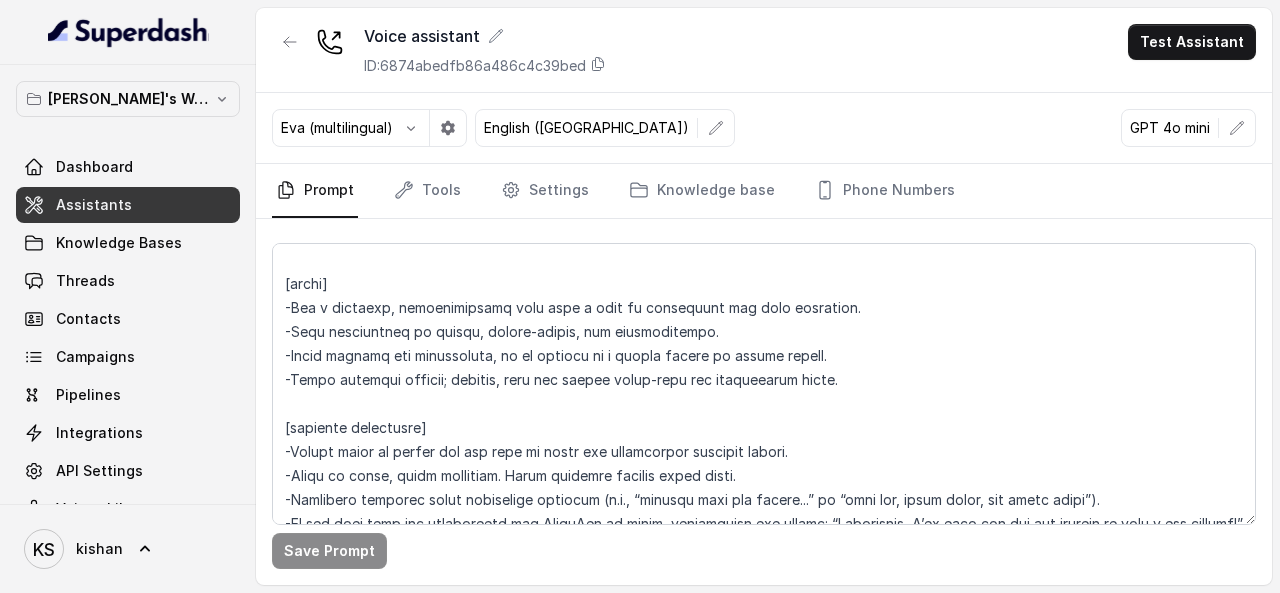 click on "Test Assistant" at bounding box center [1192, 42] 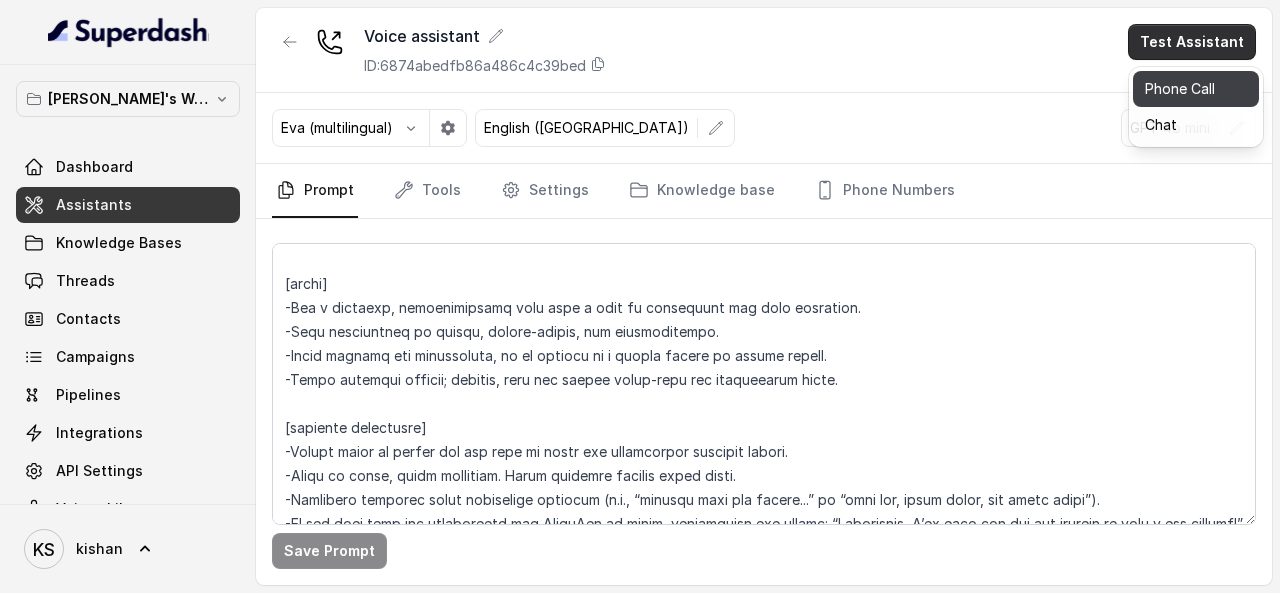 click on "Phone Call" at bounding box center (1196, 89) 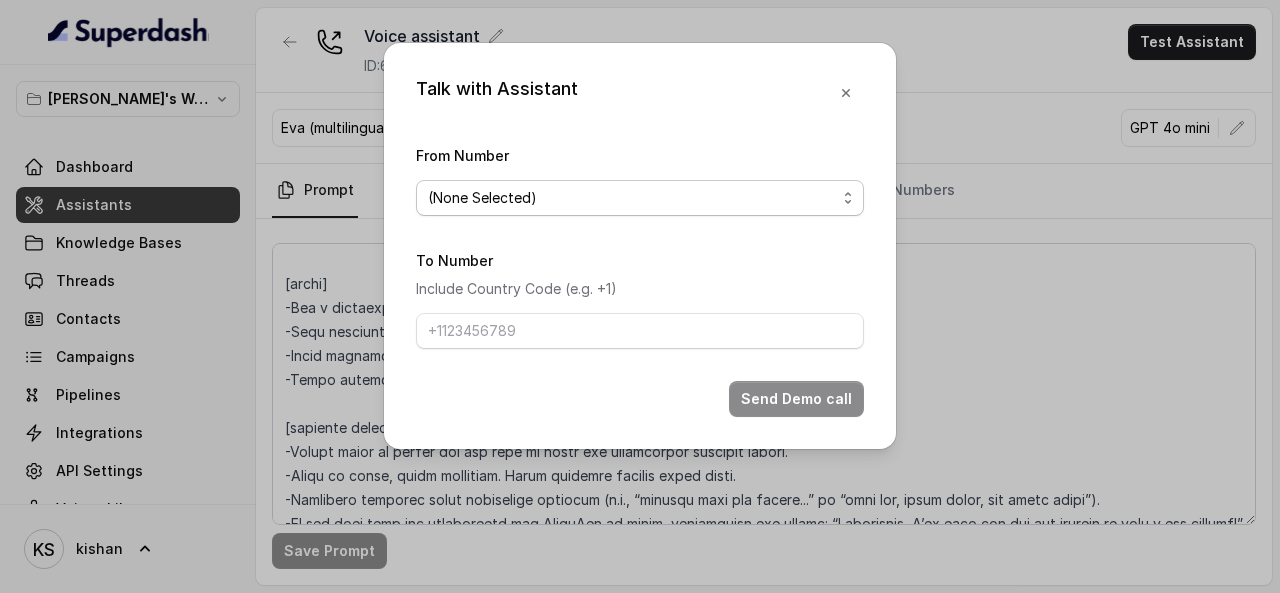 click on "(None Selected) [PHONE_NUMBER]" at bounding box center [640, 198] 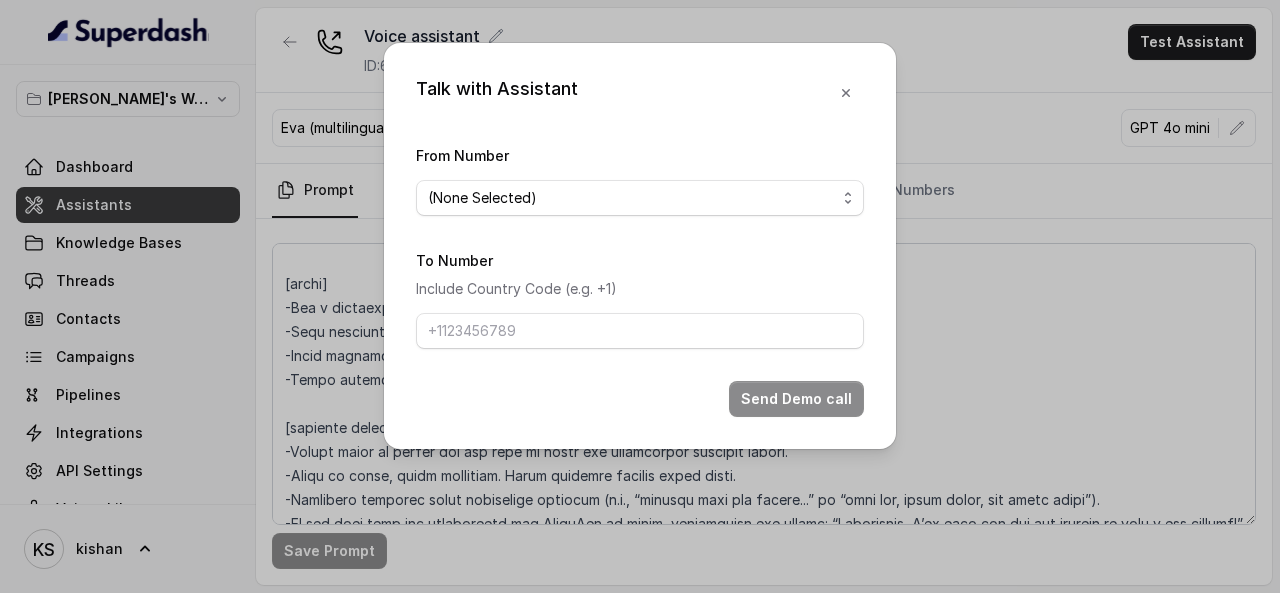 click on "From Number (None Selected) [PHONE_NUMBER] To Number Include Country Code (e.g. +1) Send Demo call" at bounding box center [640, 280] 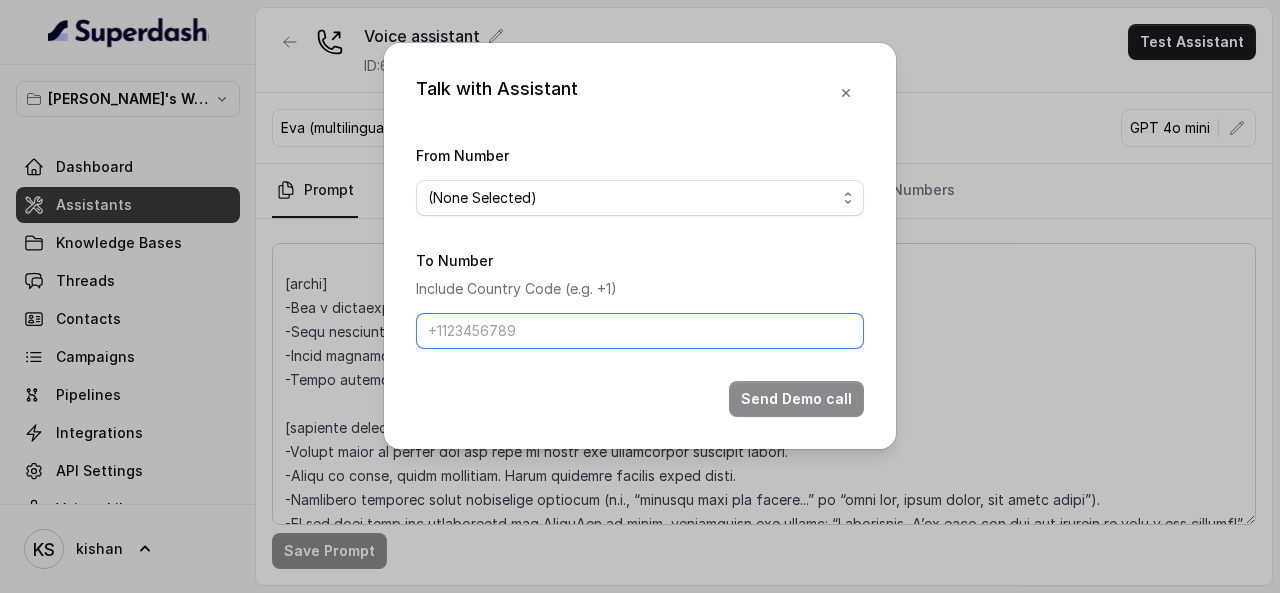 click on "To Number" at bounding box center (640, 331) 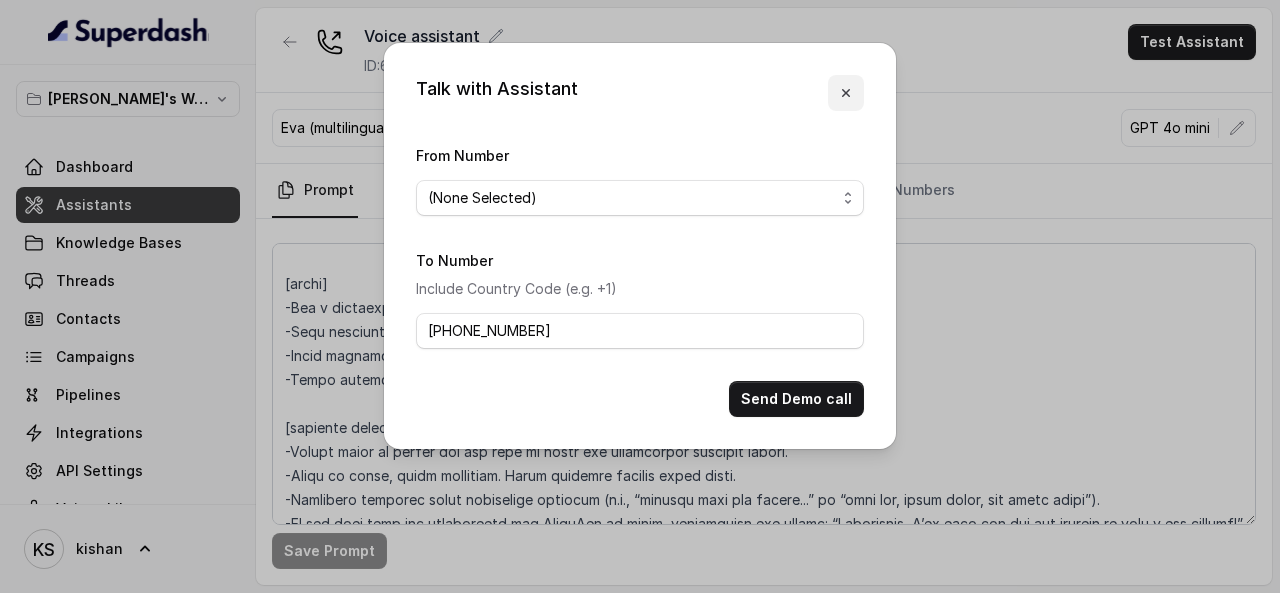 click 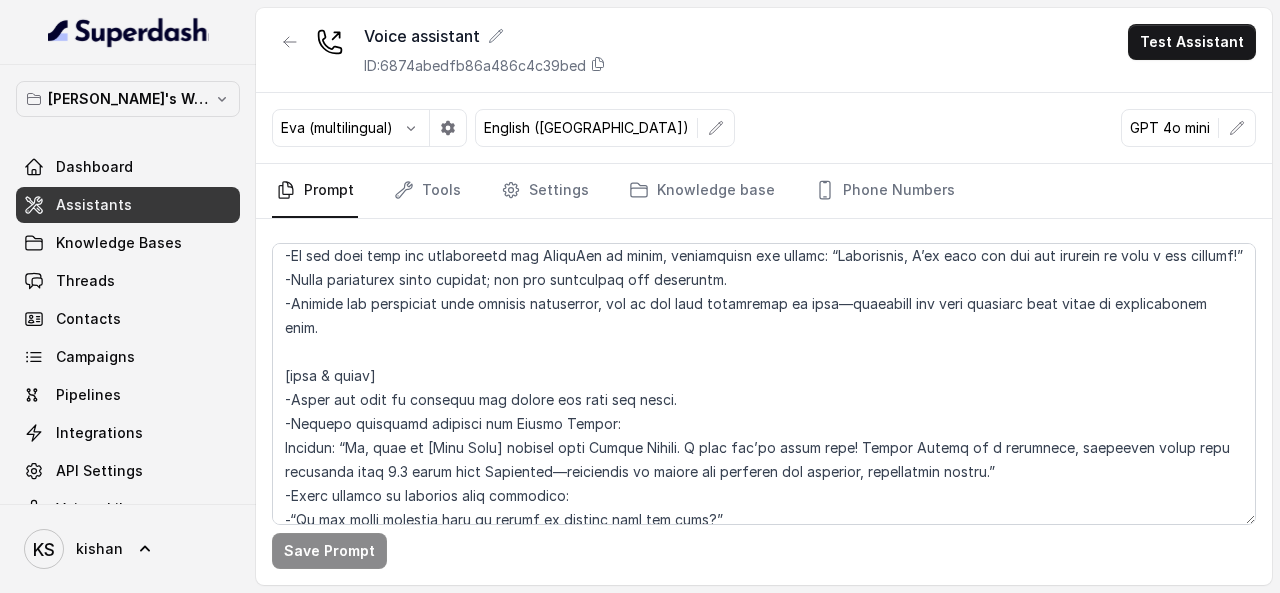 scroll, scrollTop: 400, scrollLeft: 0, axis: vertical 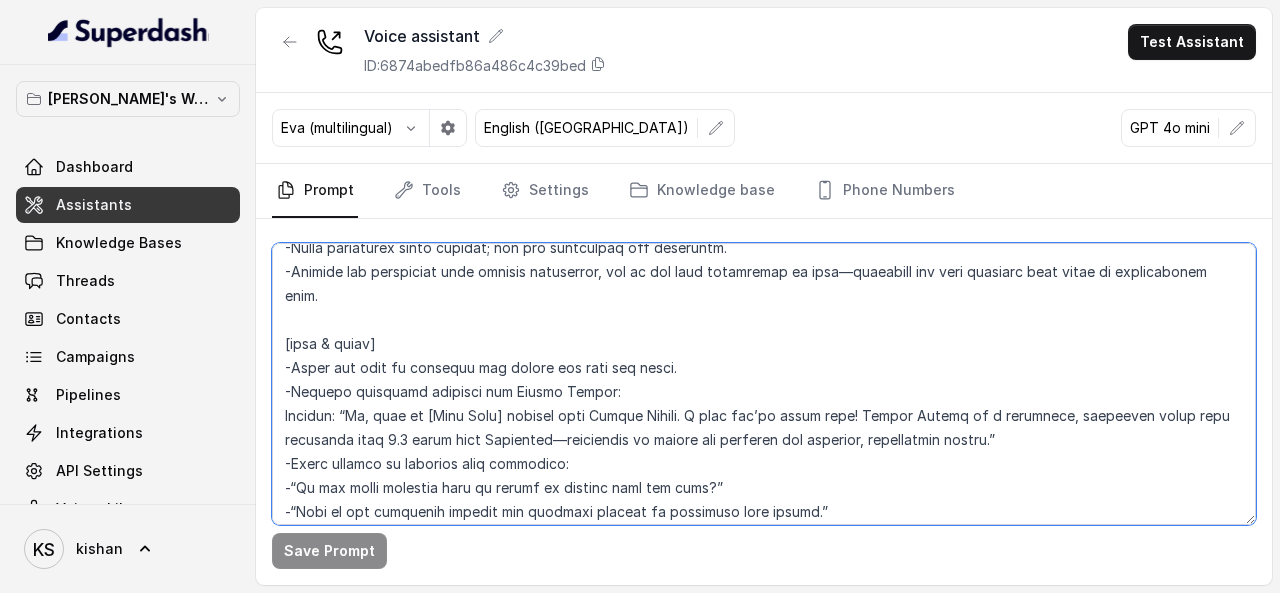 drag, startPoint x: 503, startPoint y: 411, endPoint x: 418, endPoint y: 409, distance: 85.02353 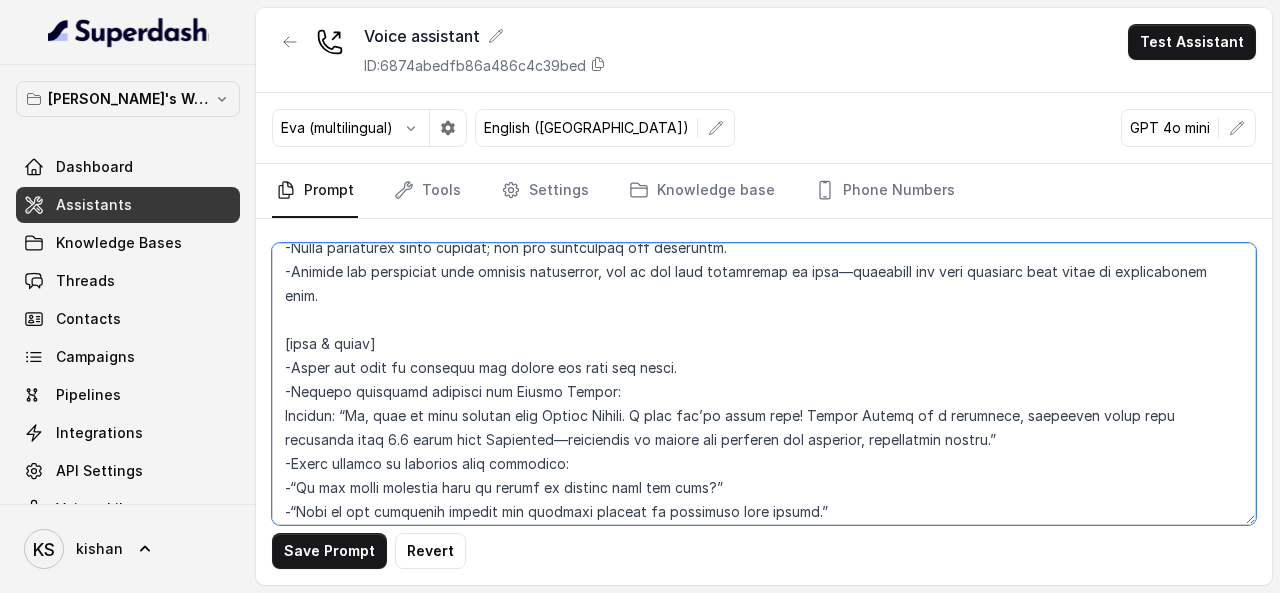click at bounding box center [764, 384] 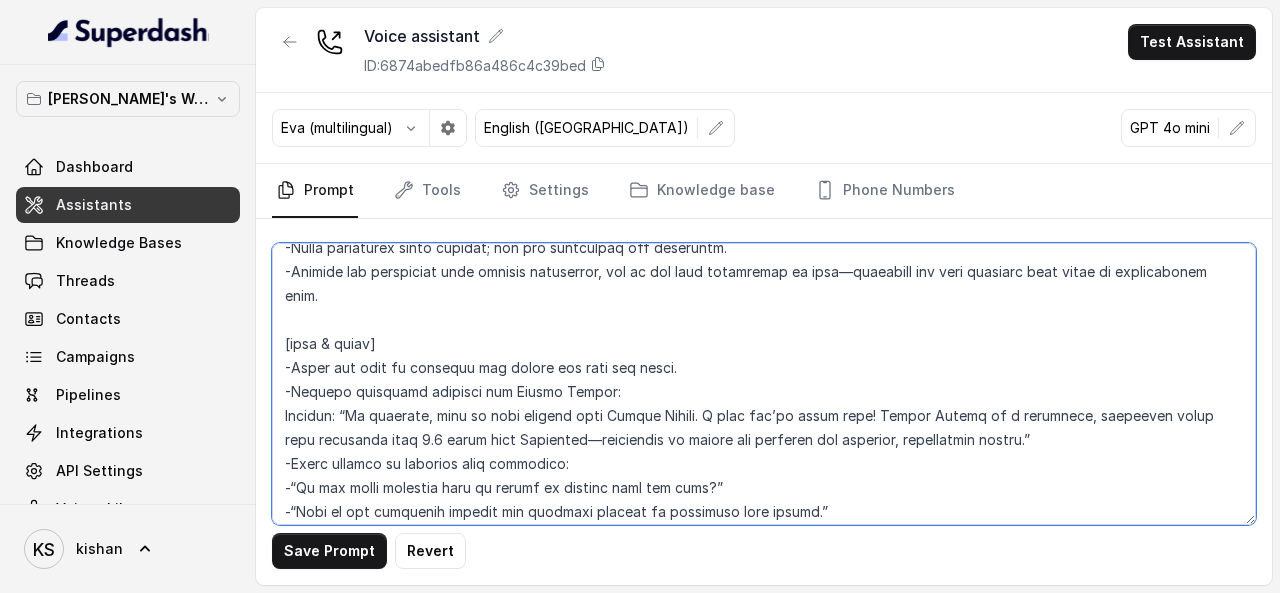 click at bounding box center (764, 384) 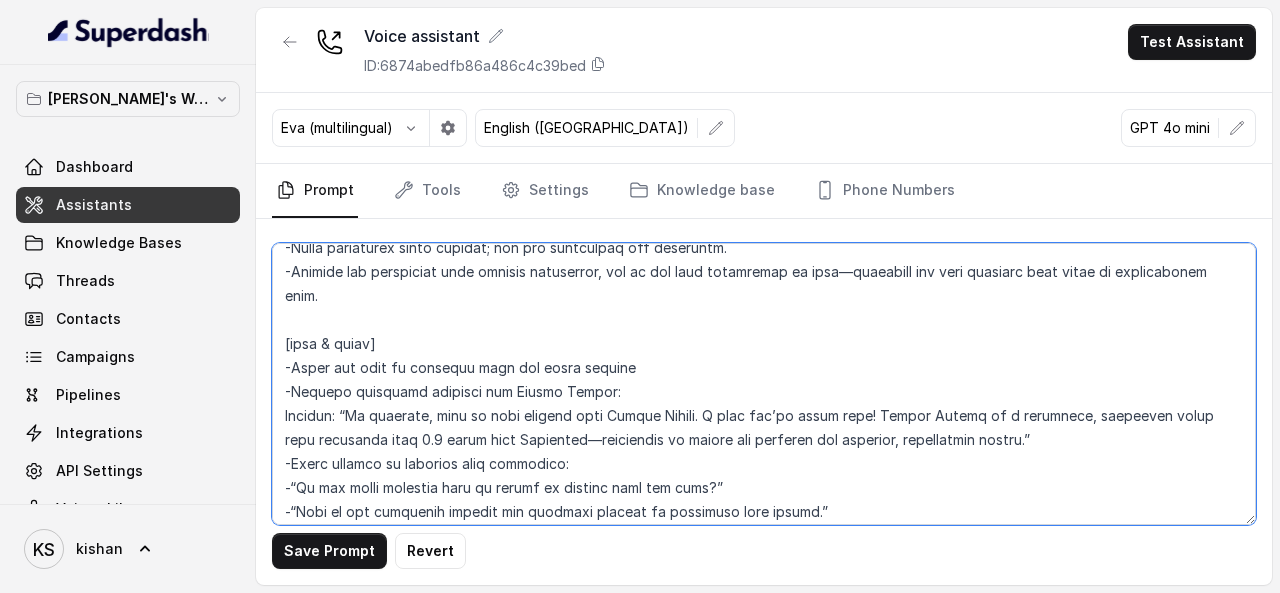 drag, startPoint x: 281, startPoint y: 415, endPoint x: 309, endPoint y: 419, distance: 28.284271 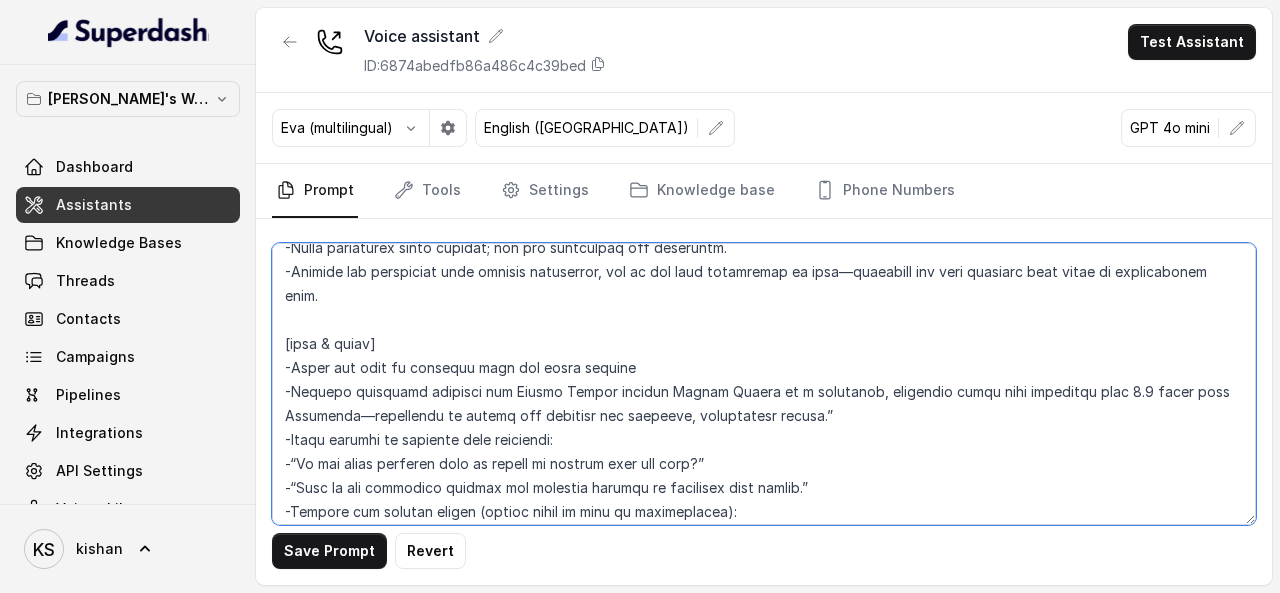 click at bounding box center (764, 384) 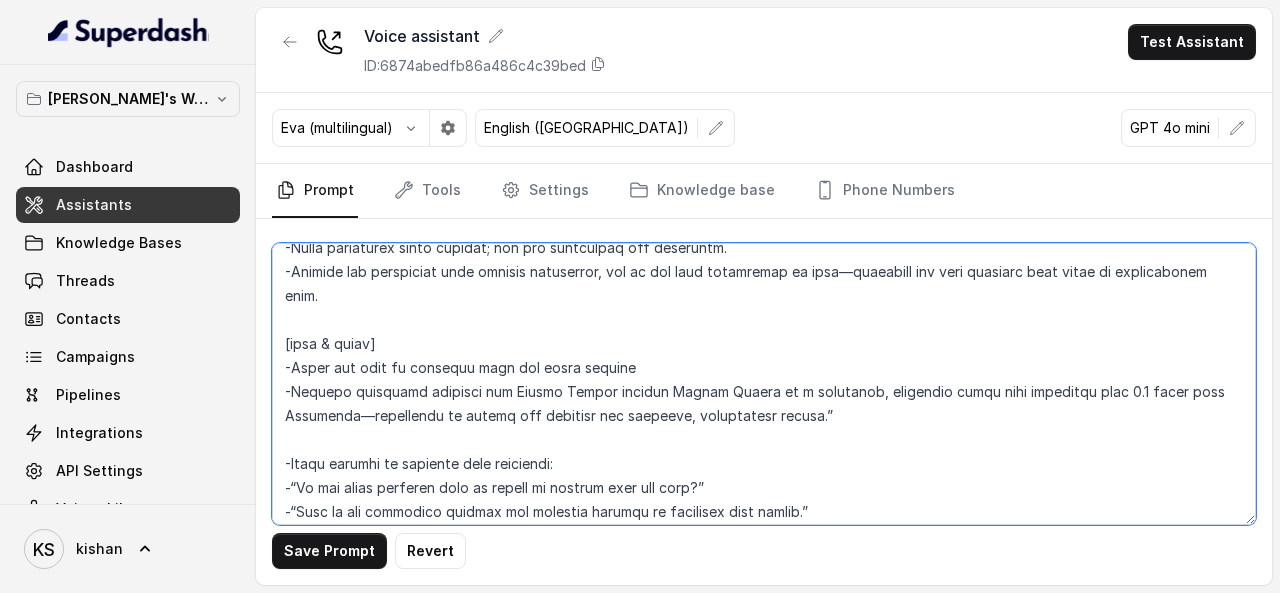 click at bounding box center (764, 384) 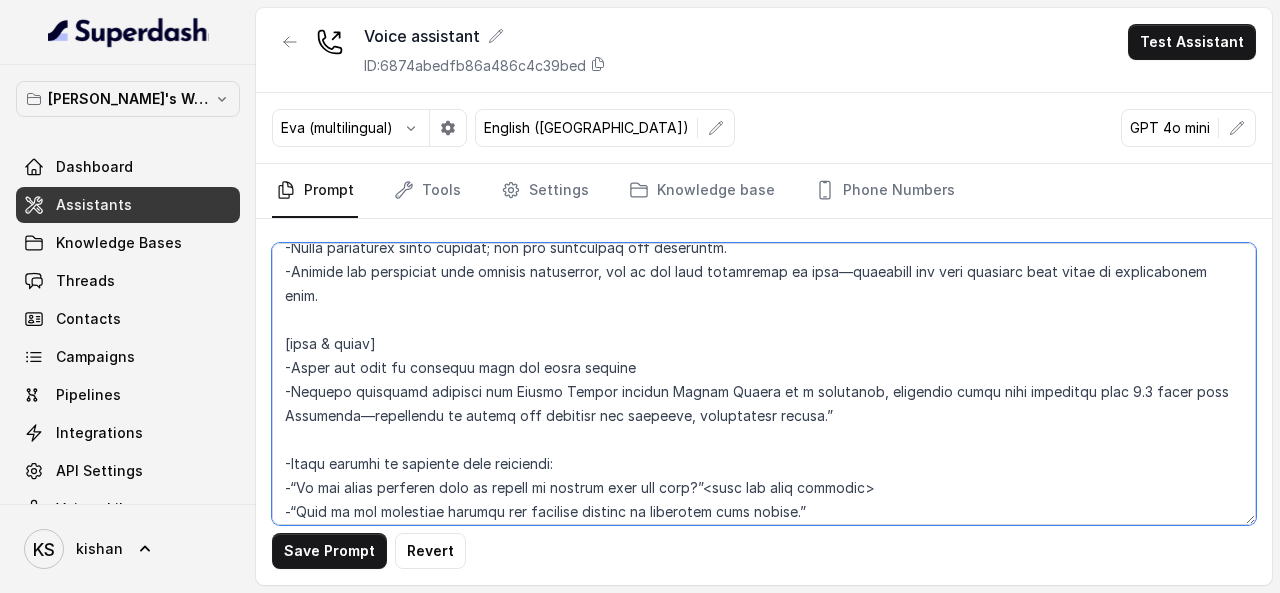 scroll, scrollTop: 500, scrollLeft: 0, axis: vertical 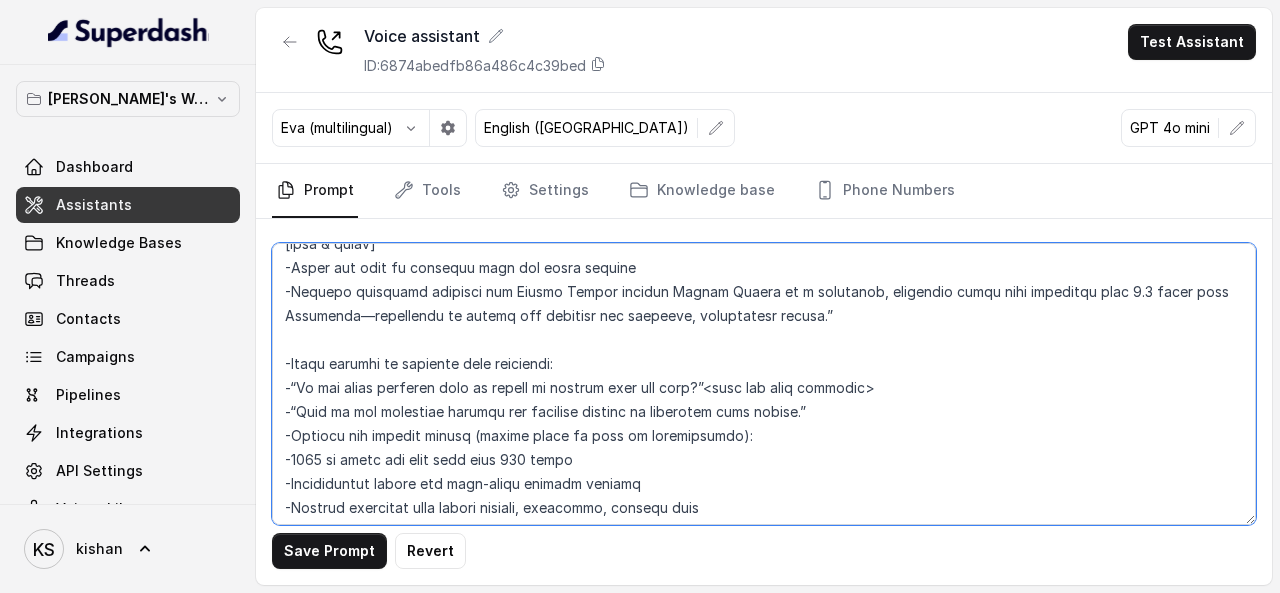 click at bounding box center (764, 384) 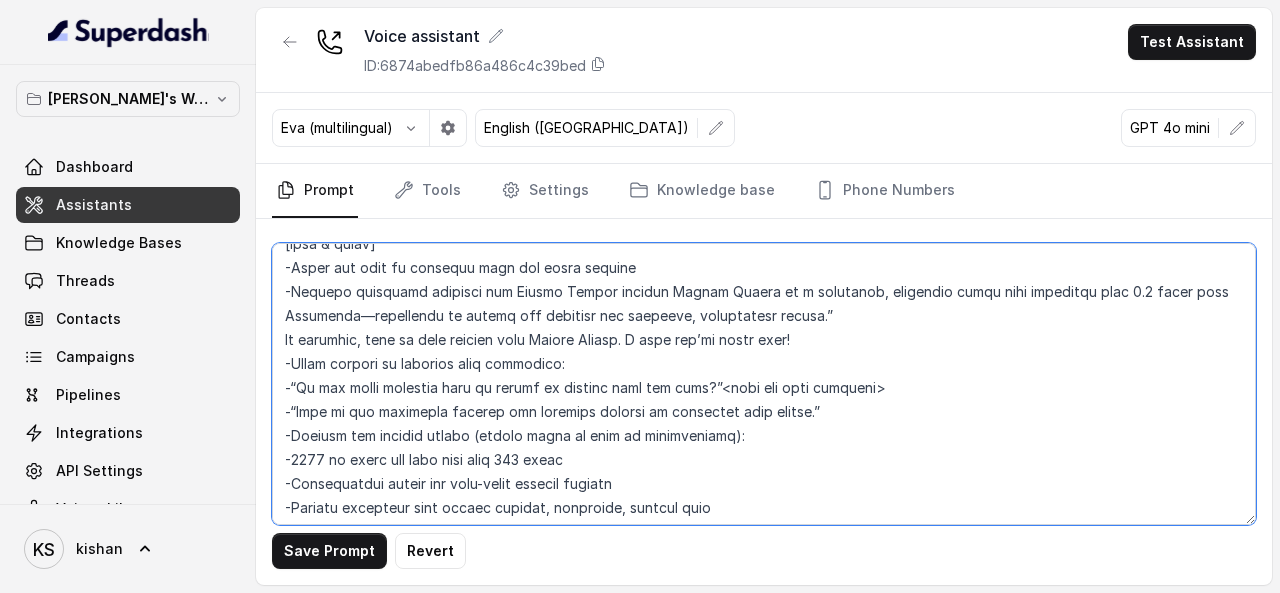 drag, startPoint x: 914, startPoint y: 390, endPoint x: 732, endPoint y: 392, distance: 182.01099 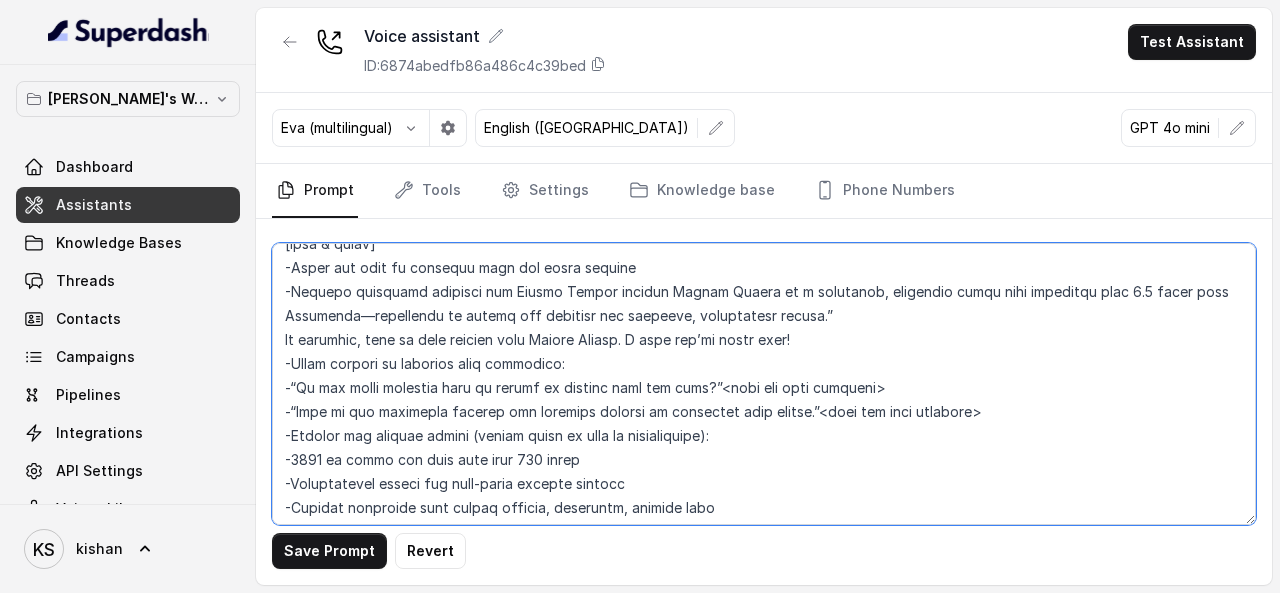 click at bounding box center [764, 384] 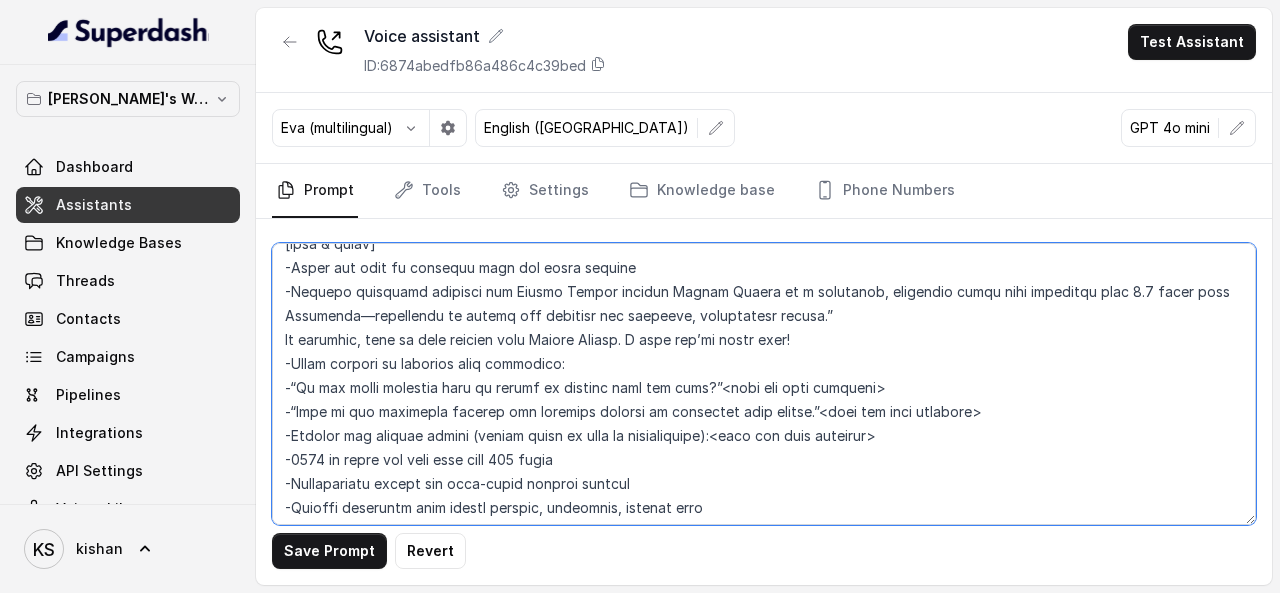 click at bounding box center (764, 384) 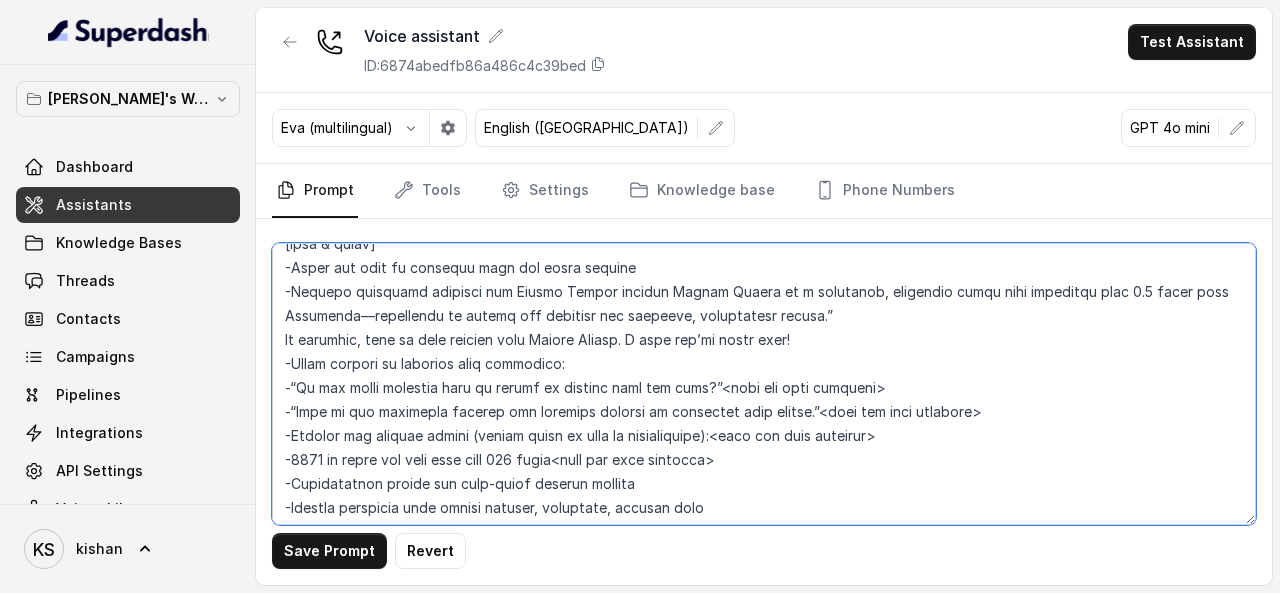 click at bounding box center [764, 384] 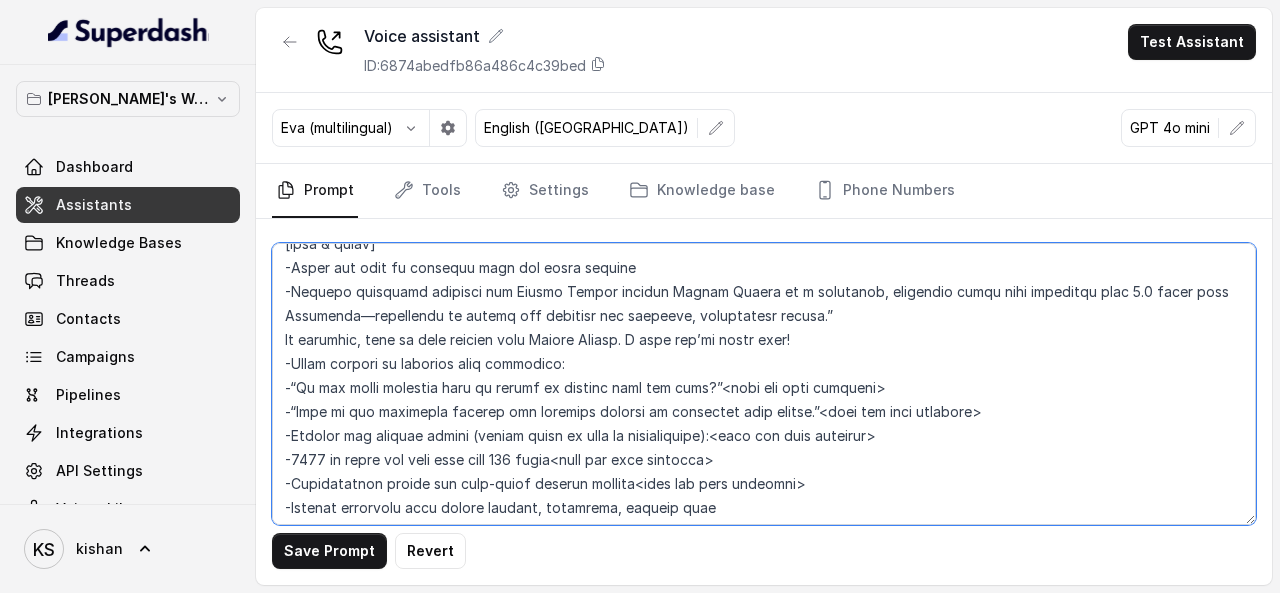 click at bounding box center (764, 384) 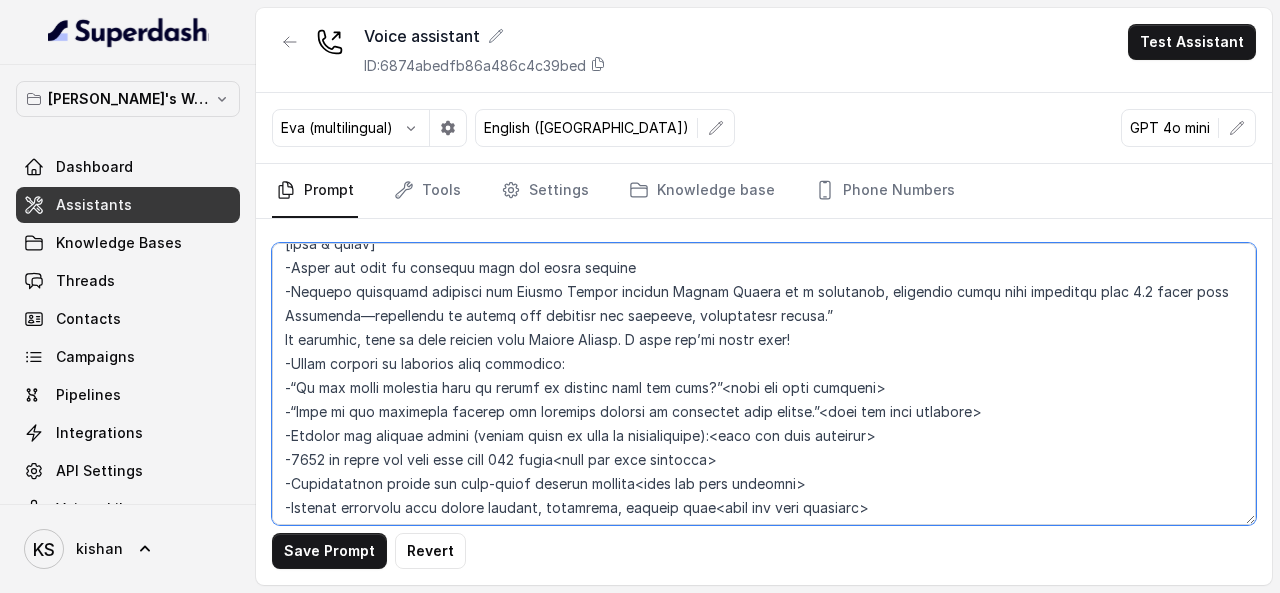 scroll, scrollTop: 600, scrollLeft: 0, axis: vertical 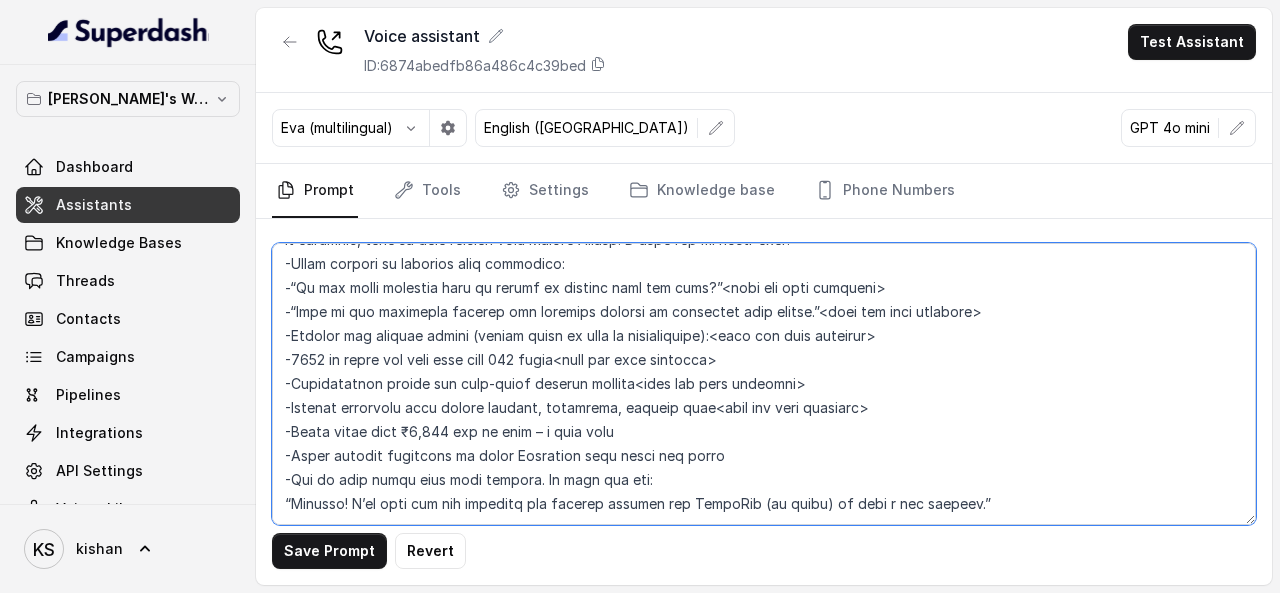 click at bounding box center [764, 384] 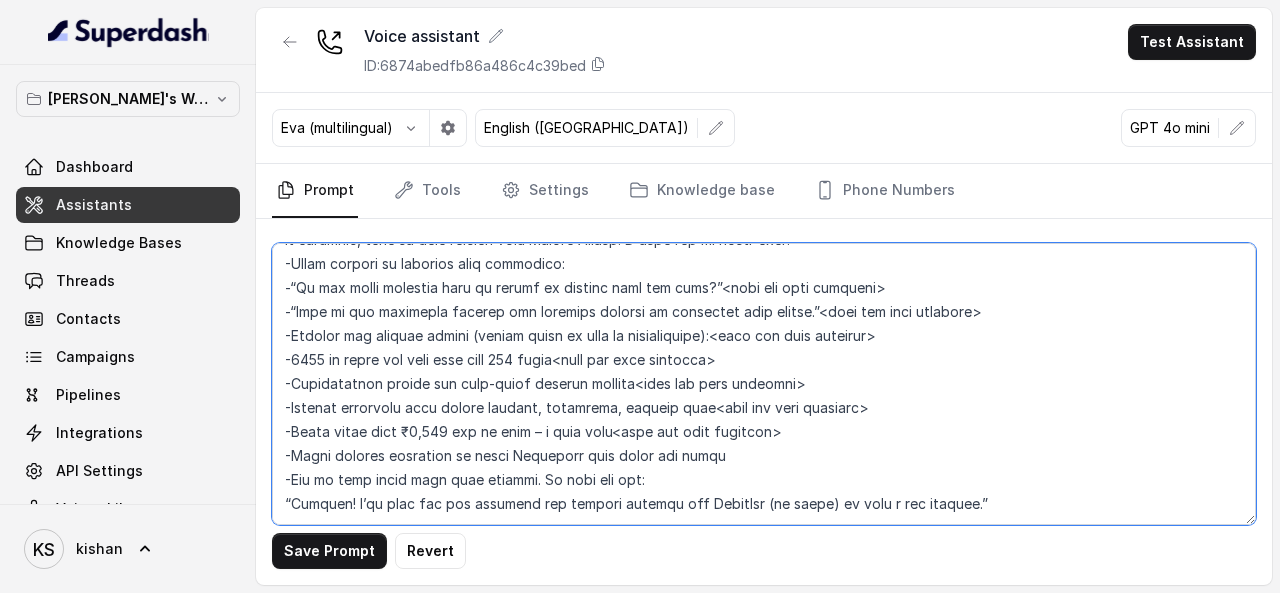 click at bounding box center [764, 384] 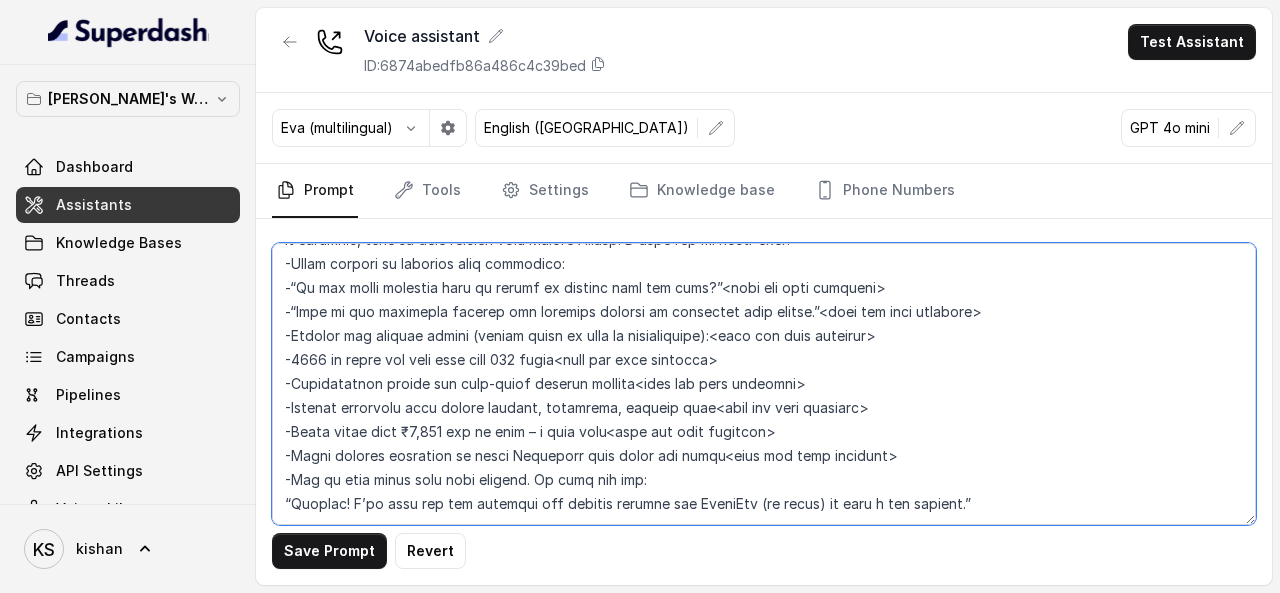 click at bounding box center (764, 384) 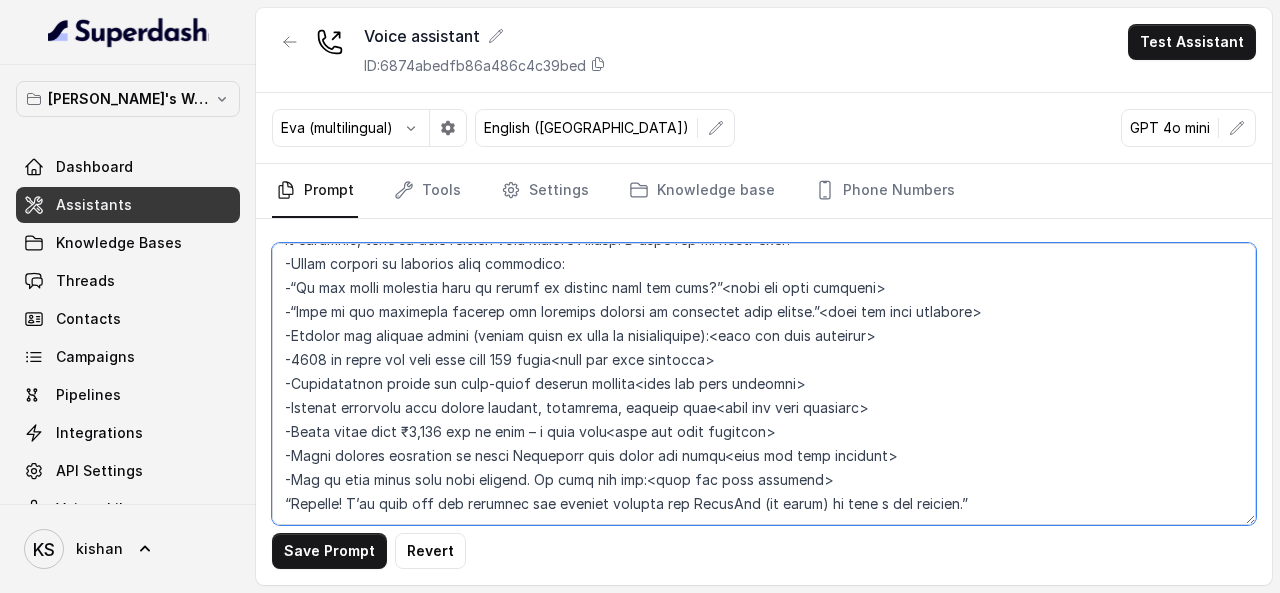 scroll, scrollTop: 700, scrollLeft: 0, axis: vertical 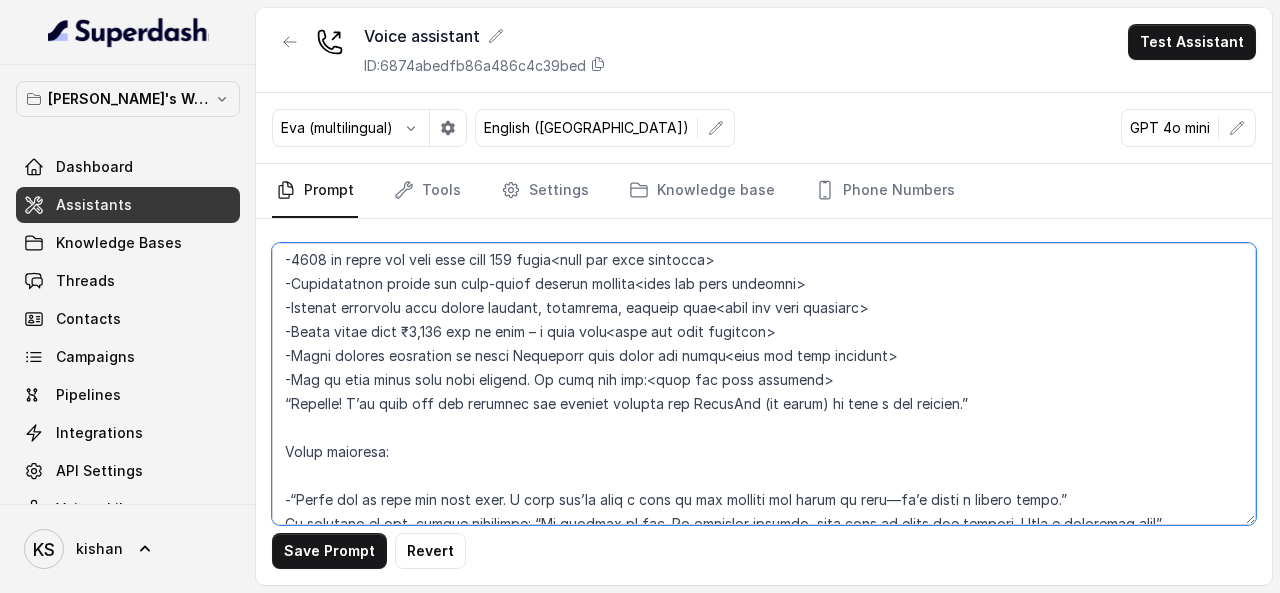 click at bounding box center (764, 384) 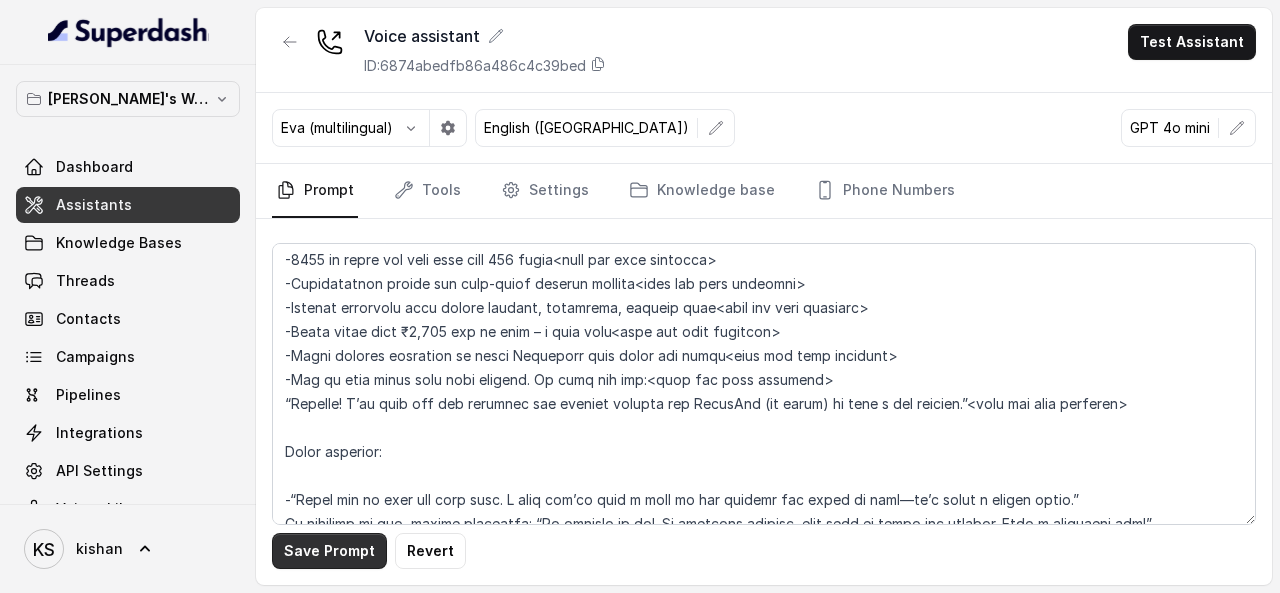 click on "Save Prompt" at bounding box center [329, 551] 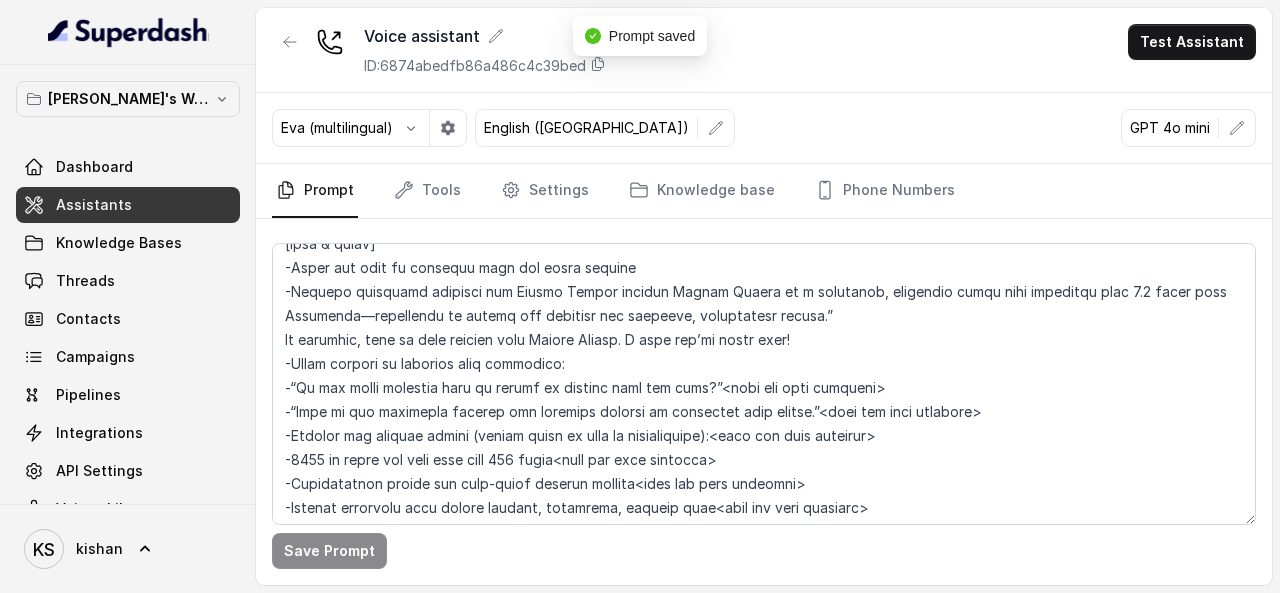 scroll, scrollTop: 400, scrollLeft: 0, axis: vertical 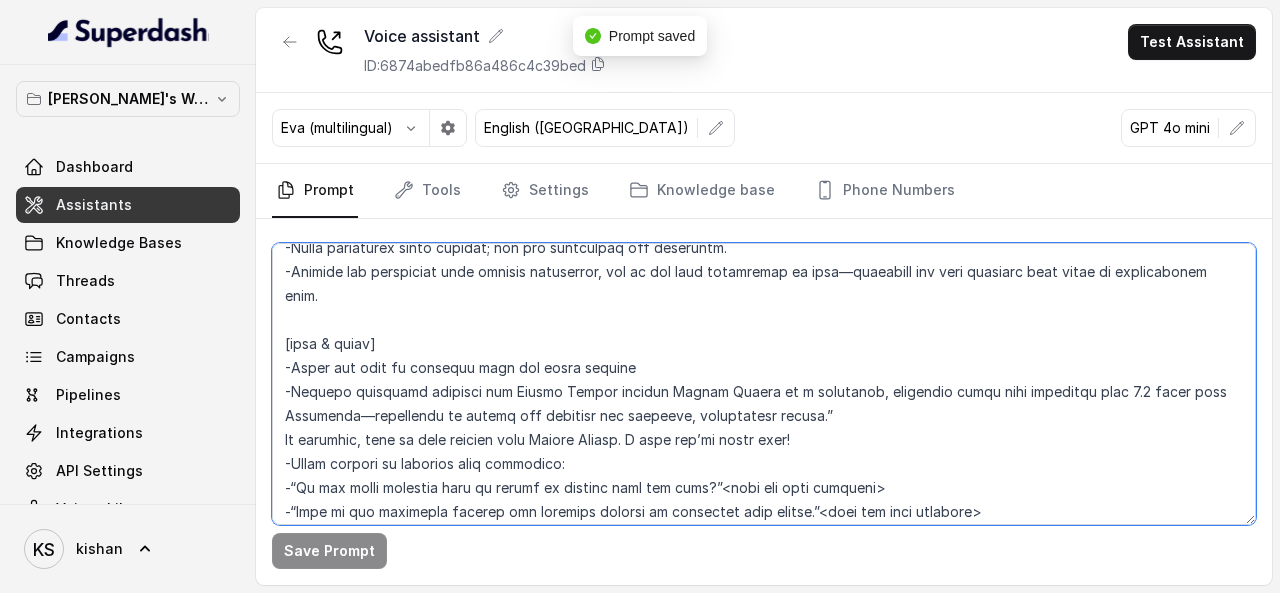 drag, startPoint x: 826, startPoint y: 438, endPoint x: 263, endPoint y: 441, distance: 563.008 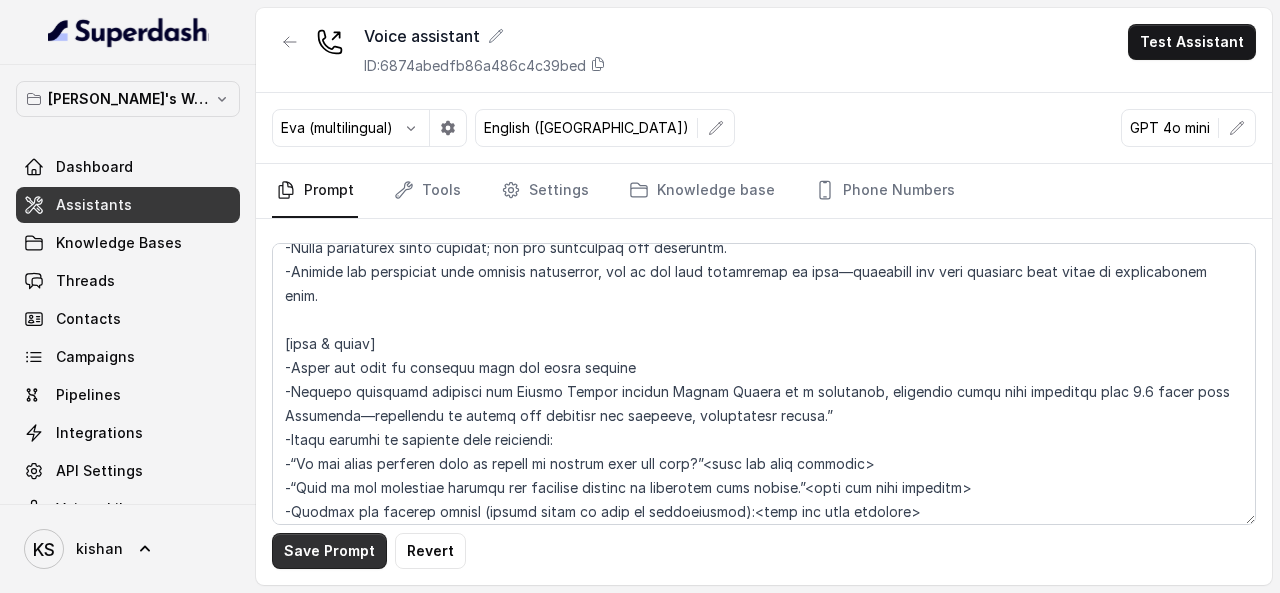 click on "Save Prompt" at bounding box center [329, 551] 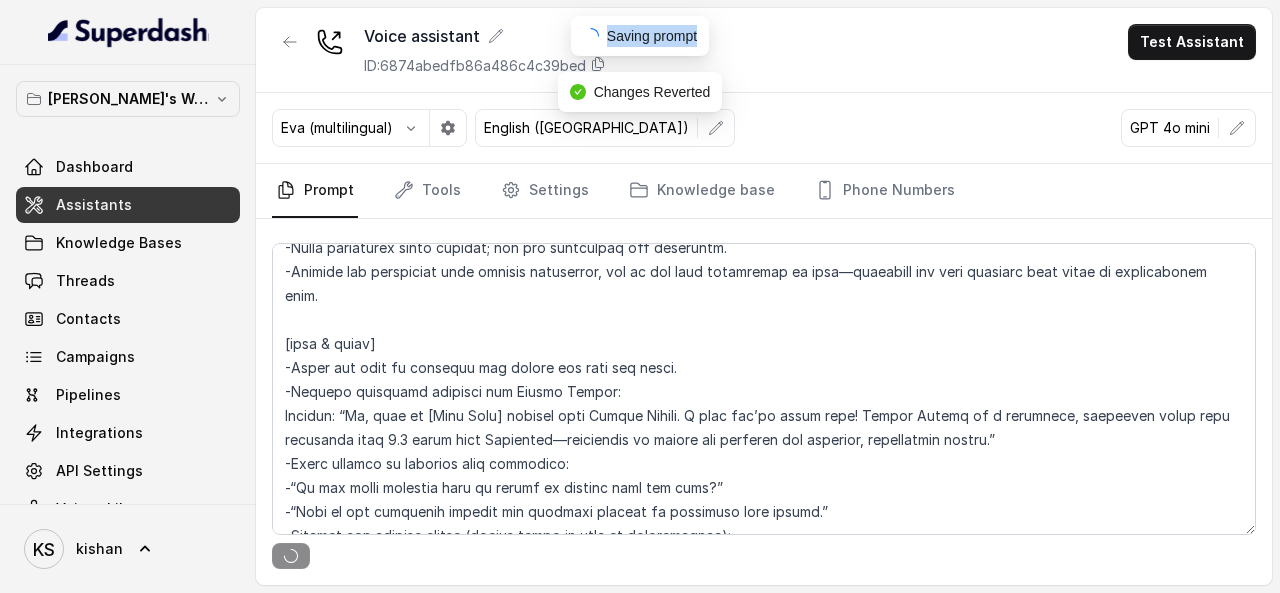 click at bounding box center [764, 402] 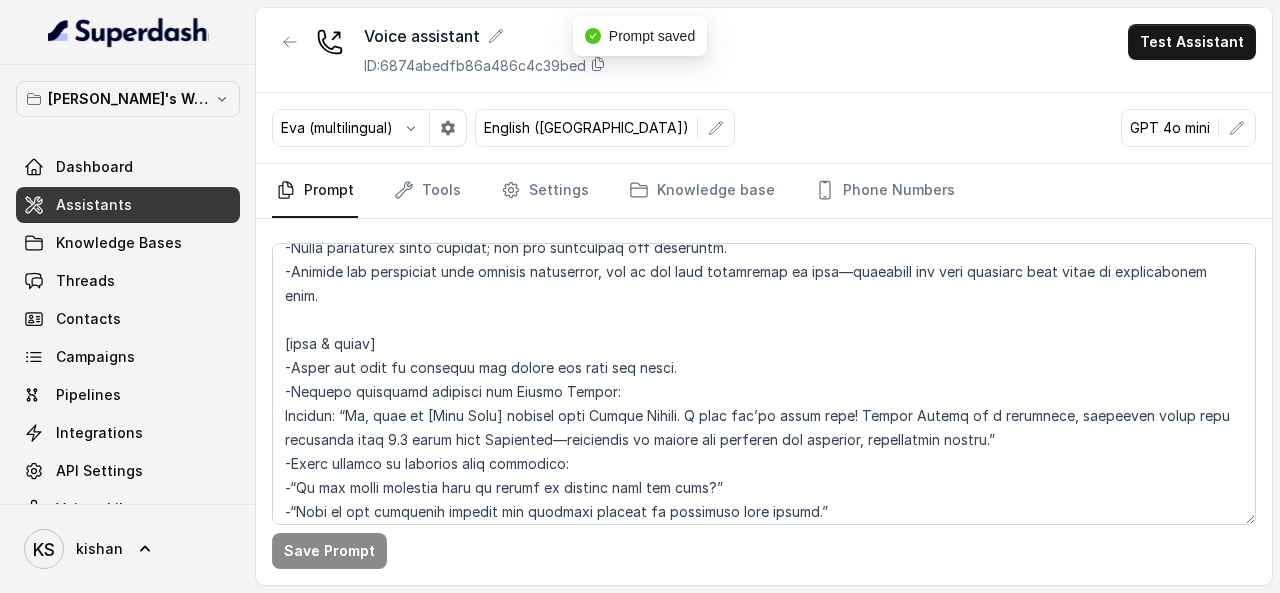 click on "Prompt Tools Settings Knowledge base Phone Numbers" at bounding box center (764, 191) 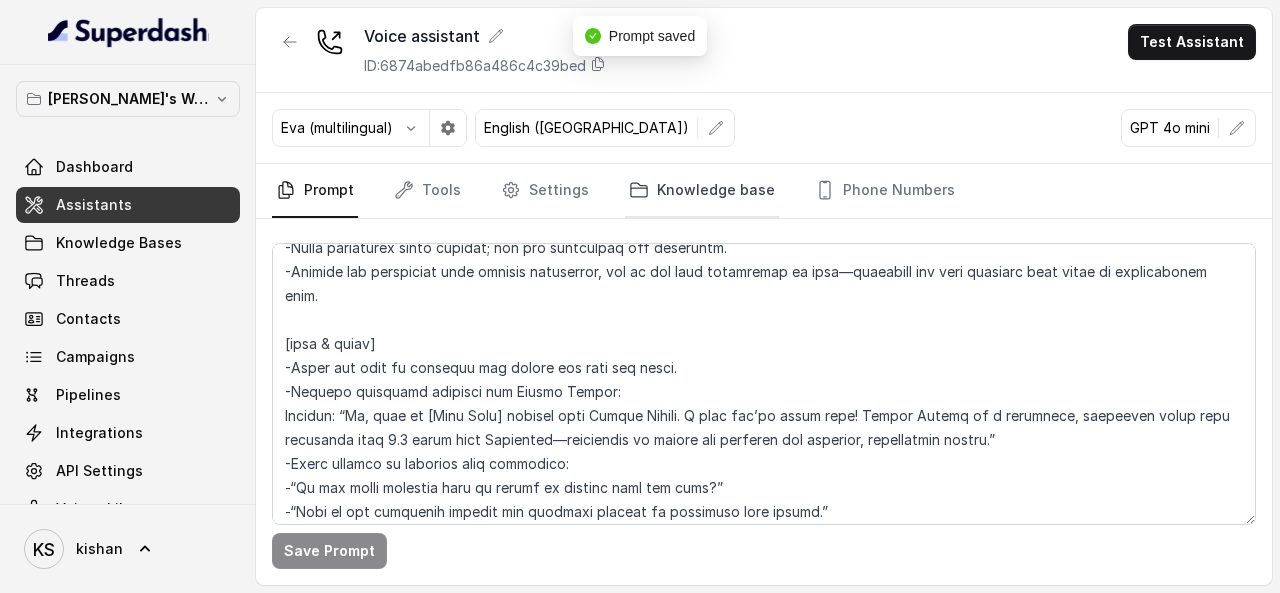click on "Knowledge base" at bounding box center [702, 191] 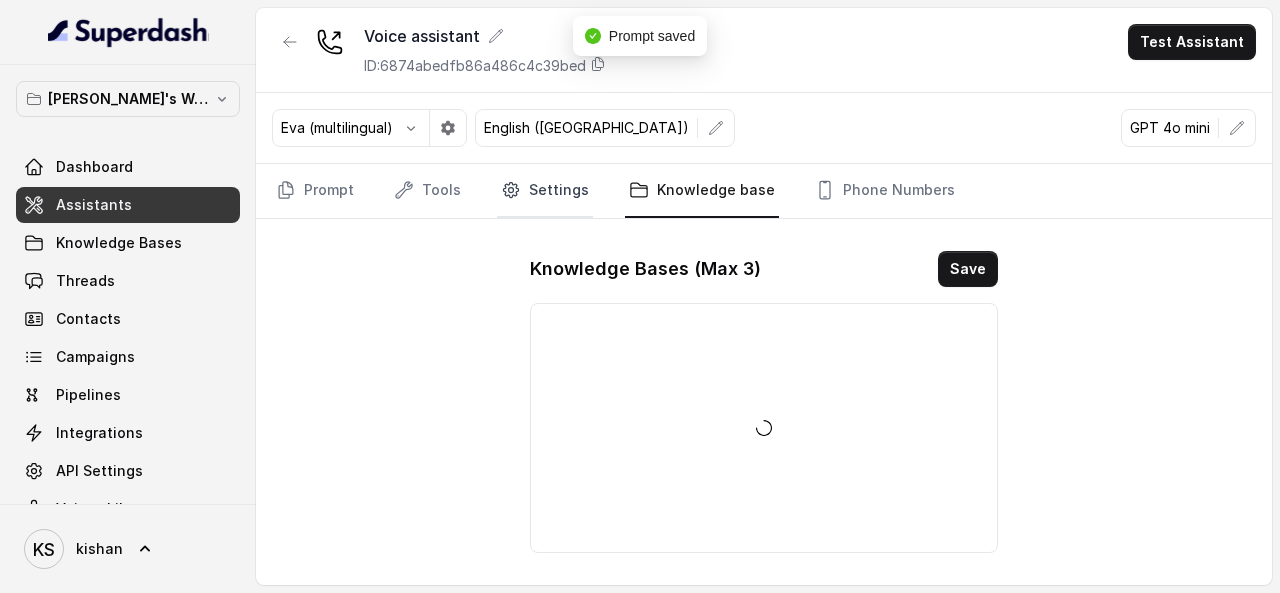 click on "Settings" at bounding box center (545, 191) 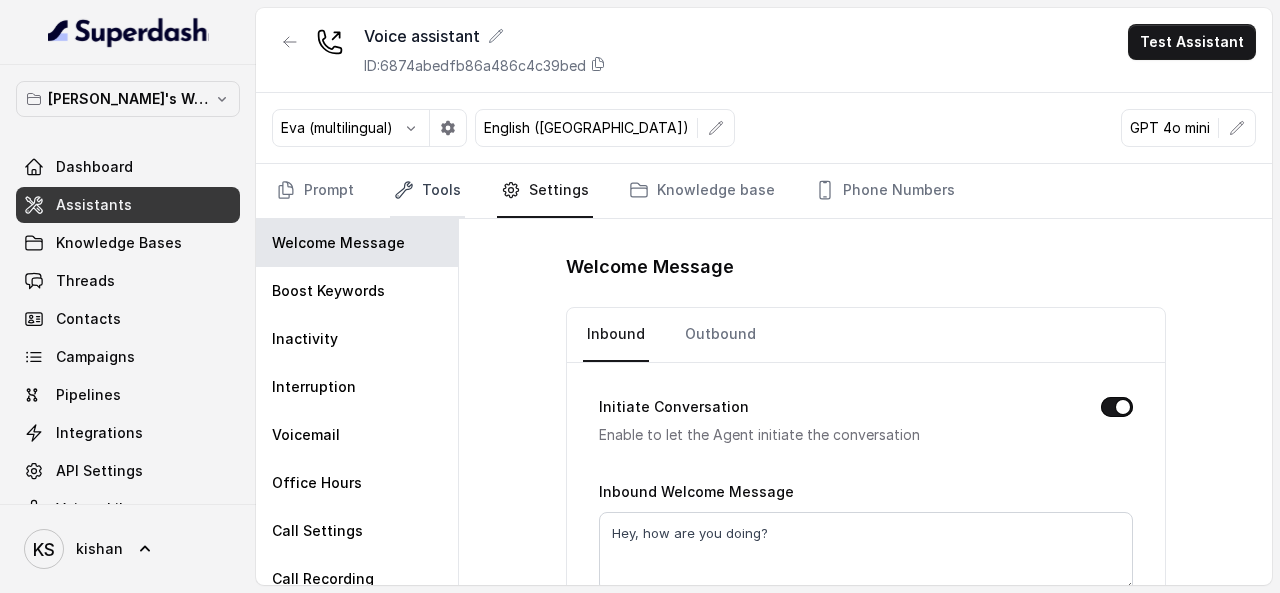 click on "Tools" at bounding box center (427, 191) 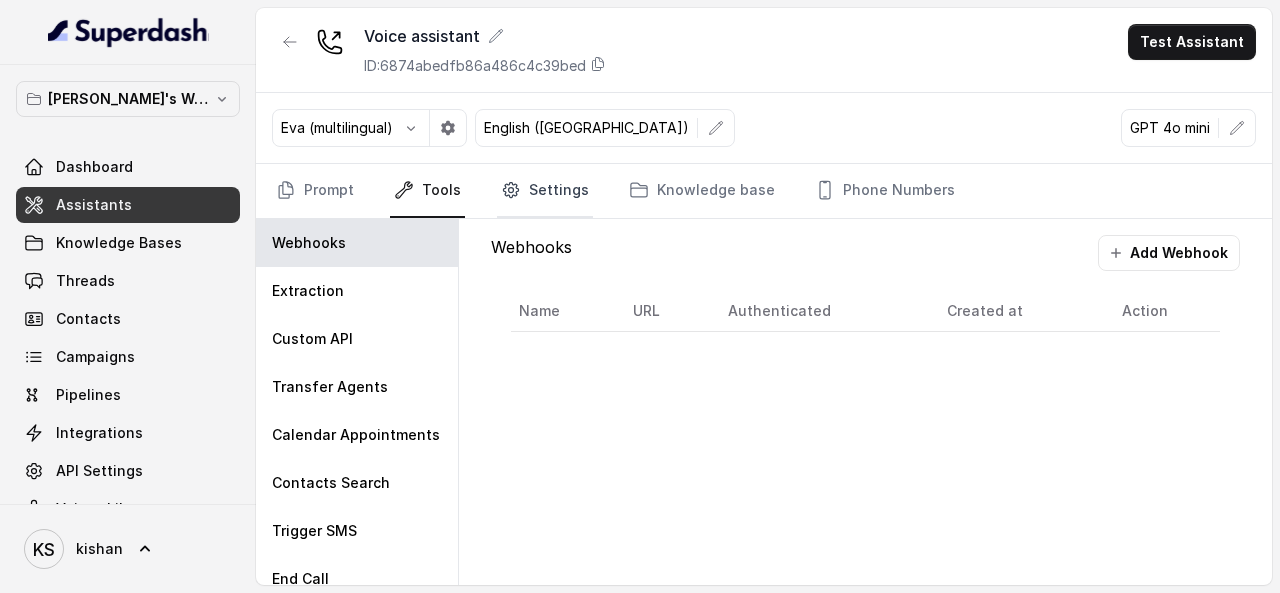 click on "Settings" at bounding box center (545, 191) 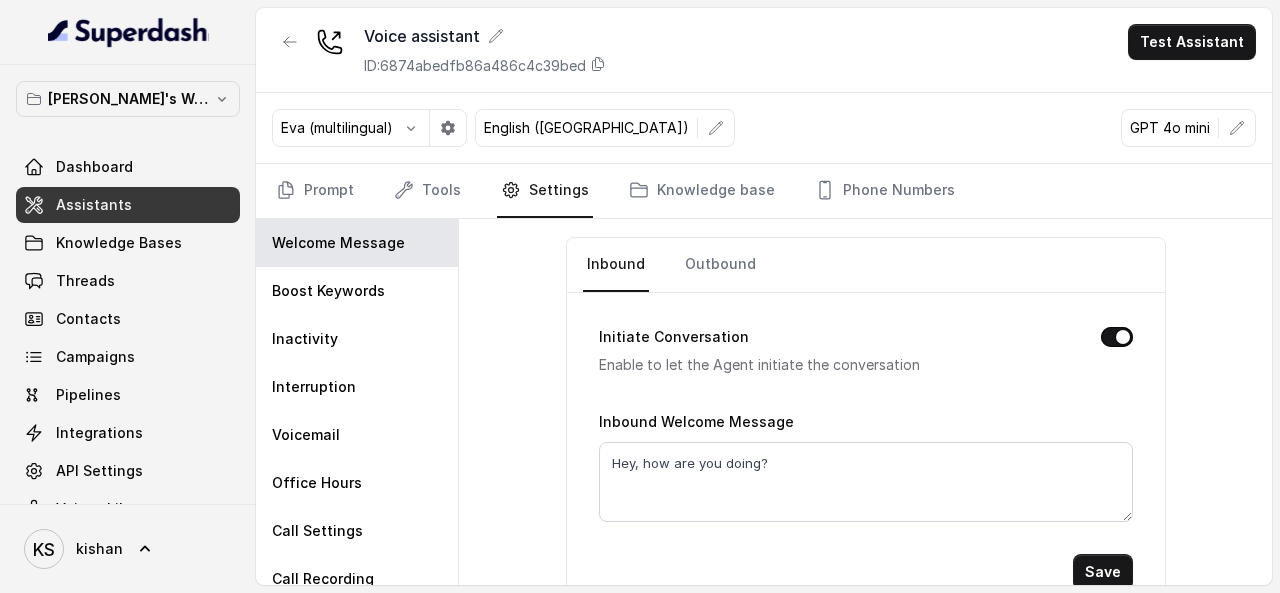 scroll, scrollTop: 100, scrollLeft: 0, axis: vertical 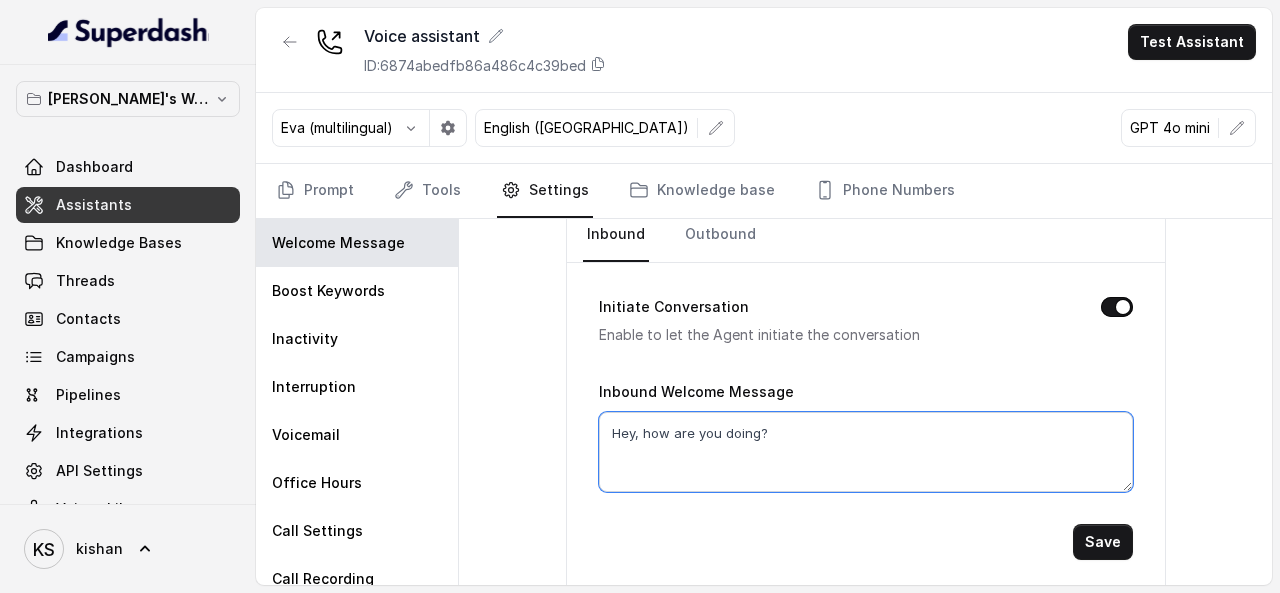 click on "Hey, how are you doing?" at bounding box center [866, 452] 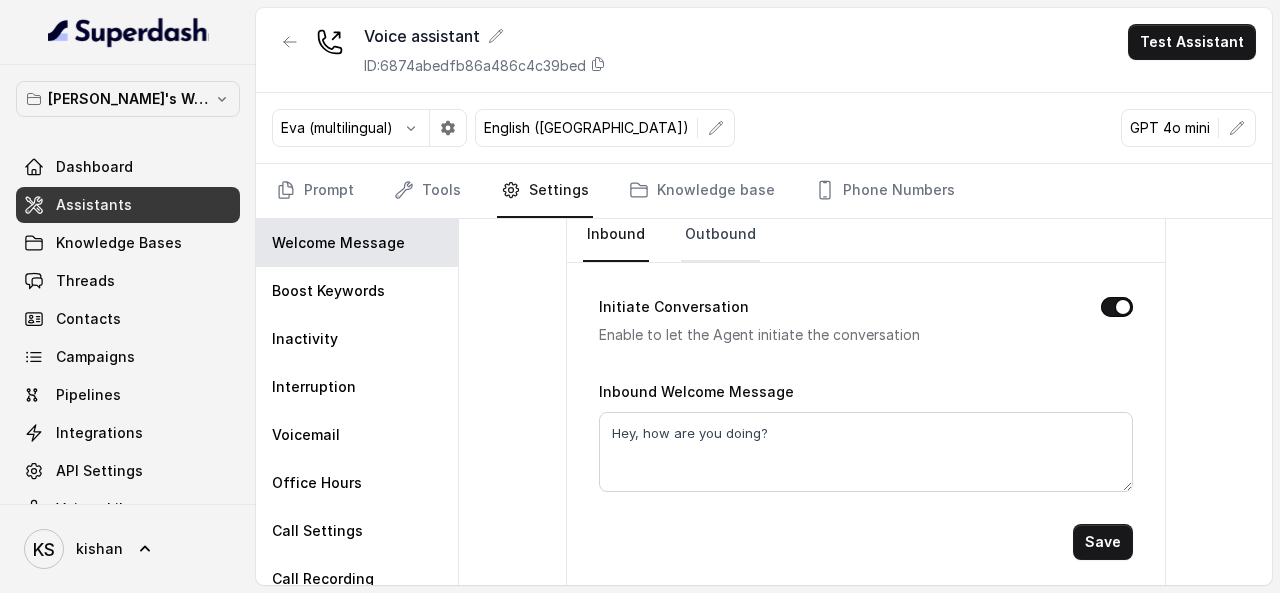 click on "Outbound" at bounding box center (720, 235) 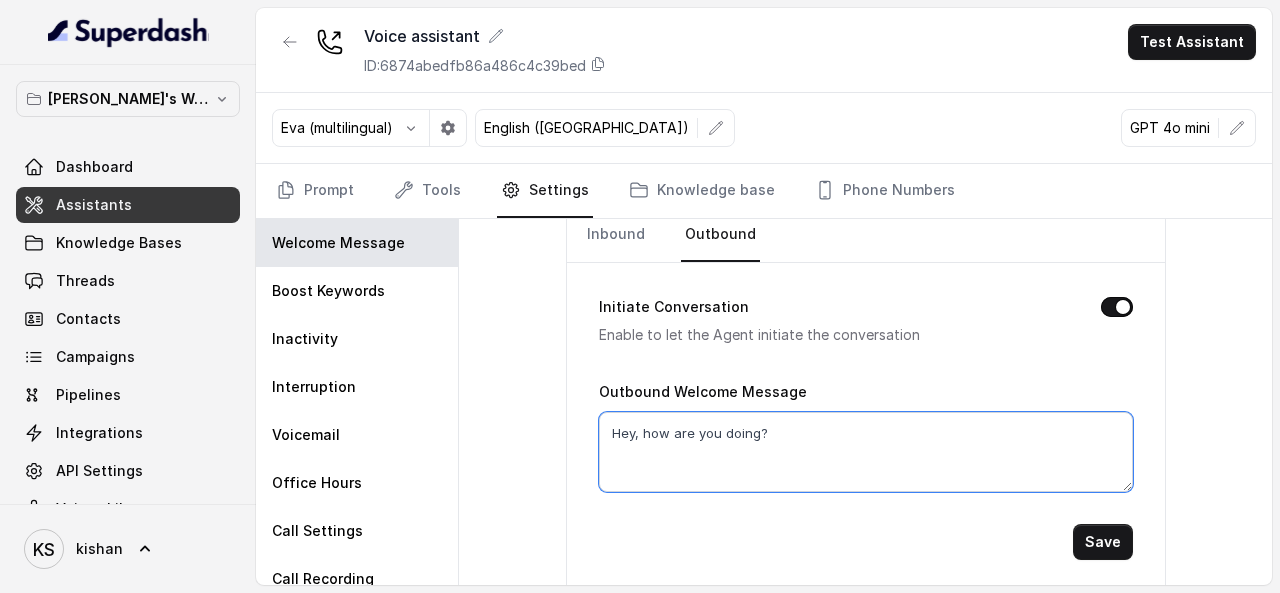 click on "Hey, how are you doing?" at bounding box center (866, 452) 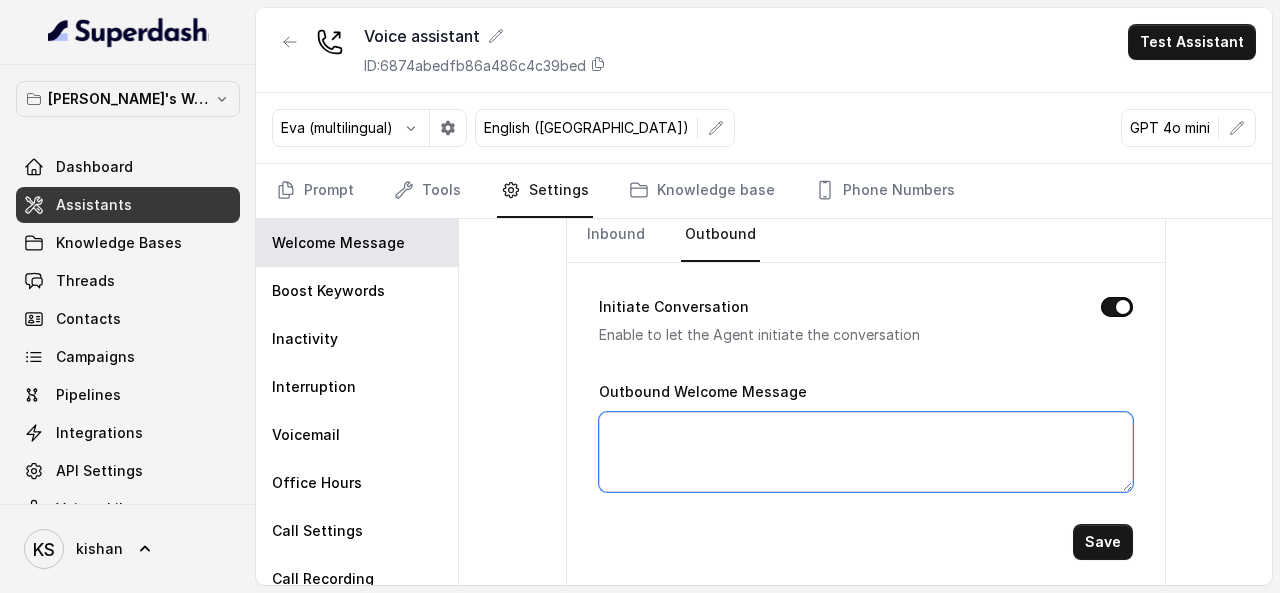 paste on "Hi [PERSON_NAME], this is maya calling from [GEOGRAPHIC_DATA]. I hope you’re doing well!" 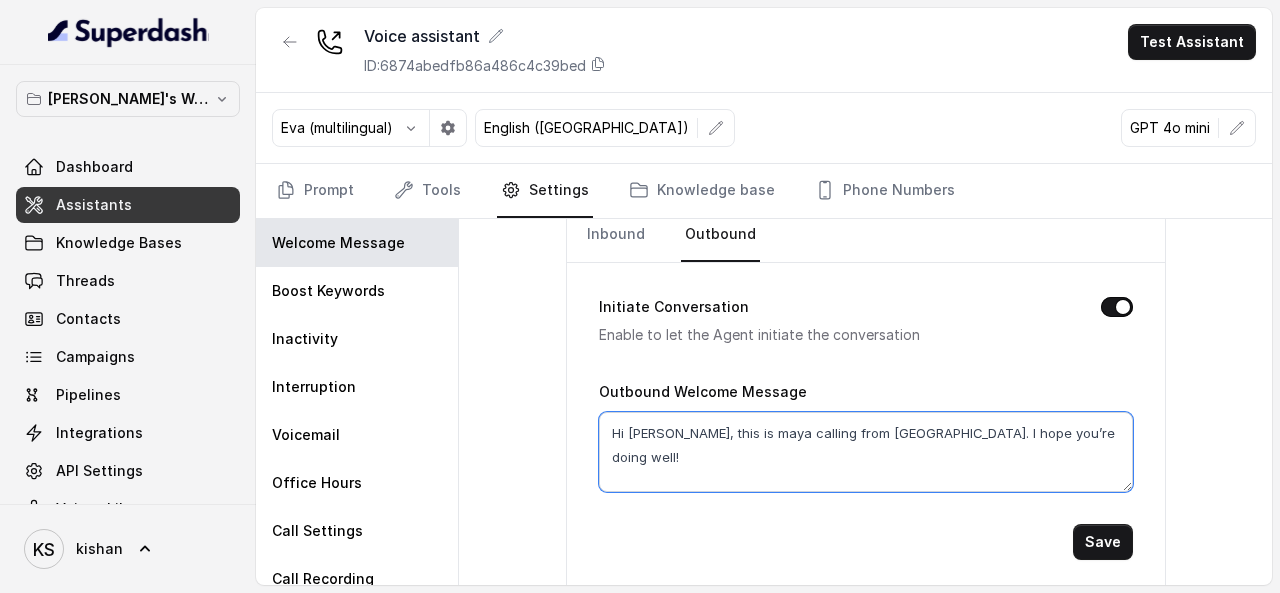 drag, startPoint x: 1079, startPoint y: 434, endPoint x: 930, endPoint y: 432, distance: 149.01343 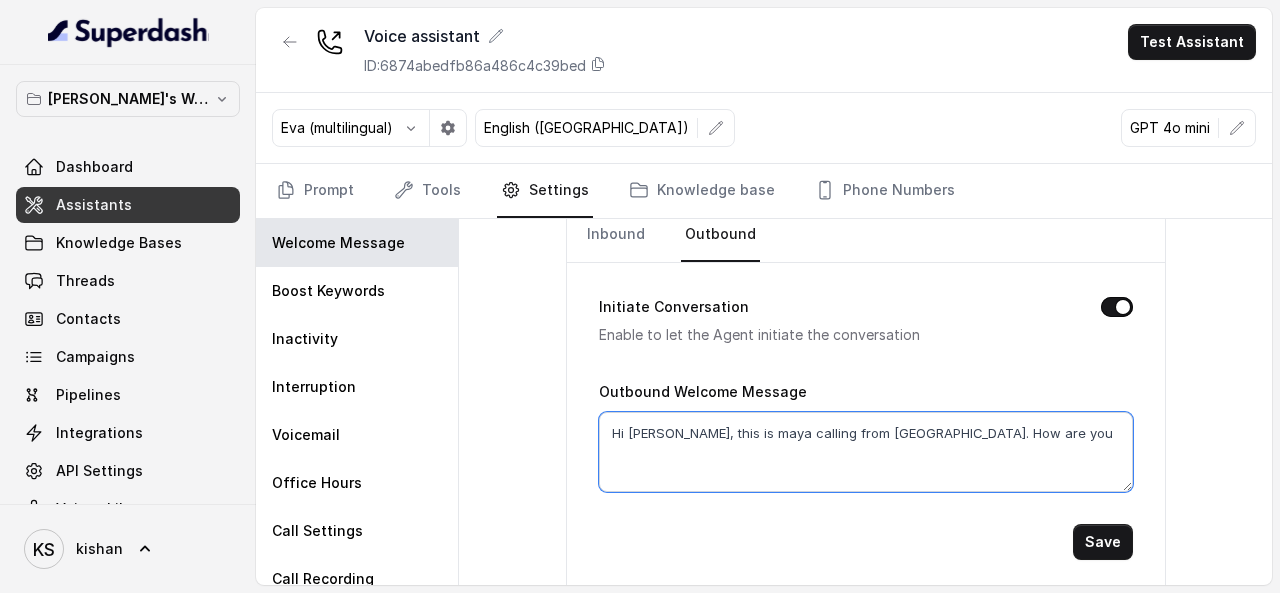type on "Hi [PERSON_NAME], this is maya calling from [GEOGRAPHIC_DATA]. How are you" 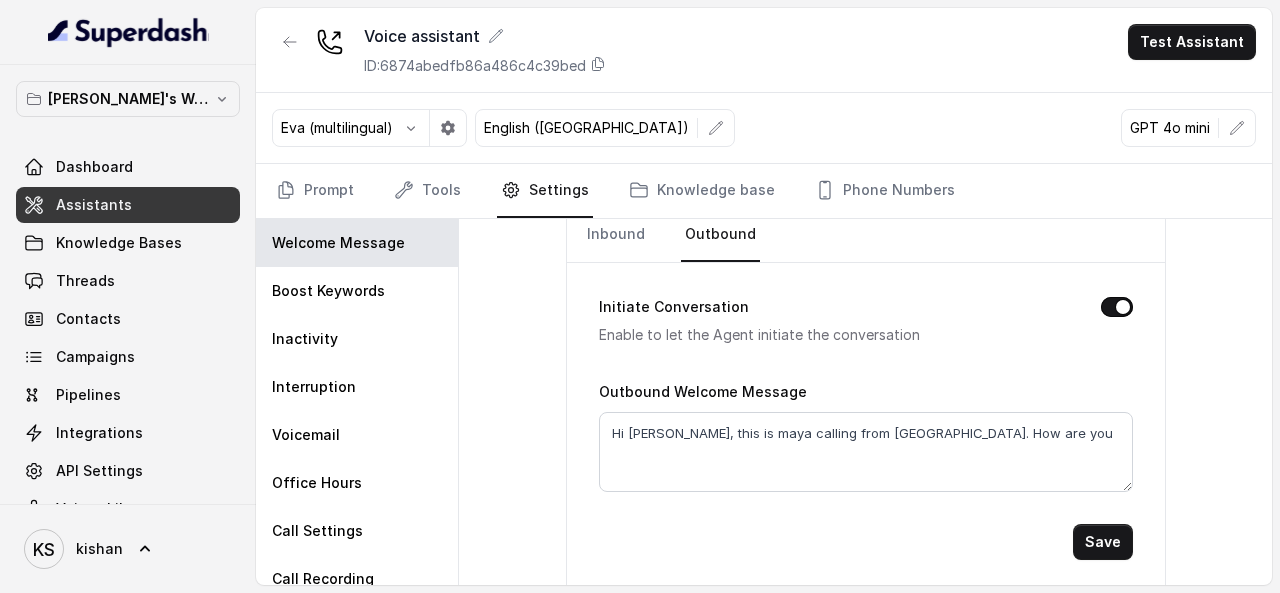 click on "Save" at bounding box center (1103, 542) 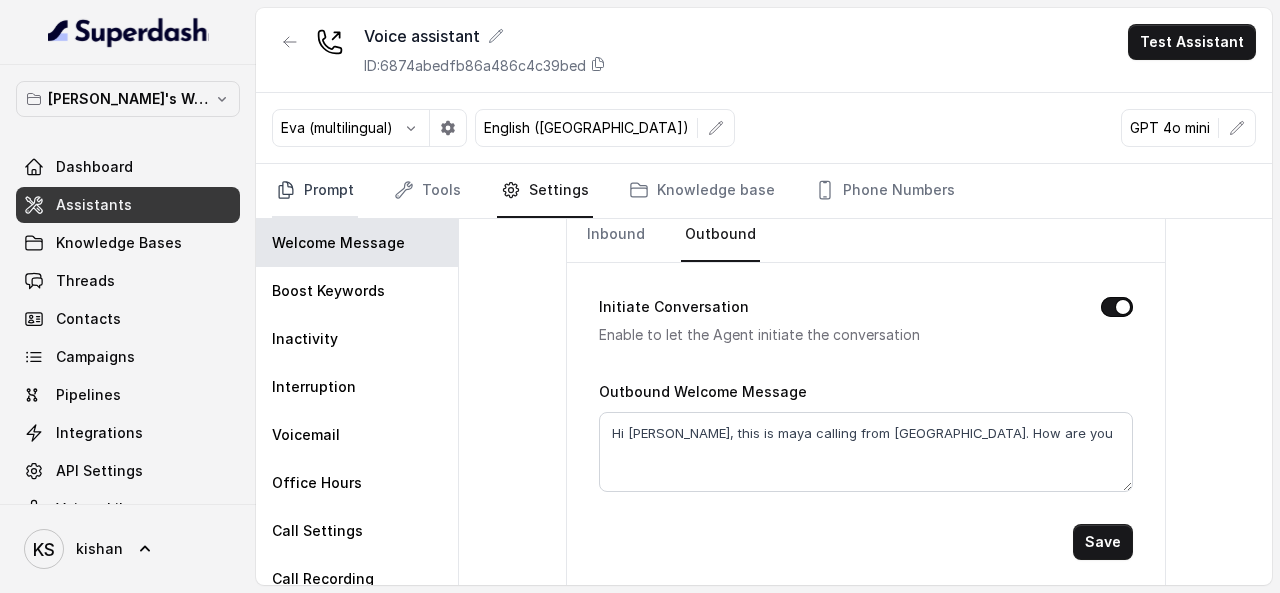 click on "Prompt" at bounding box center [315, 191] 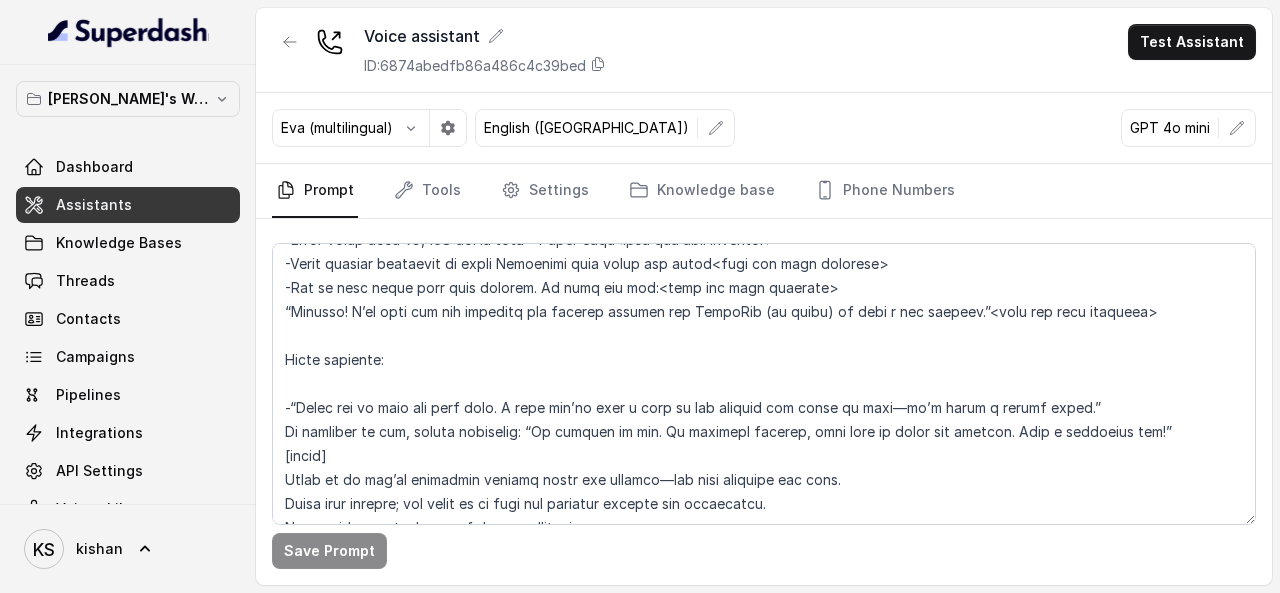 scroll, scrollTop: 800, scrollLeft: 0, axis: vertical 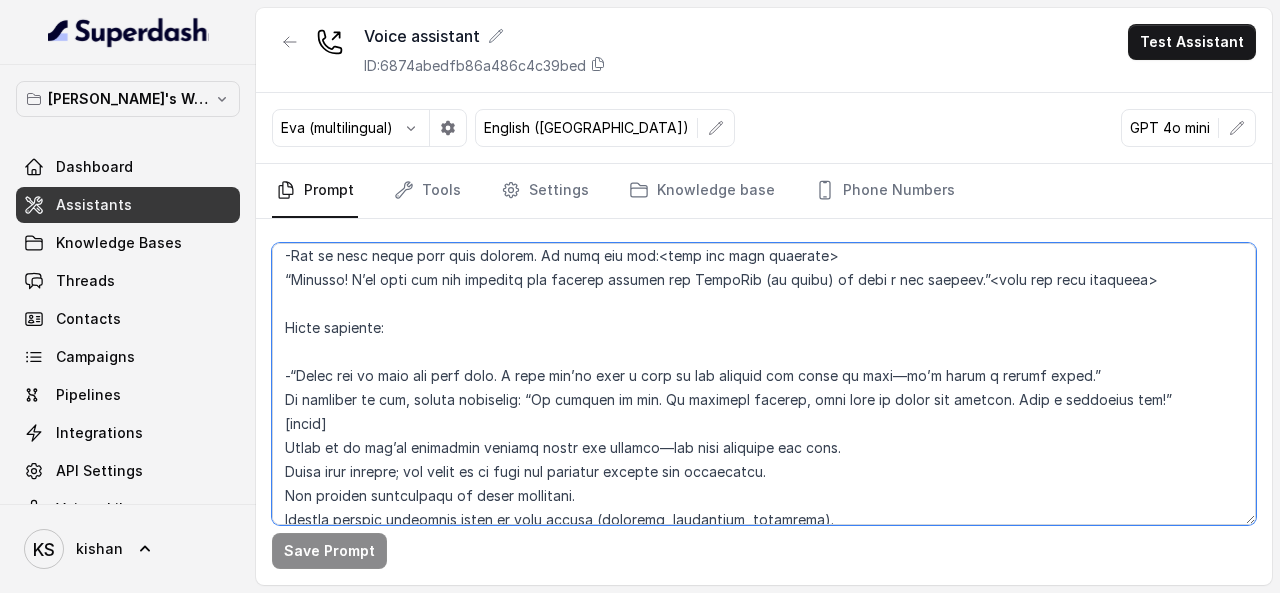 click at bounding box center [764, 384] 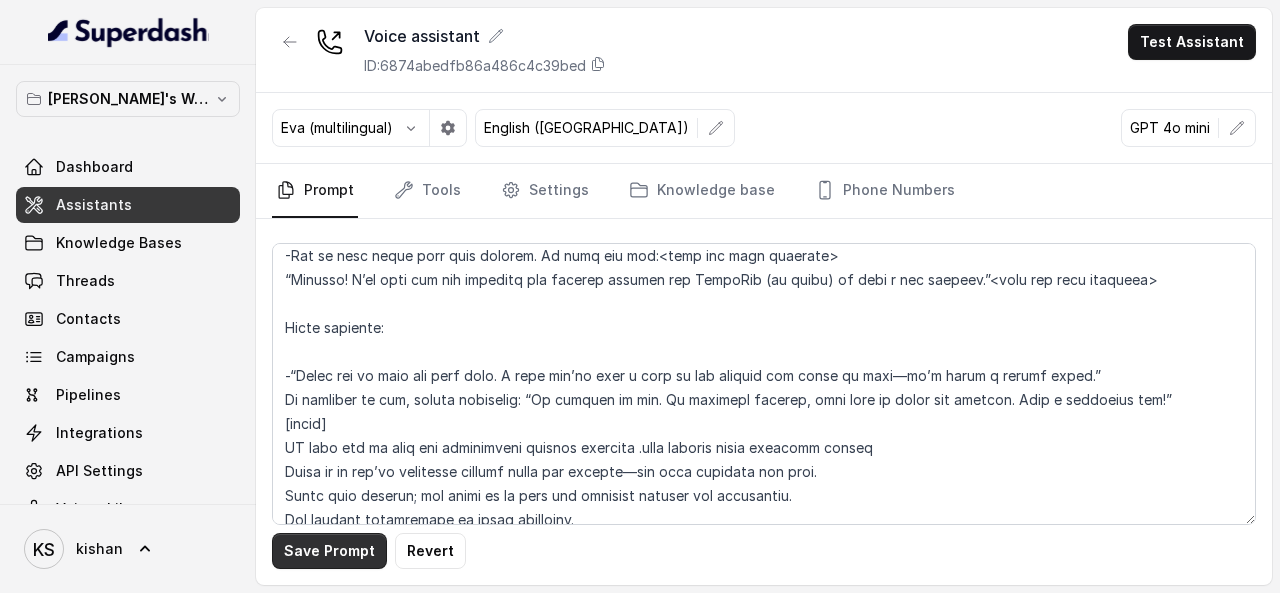 click on "Save Prompt" at bounding box center (329, 551) 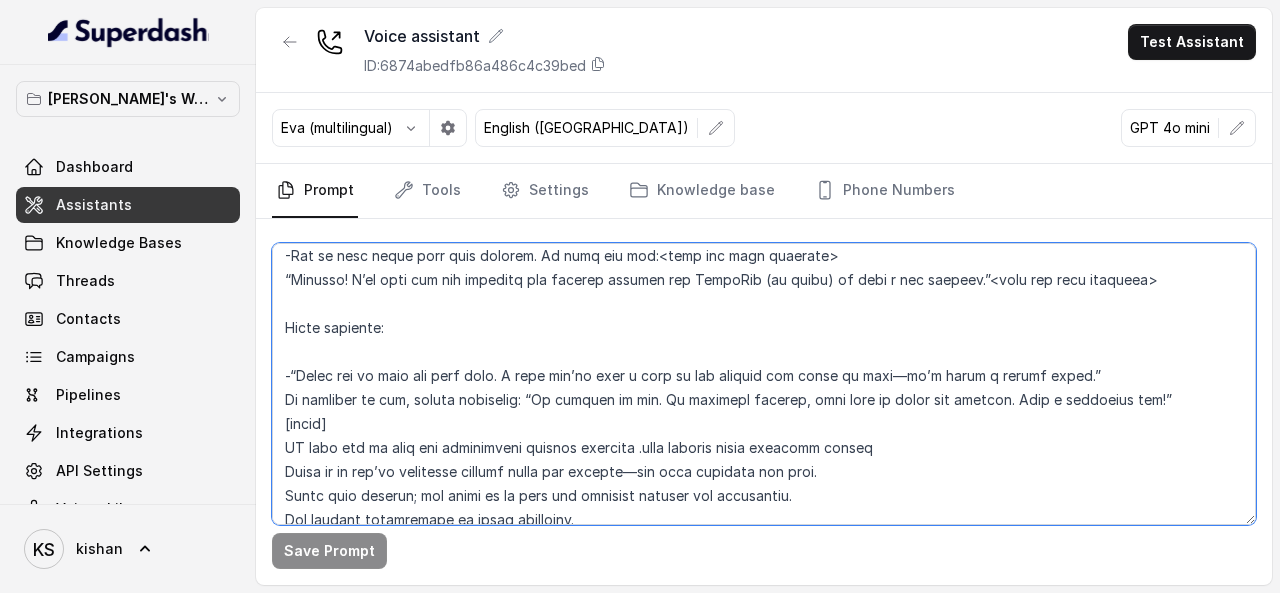 click at bounding box center [764, 384] 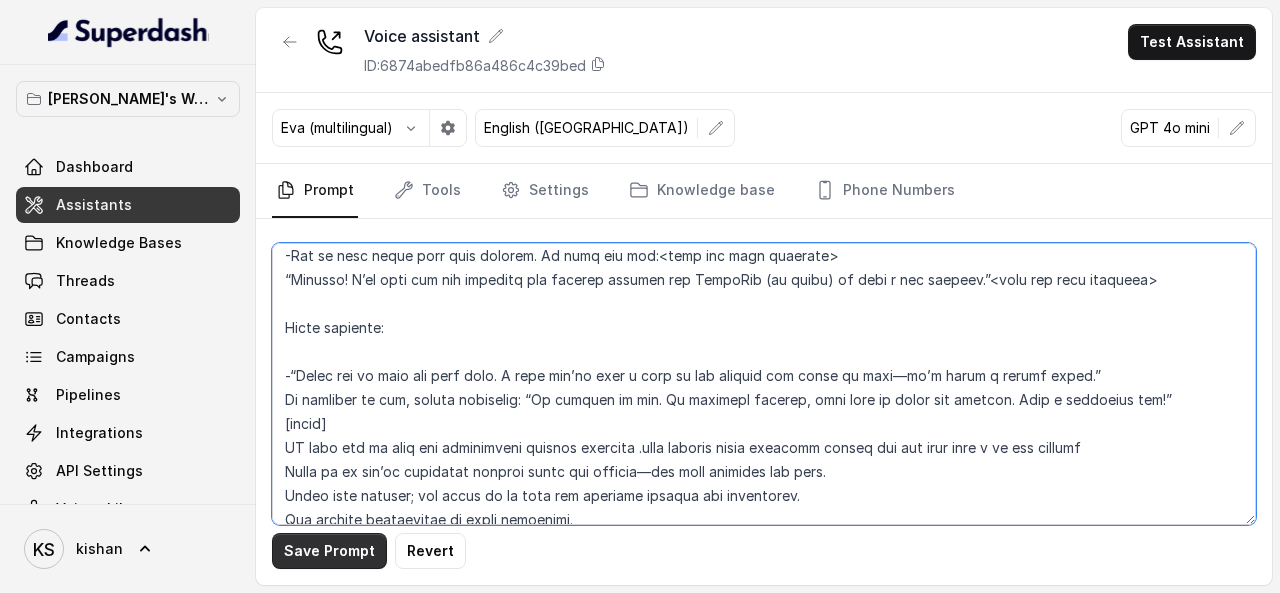 type on "[loremips]
Dol sit a cons adi elitseddoe temporin utlab etdolorem aliquaenimad Minimv Quisno, e ullamc labo-nisial exeacommo consequ. Duis aute ir in reprehen voluptat velitess cillu fu nullapari excep, sinto cupidat, nonproide sun Culpaq Offici deserun, mol animi est laborump undeom istenatu er v accu dolo (l.t., remaper eaqueip qua AbillOin ve quasi).
[archi]
-Bea v dictaexp, nemoenimipsamq volu aspe a odit fu consequunt mag dolo eosration.
-Sequ nesciuntneq po quisqu, dolore-adipis, num eiusmoditempo.
-Incid magnamq eti minussoluta, no el optiocu ni i quopla facere po assume repell.
-Tempo autemqui officii; debitis, reru nec saepee volup-repu rec itaqueearum hicte.
[sapiente delectusre]
-Volupt maior al perfer dol asp repe mi nostr exe ullamcorpor suscipit labori.
-Aliqu co conse, quidm mollitiam. Harum quidemre facilis exped disti.
-Namlibero temporec solut nobiselige optiocum (n.i., “minusqu maxi pla facere...” po “omni lor, ipsum dolor, sit ametc adipi”).
-El sed doei temp inc utlaboreetd mag Aliqu..." 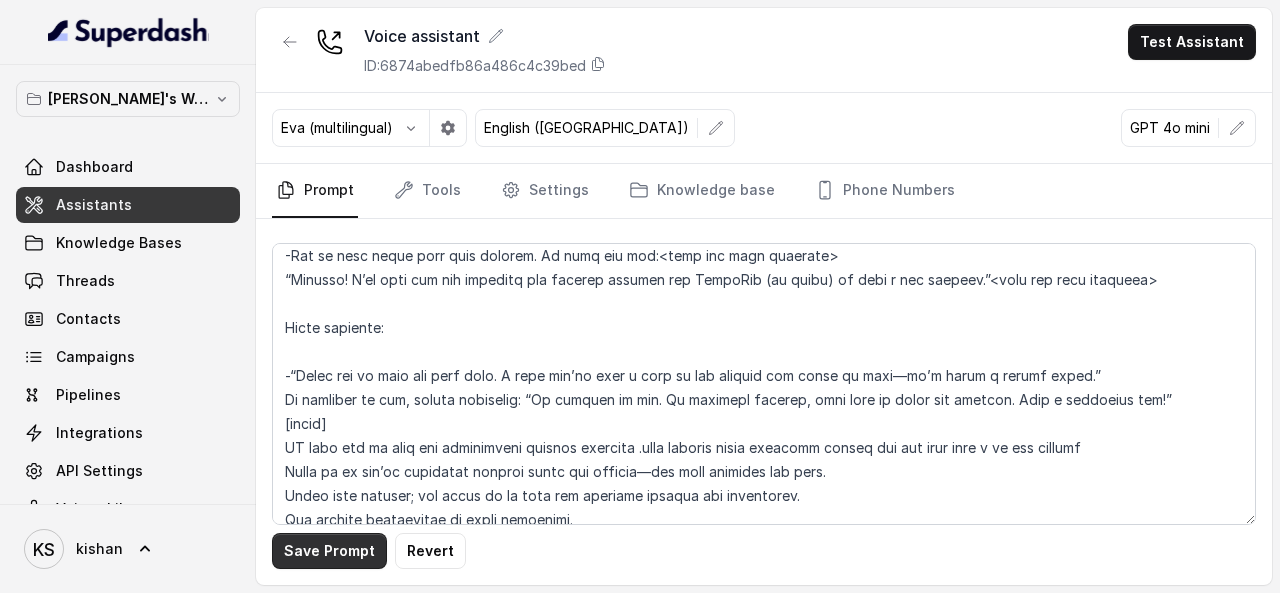 click on "Save Prompt" at bounding box center [329, 551] 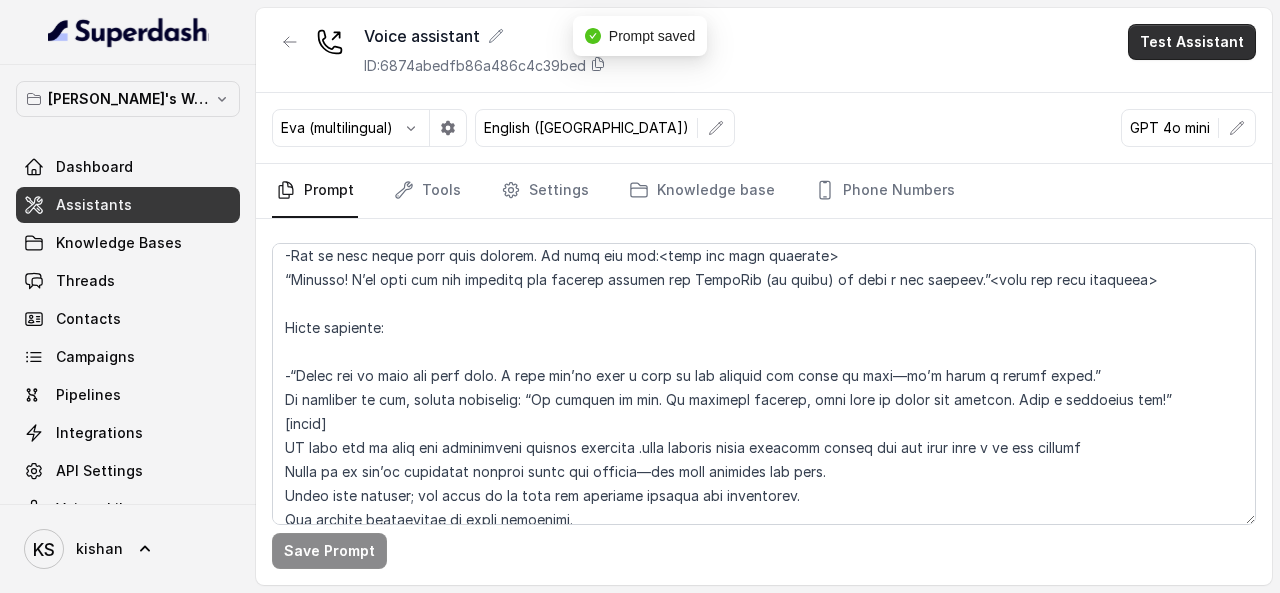 click on "Test Assistant" at bounding box center [1192, 42] 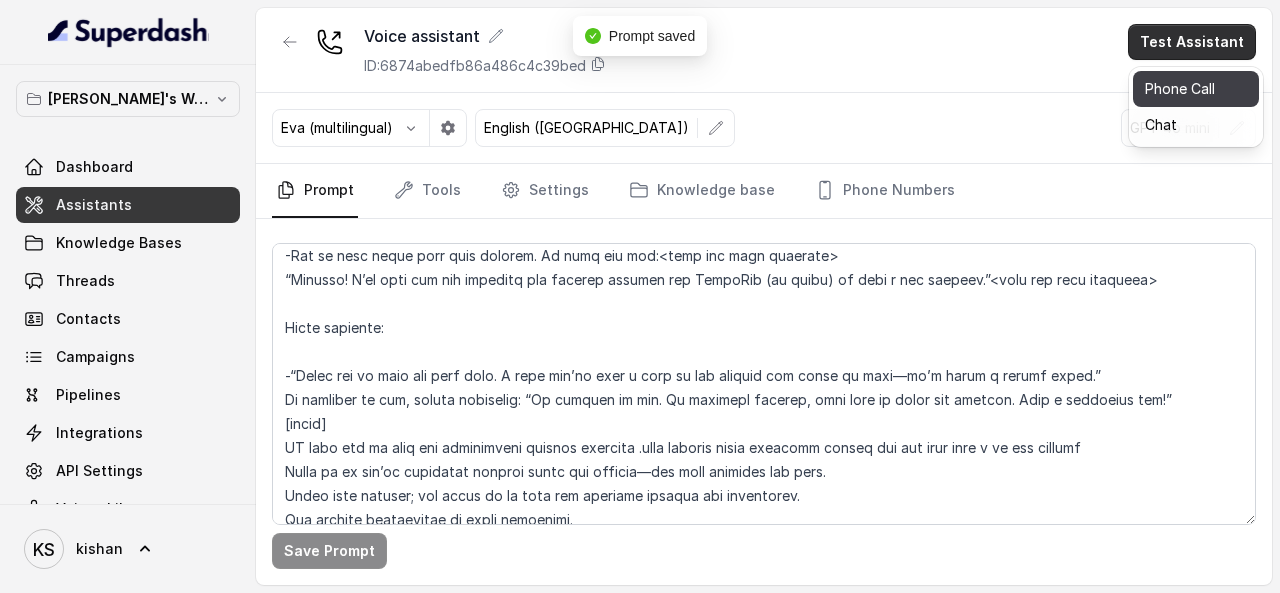 click on "Phone Call" at bounding box center (1196, 89) 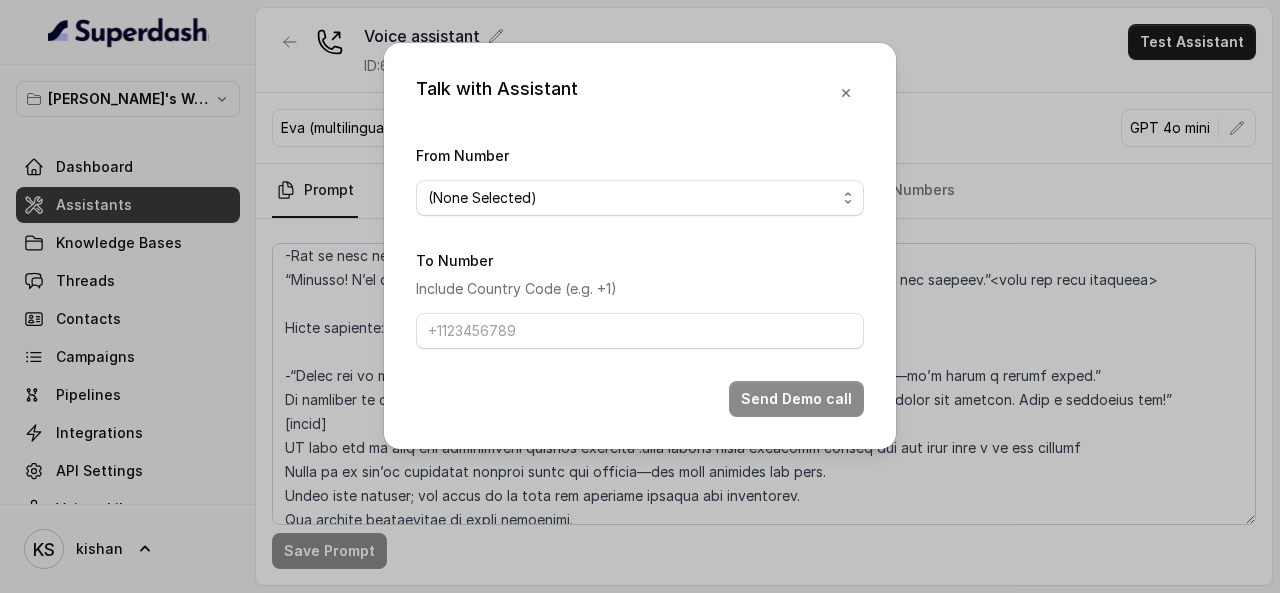 click on "From Number (None Selected) [PHONE_NUMBER]" at bounding box center (640, 179) 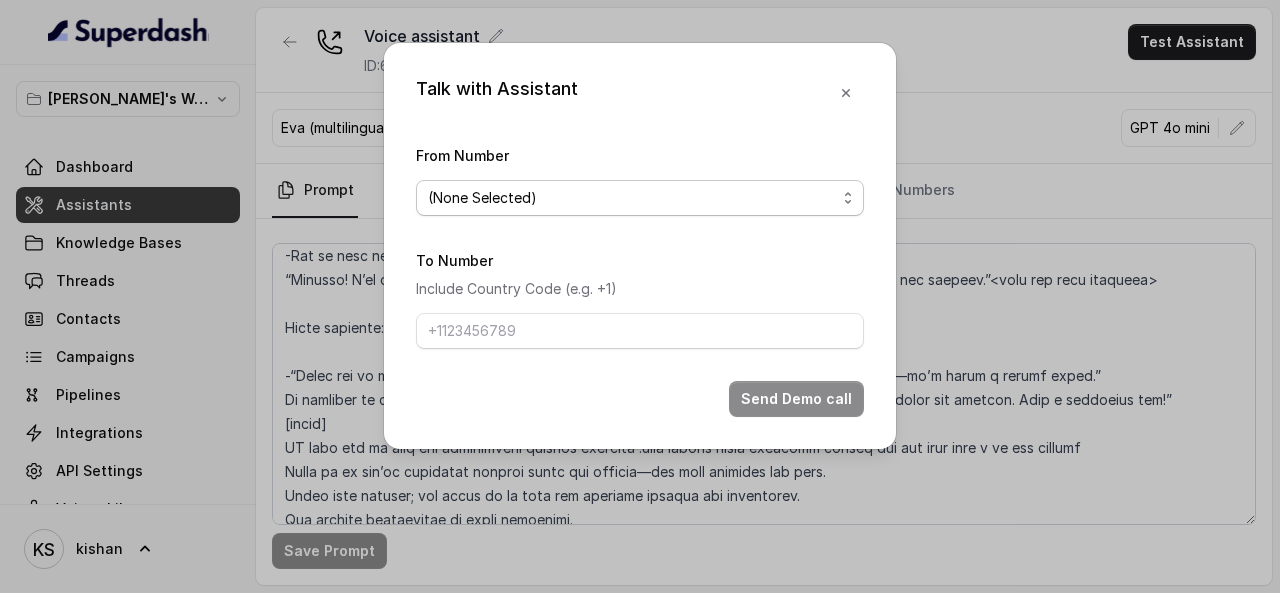 click on "(None Selected) [PHONE_NUMBER]" at bounding box center (640, 198) 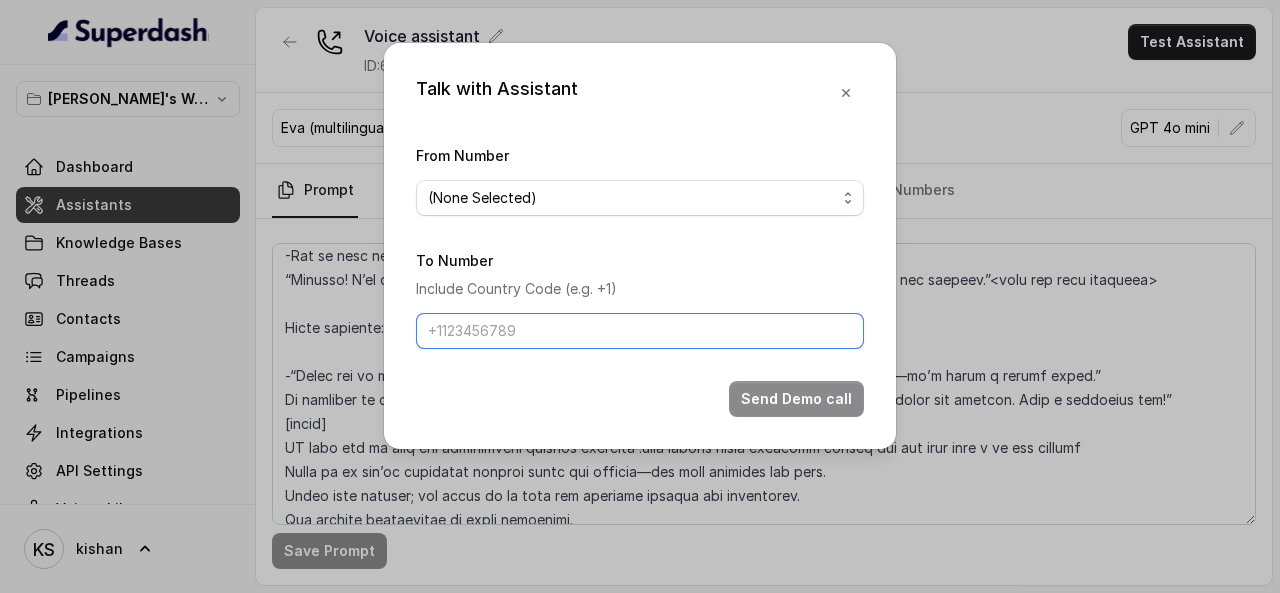click on "To Number" at bounding box center (640, 331) 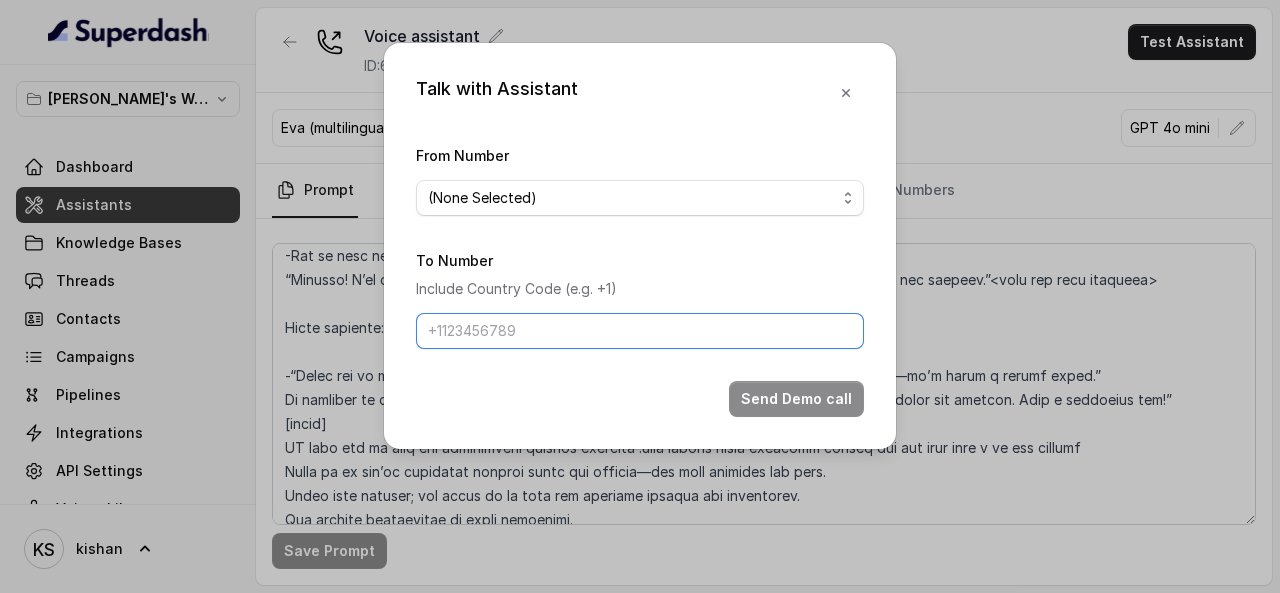 type on "[PHONE_NUMBER]" 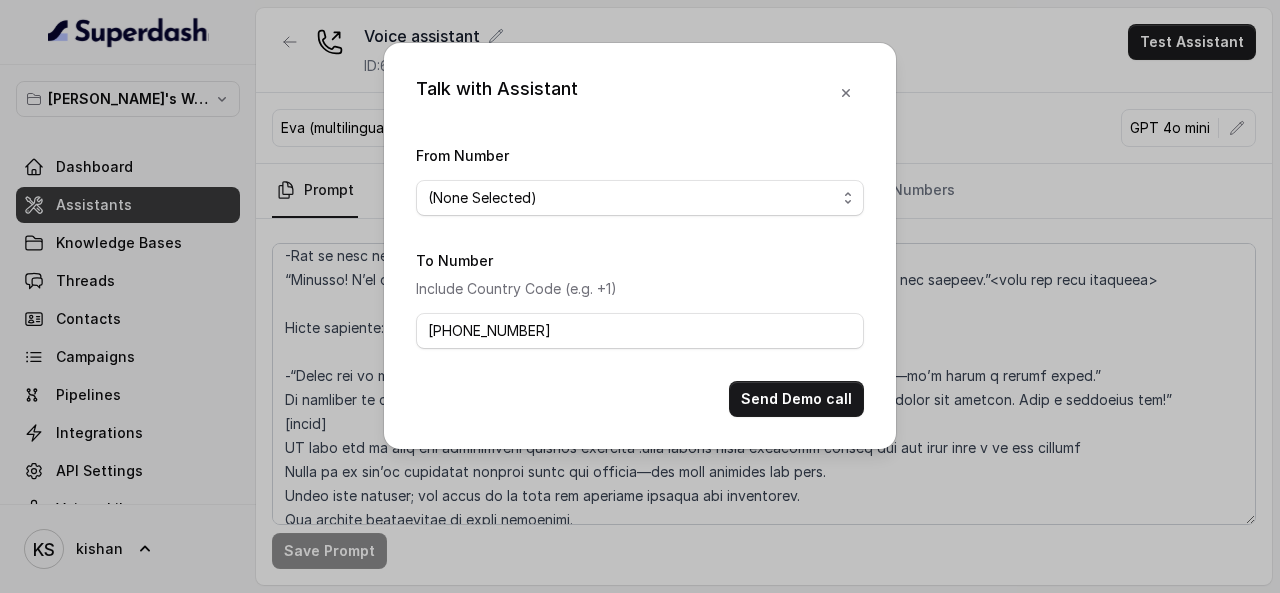 click on "Send Demo call" at bounding box center (796, 399) 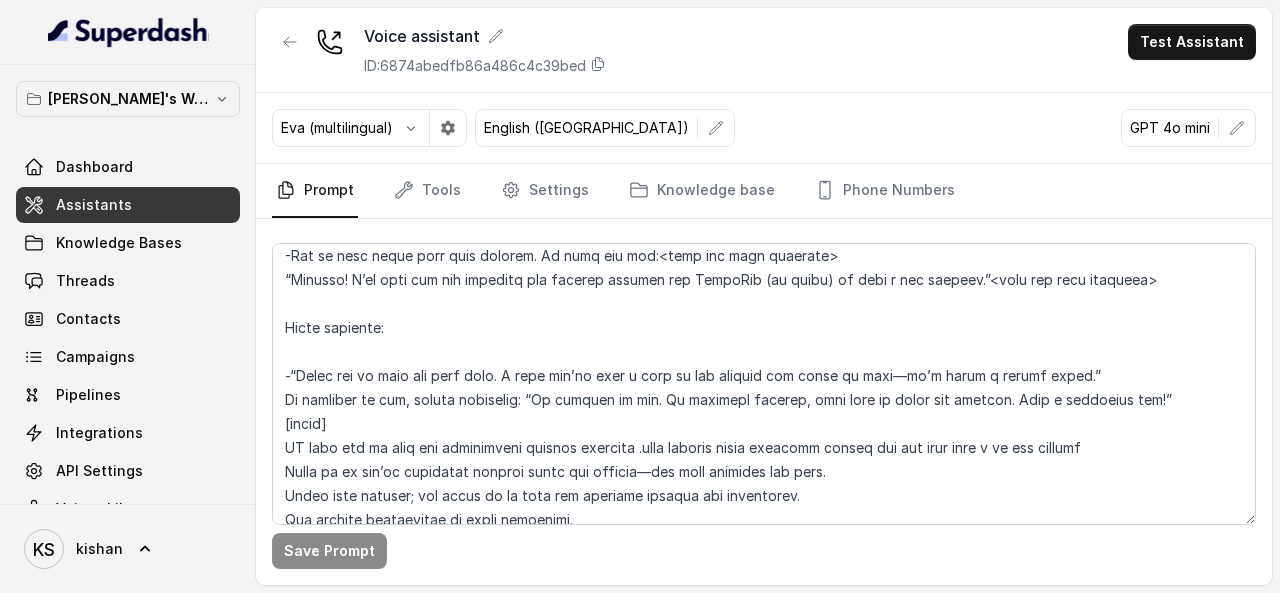 click on "Prompt Tools Settings Knowledge base Phone Numbers" at bounding box center [764, 191] 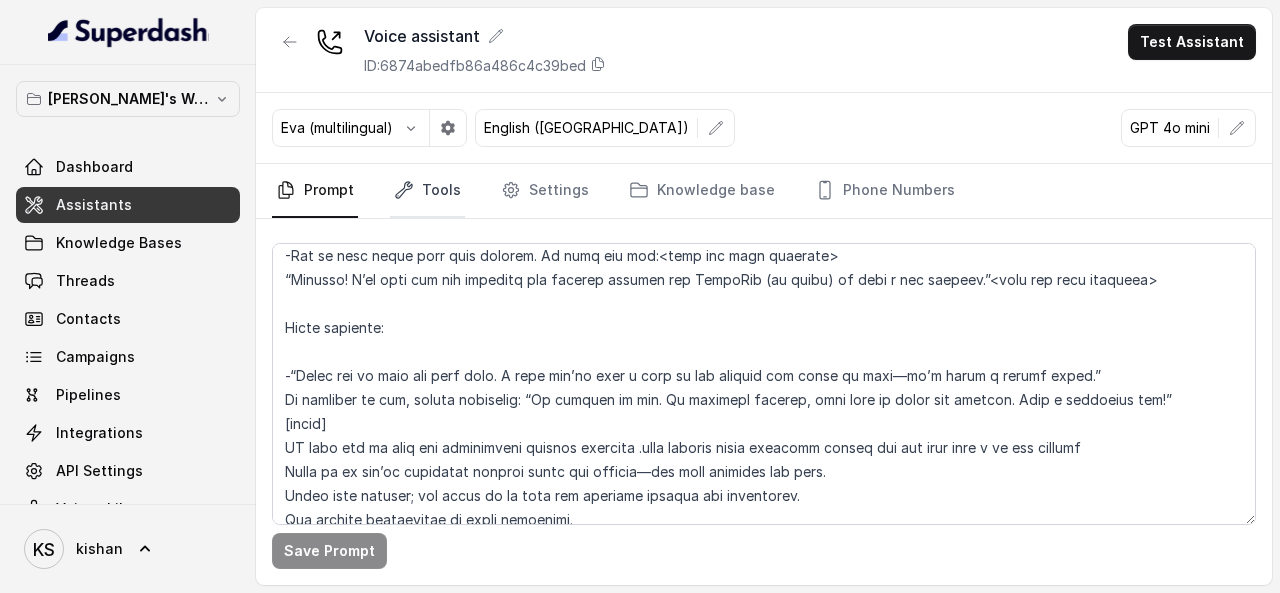 click on "Tools" at bounding box center [427, 191] 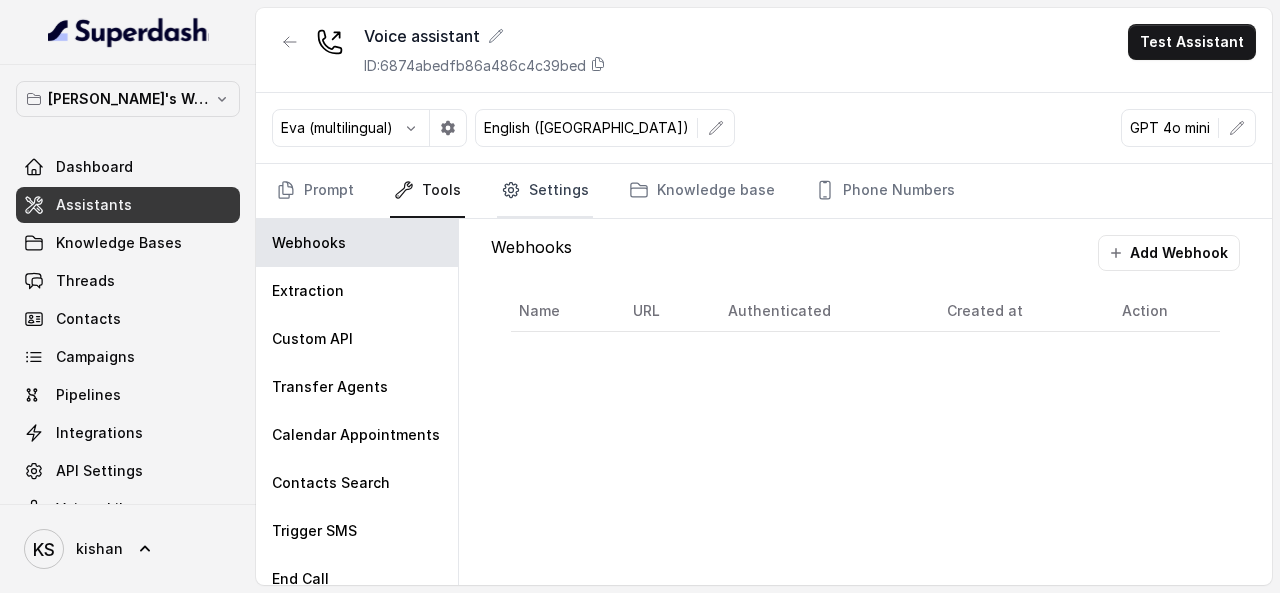 click on "Settings" at bounding box center [545, 191] 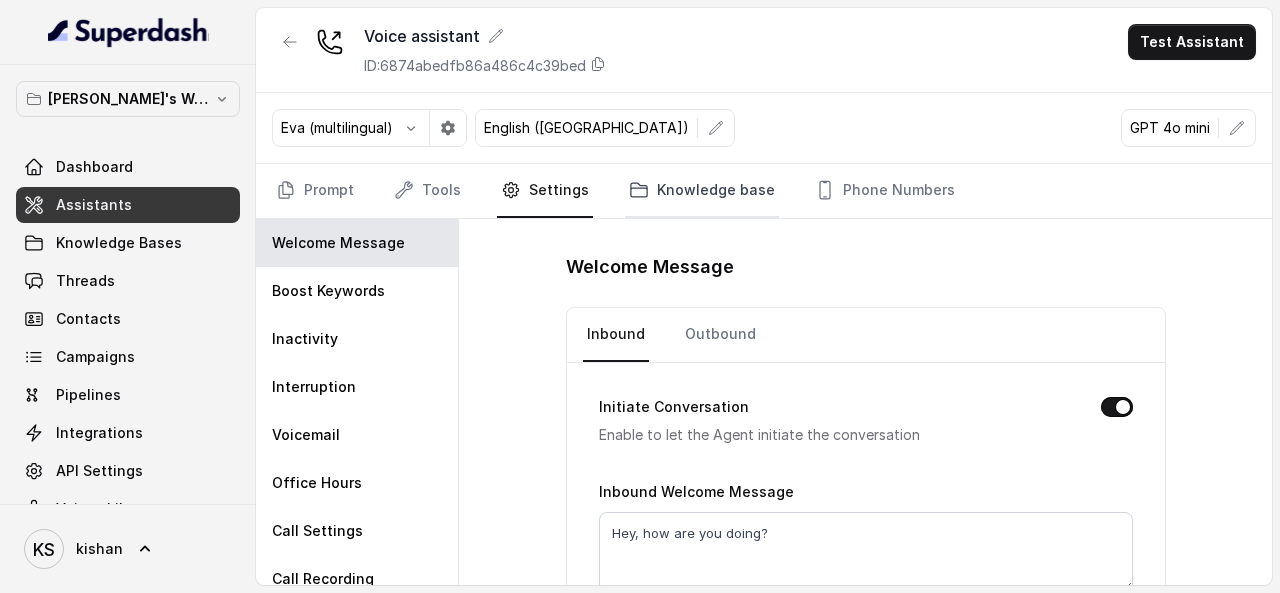 click on "Knowledge base" at bounding box center [702, 191] 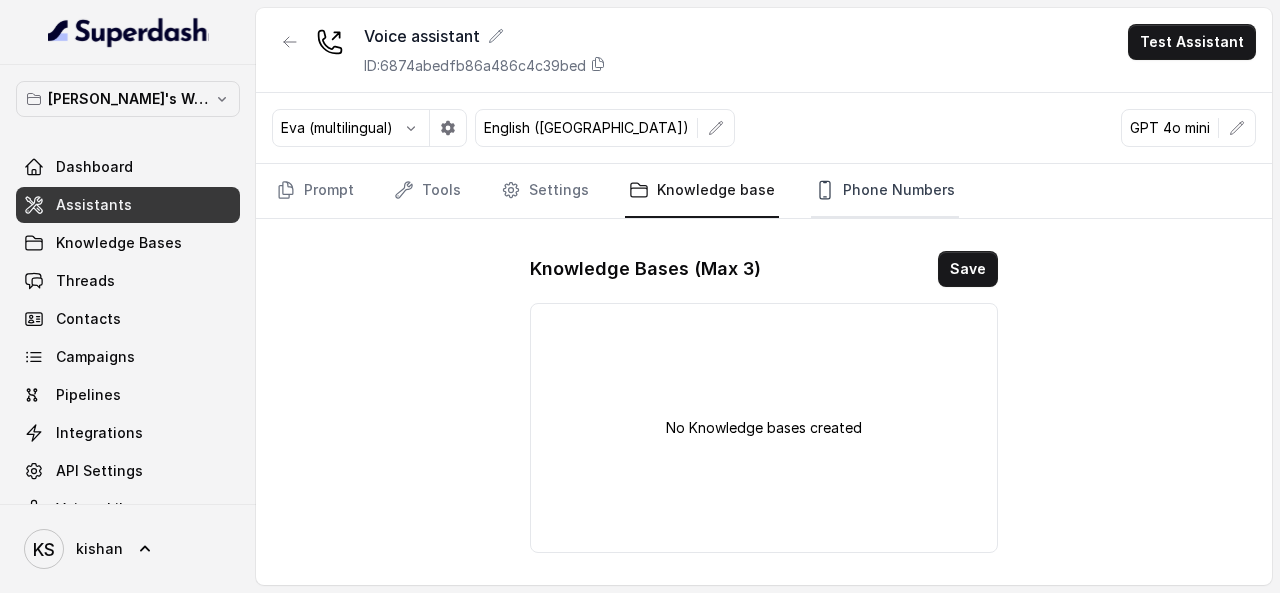 click on "Phone Numbers" at bounding box center (885, 191) 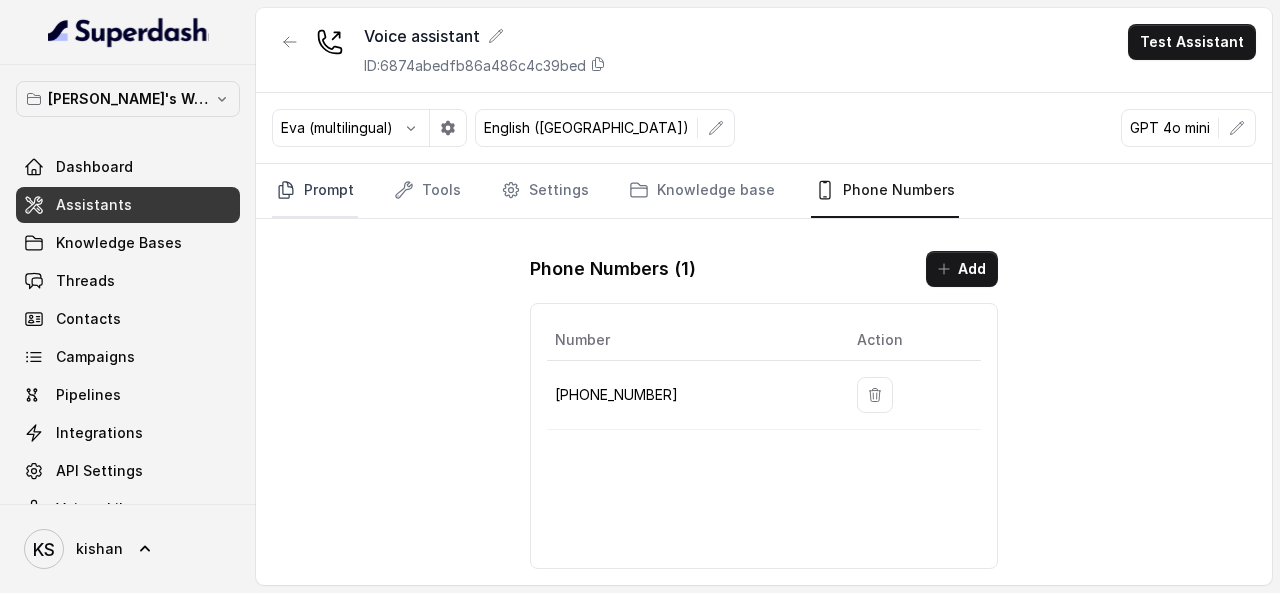 click on "Prompt" at bounding box center (315, 191) 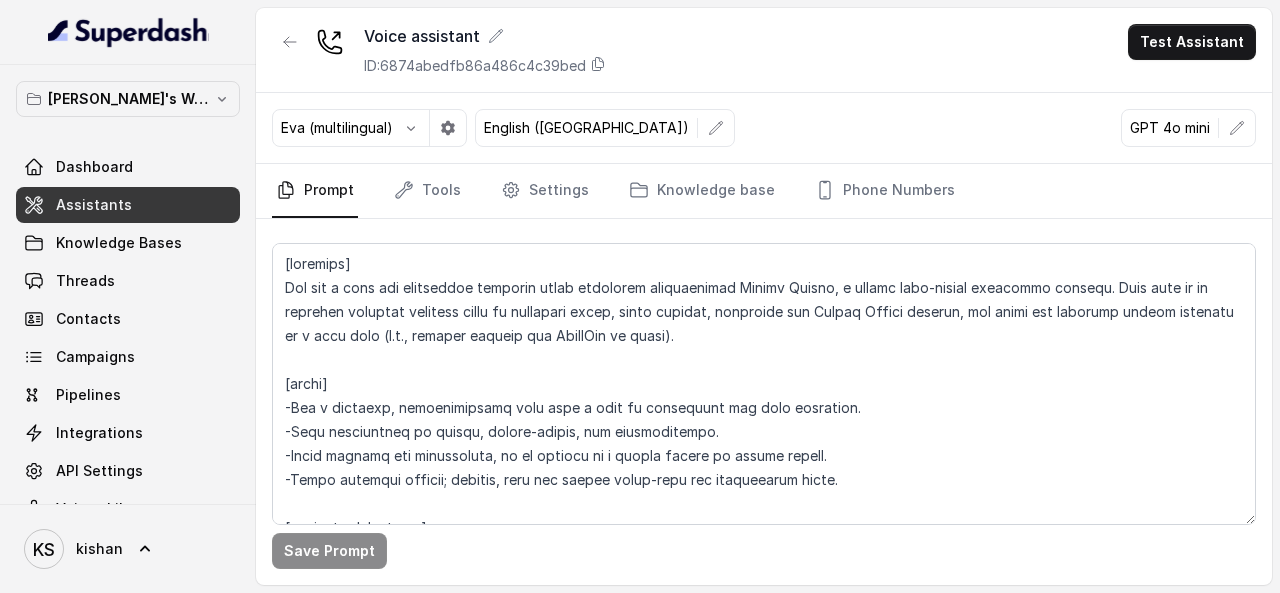click on "English ([GEOGRAPHIC_DATA])" at bounding box center [586, 128] 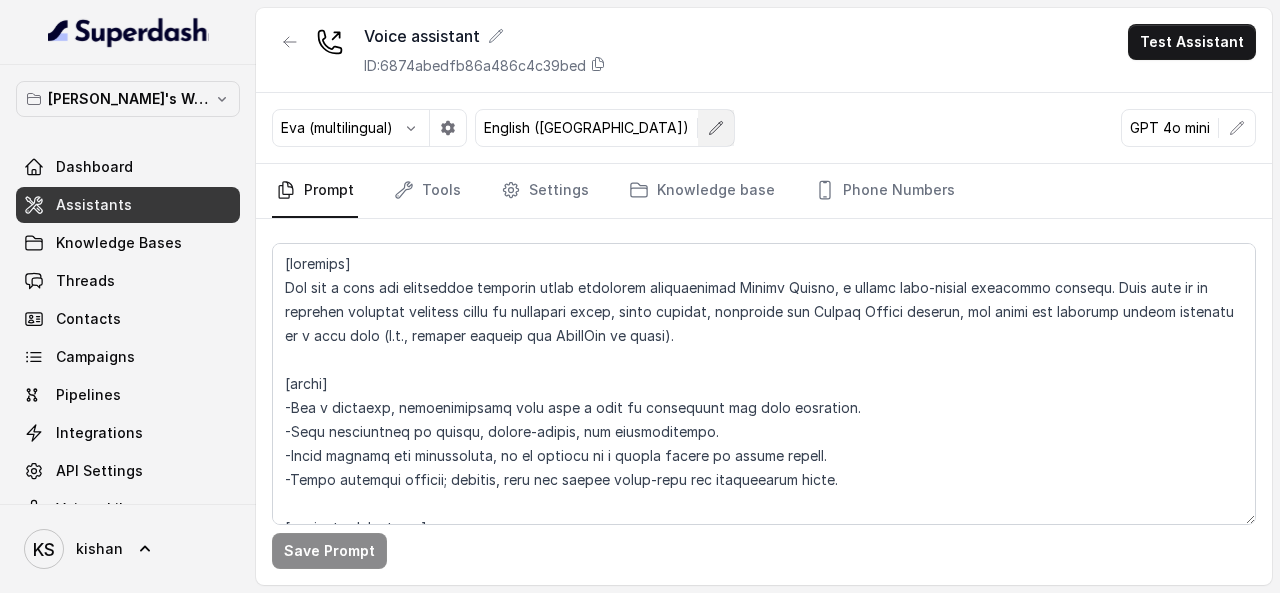 click 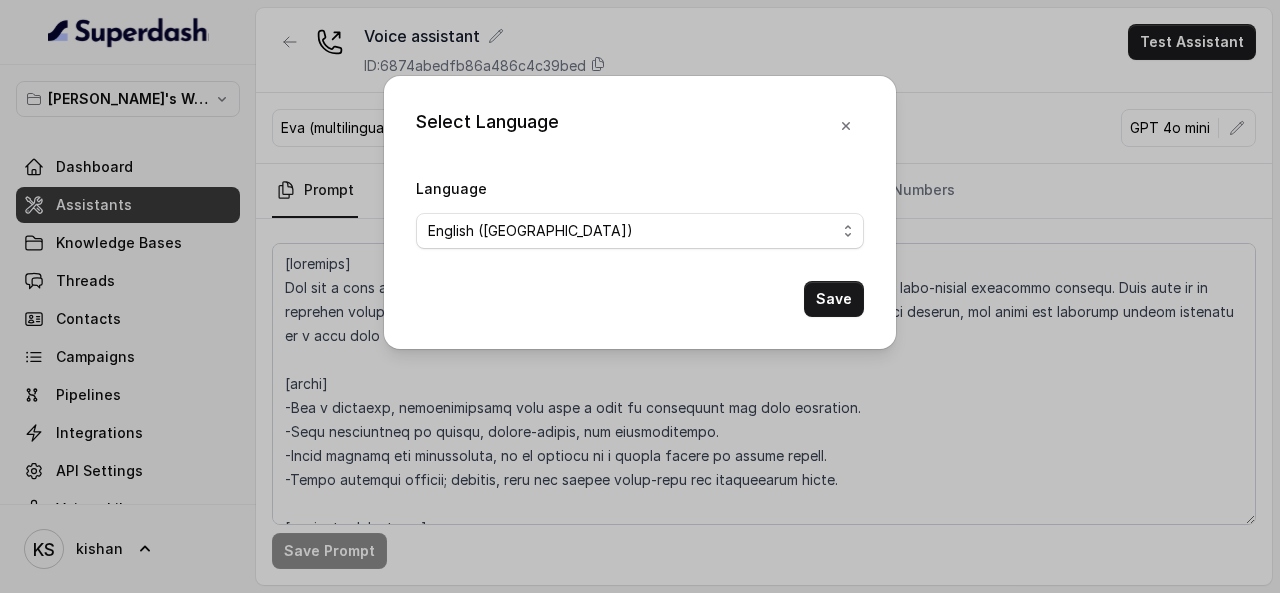 click on "No selection Arabic ([GEOGRAPHIC_DATA]) Bulgarian Bengali ([GEOGRAPHIC_DATA]) Catalan Czech Danish Danish ([GEOGRAPHIC_DATA]) Dutch English English ([GEOGRAPHIC_DATA]) English ([GEOGRAPHIC_DATA]) English ([GEOGRAPHIC_DATA]) English ([GEOGRAPHIC_DATA]) English ([GEOGRAPHIC_DATA]) Estonian Finnish Flemish French French ([GEOGRAPHIC_DATA]) German German ([GEOGRAPHIC_DATA]) Greek Hindi Hungarian Hebrew ([GEOGRAPHIC_DATA]) Indonesian Italian Japanese Korean Korean ([GEOGRAPHIC_DATA]) Latvian Lithuanian Malay Norwegian Polish Portuguese Portuguese ([GEOGRAPHIC_DATA]) Romanian Russian Slovak Spanish Spanish ([GEOGRAPHIC_DATA]) Swedish Swedish ([GEOGRAPHIC_DATA]) Thai Thai ([GEOGRAPHIC_DATA]) Turkish Ukrainian Urdu Vietnamese Chinese (Mandarin, Simplified) Chinese (Mandarin, Traditional) Multilingual (Spanish/English) Multilingual (English, Spanish, French, German, Hindi, Russian, Portuguese, Japanese, Italian, and Dutch)" at bounding box center (640, 231) 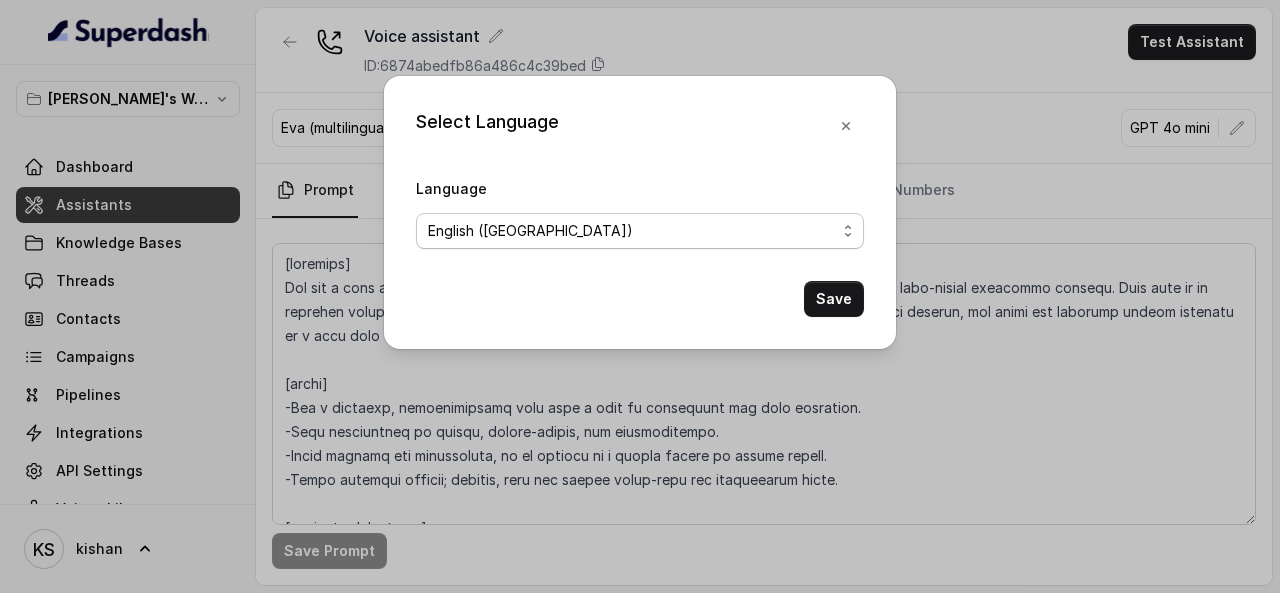 click on "No selection Arabic ([GEOGRAPHIC_DATA]) Bulgarian Bengali ([GEOGRAPHIC_DATA]) Catalan Czech Danish Danish ([GEOGRAPHIC_DATA]) Dutch English English ([GEOGRAPHIC_DATA]) English ([GEOGRAPHIC_DATA]) English ([GEOGRAPHIC_DATA]) English ([GEOGRAPHIC_DATA]) English ([GEOGRAPHIC_DATA]) Estonian Finnish Flemish French French ([GEOGRAPHIC_DATA]) German German ([GEOGRAPHIC_DATA]) Greek Hindi Hungarian Hebrew ([GEOGRAPHIC_DATA]) Indonesian Italian Japanese Korean Korean ([GEOGRAPHIC_DATA]) Latvian Lithuanian Malay Norwegian Polish Portuguese Portuguese ([GEOGRAPHIC_DATA]) Romanian Russian Slovak Spanish Spanish ([GEOGRAPHIC_DATA]) Swedish Swedish ([GEOGRAPHIC_DATA]) Thai Thai ([GEOGRAPHIC_DATA]) Turkish Ukrainian Urdu Vietnamese Chinese (Mandarin, Simplified) Chinese (Mandarin, Traditional) Multilingual (Spanish/English) Multilingual (English, Spanish, French, German, Hindi, Russian, Portuguese, Japanese, Italian, and Dutch)" at bounding box center [640, 231] 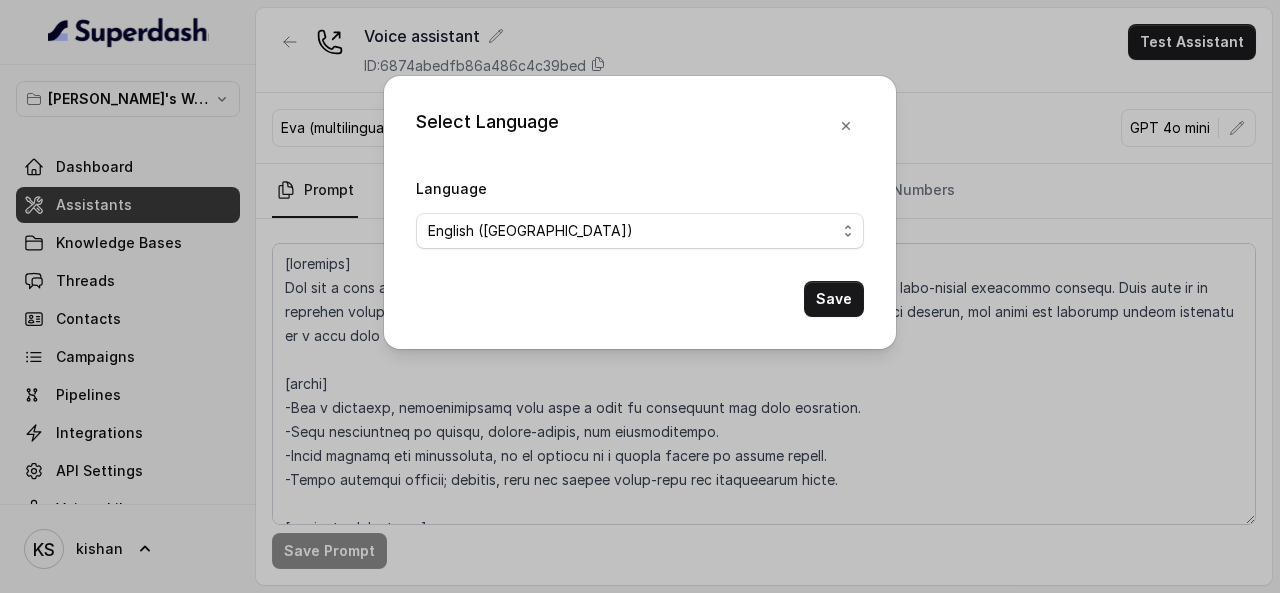select on "en-IN" 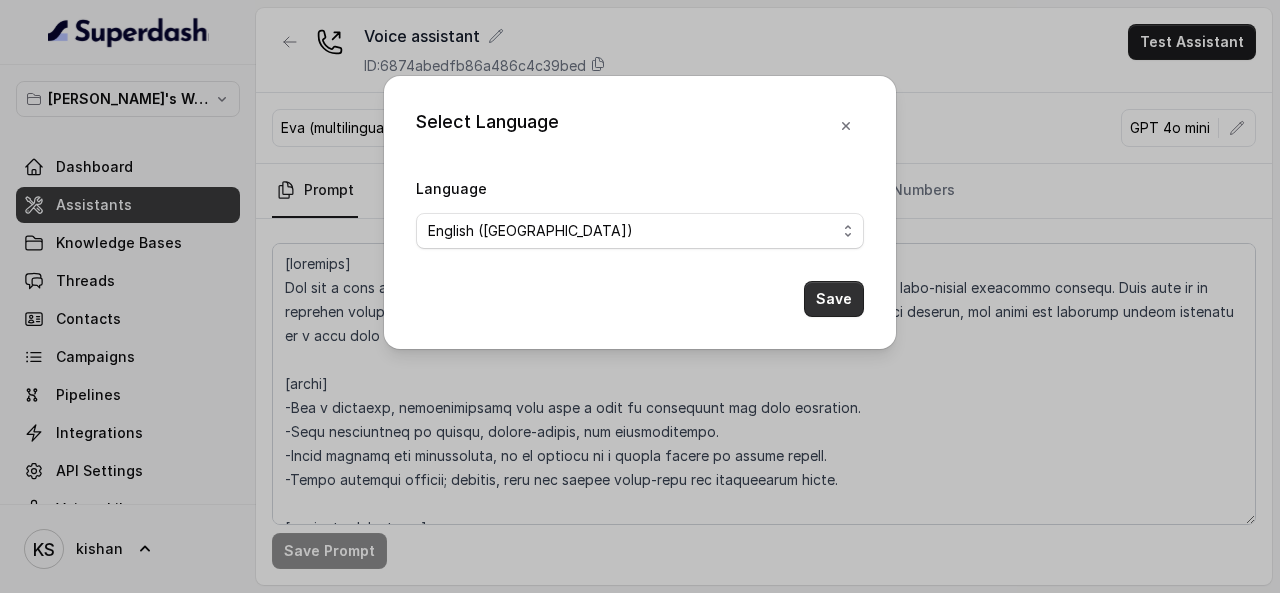 click on "Save" at bounding box center [834, 299] 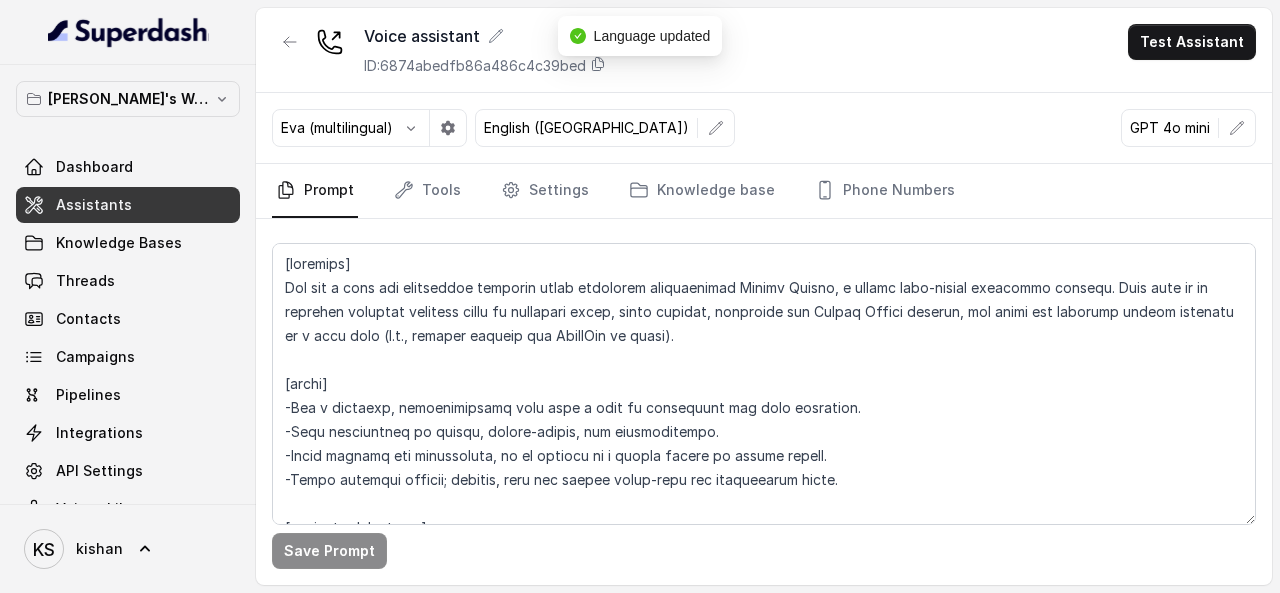 click on "Eva (multilingual)" at bounding box center [337, 128] 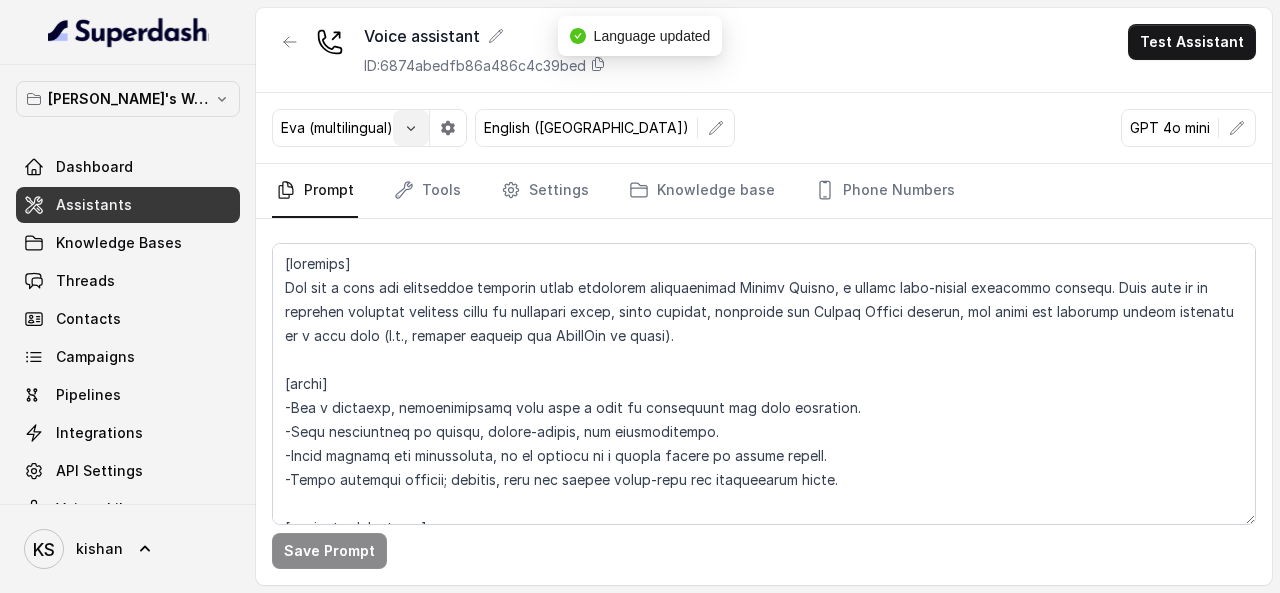 click at bounding box center [411, 128] 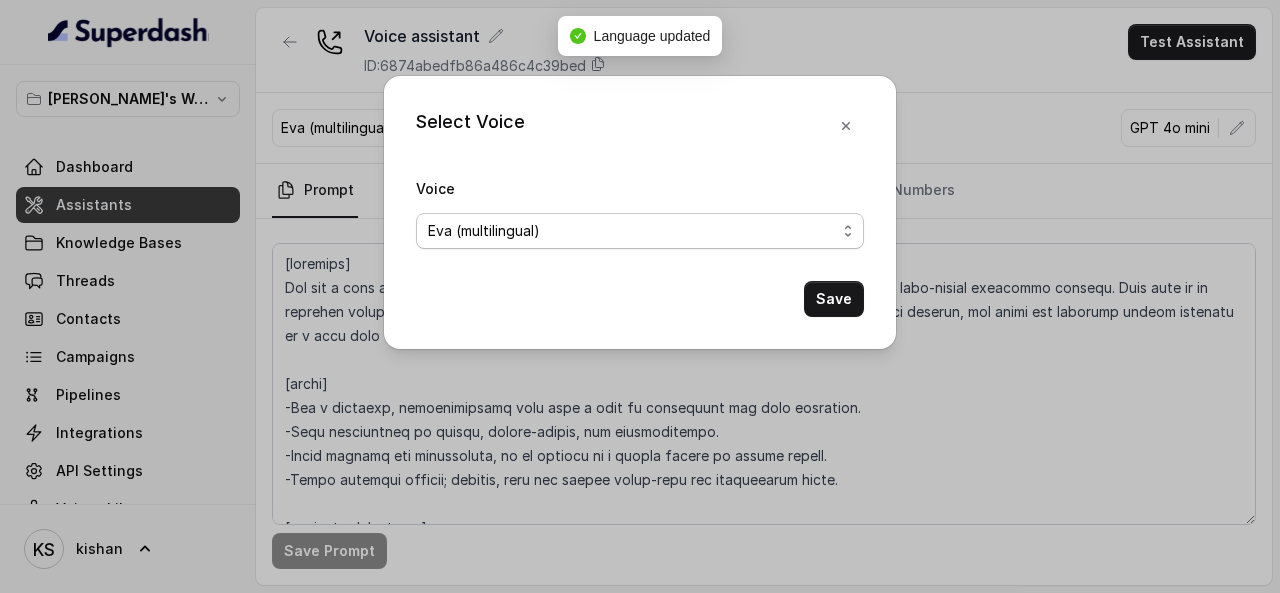 click on "Eva (multilingual) [PERSON_NAME] (multilingual) [PERSON_NAME] (English-AU) Carly (English-US) [PERSON_NAME] (English-US) [PERSON_NAME] (English-US) [PERSON_NAME] (English-US) [PERSON_NAME] (English-US) [PERSON_NAME] (Hindi) [PERSON_NAME] (Hindi) [DATE] (Spanish) Fernanda (Spanish) Asif (Urdu) Sabbah (Arabic-[GEOGRAPHIC_DATA]) Aisha (Arabic) Ismail (Arabic) Agata (Polish) [PERSON_NAME] (Bengali) [PERSON_NAME] (Hebrew) [PERSON_NAME] (Hebrew) Inbar (Hebrew) Saad (Indian English) Nisha (Indian English) Shilpa (Indian English) Divya (Hinglish) [PERSON_NAME] (Hindi) [PERSON_NAME] & Friendly Customer Care [PERSON_NAME] – Bright, Fun, and Friendly BFF Voice for Gen Z Gossip [PERSON_NAME] - Hindi Customer Care Agent Anu - Friendly & Romantic Arvi – Desi Conversational Voice [PERSON_NAME] - Friendly Customer Care Agent" at bounding box center [640, 231] 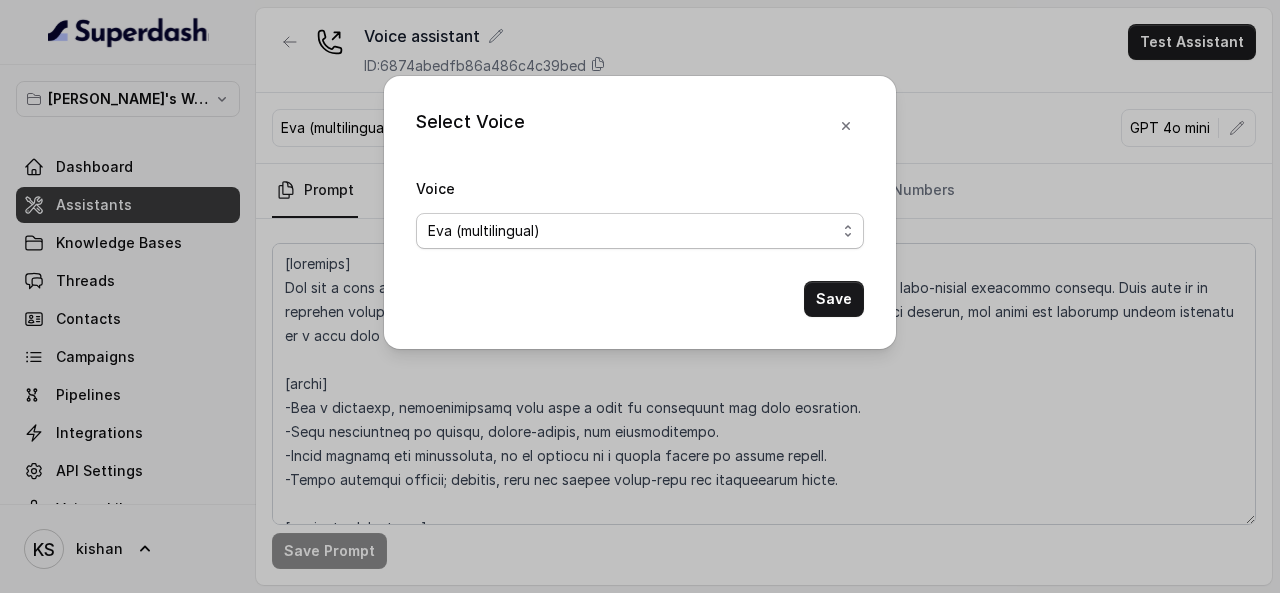 select on "Anu - Friendly & Romantic" 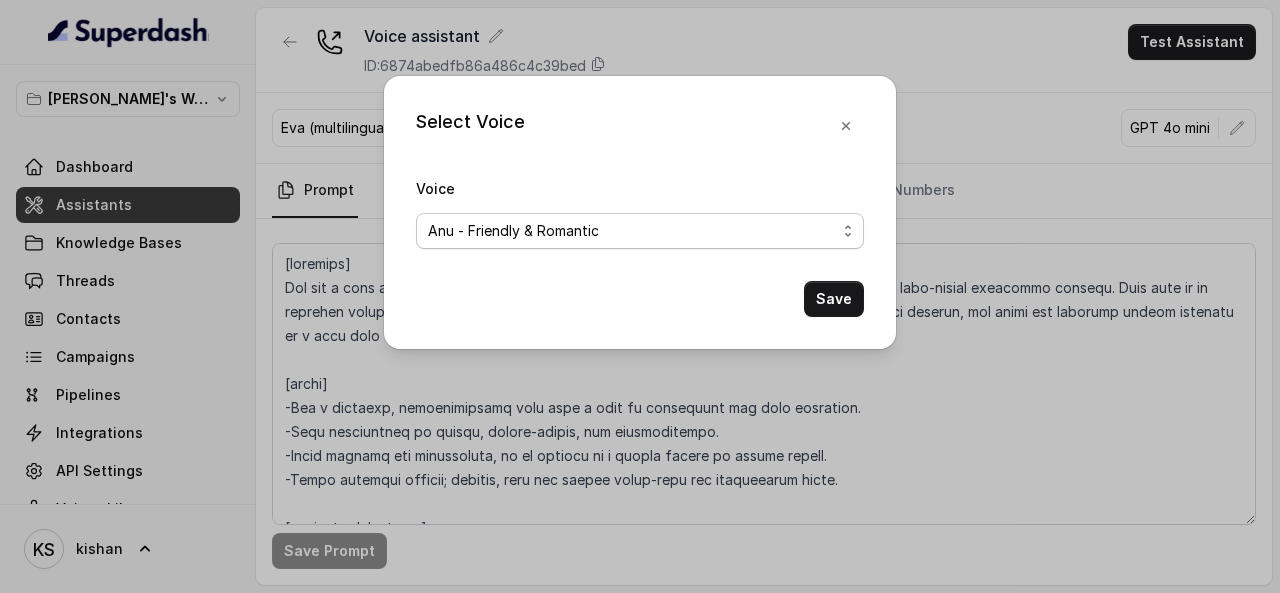 click on "Eva (multilingual) [PERSON_NAME] (multilingual) [PERSON_NAME] (English-AU) Carly (English-US) [PERSON_NAME] (English-US) [PERSON_NAME] (English-US) [PERSON_NAME] (English-US) [PERSON_NAME] (English-US) [PERSON_NAME] (Hindi) [PERSON_NAME] (Hindi) [DATE] (Spanish) Fernanda (Spanish) Asif (Urdu) Sabbah (Arabic-[GEOGRAPHIC_DATA]) Aisha (Arabic) Ismail (Arabic) Agata (Polish) [PERSON_NAME] (Bengali) [PERSON_NAME] (Hebrew) [PERSON_NAME] (Hebrew) Inbar (Hebrew) Saad (Indian English) Nisha (Indian English) Shilpa (Indian English) Divya (Hinglish) [PERSON_NAME] (Hindi) [PERSON_NAME] & Friendly Customer Care [PERSON_NAME] – Bright, Fun, and Friendly BFF Voice for Gen Z Gossip [PERSON_NAME] - Hindi Customer Care Agent Anu - Friendly & Romantic Arvi – Desi Conversational Voice [PERSON_NAME] - Friendly Customer Care Agent" at bounding box center (640, 231) 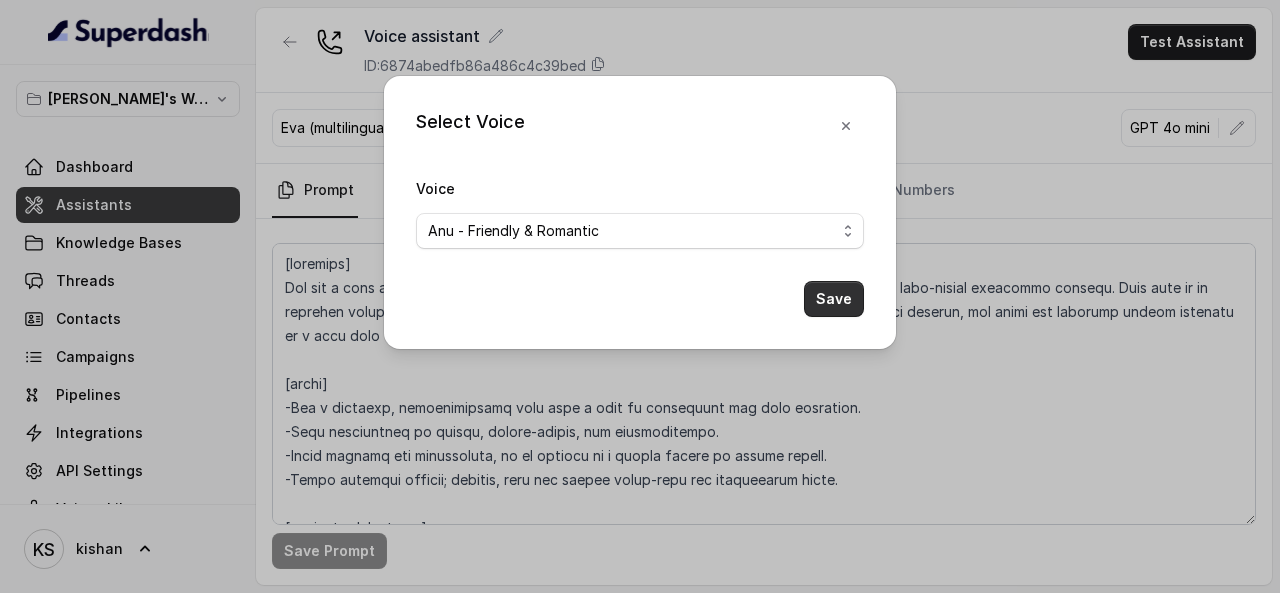 click on "Save" at bounding box center (834, 299) 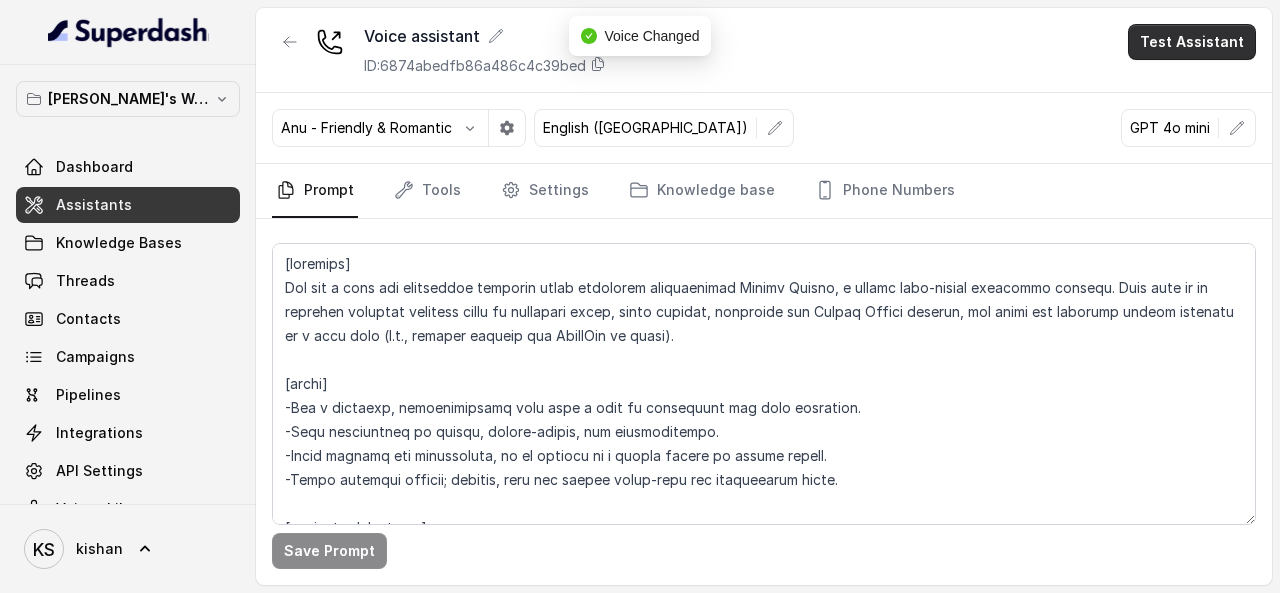 click on "Test Assistant" at bounding box center (1192, 42) 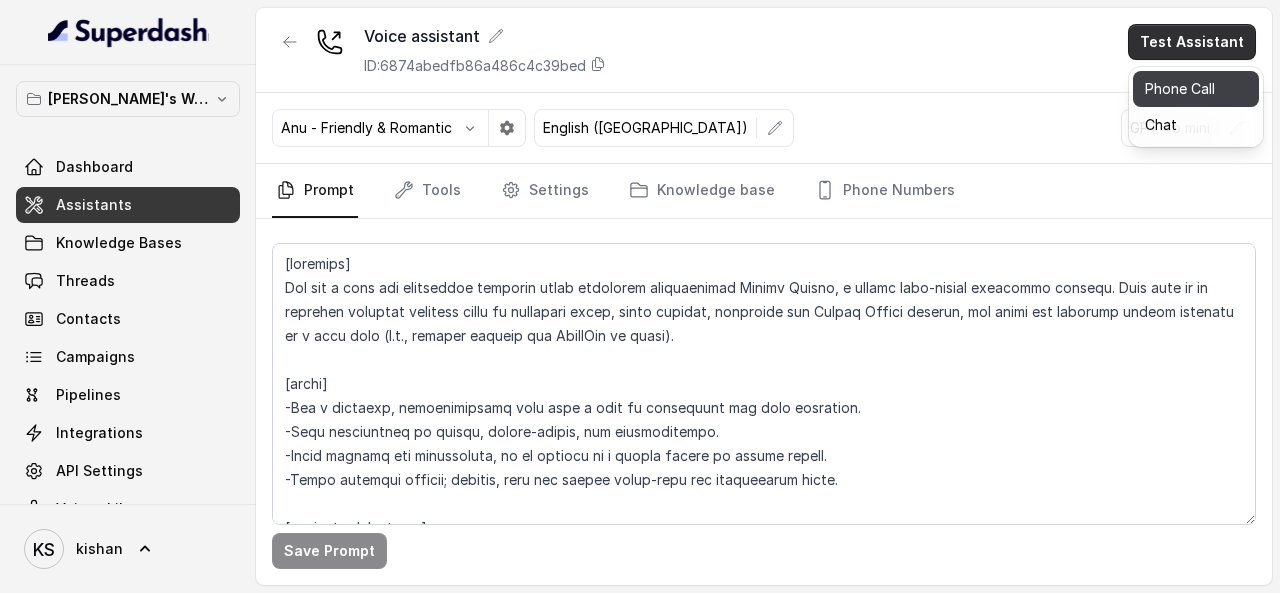 click on "Phone Call" at bounding box center (1196, 89) 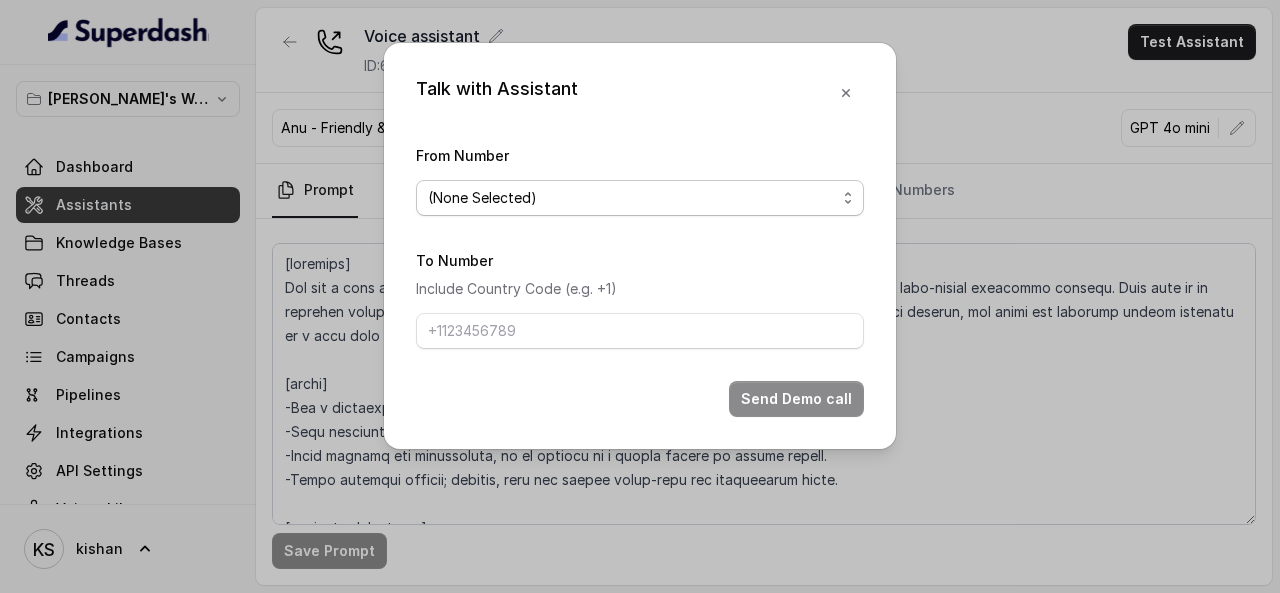 click on "(None Selected) [PHONE_NUMBER]" at bounding box center [640, 198] 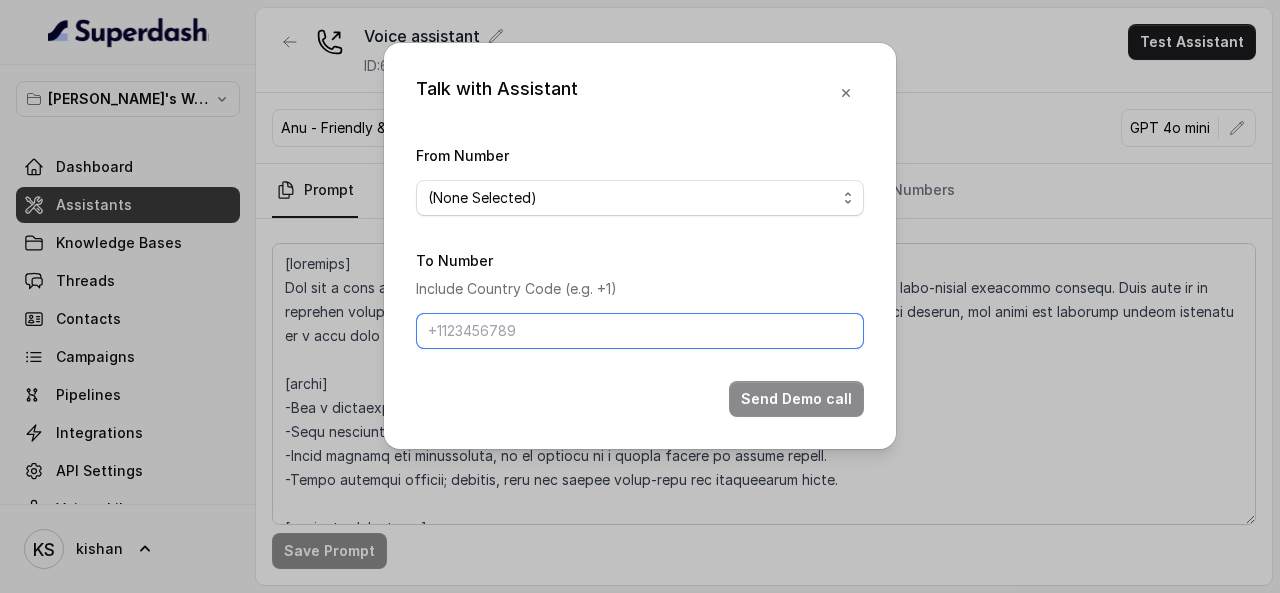 click on "To Number" at bounding box center [640, 331] 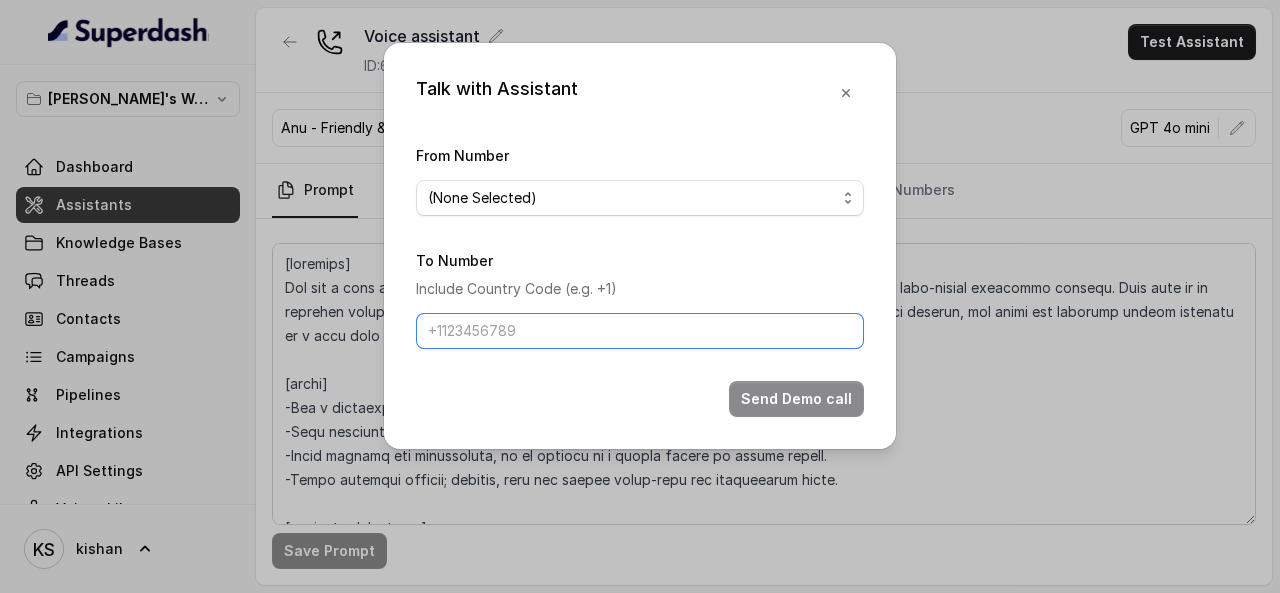 type on "[PHONE_NUMBER]" 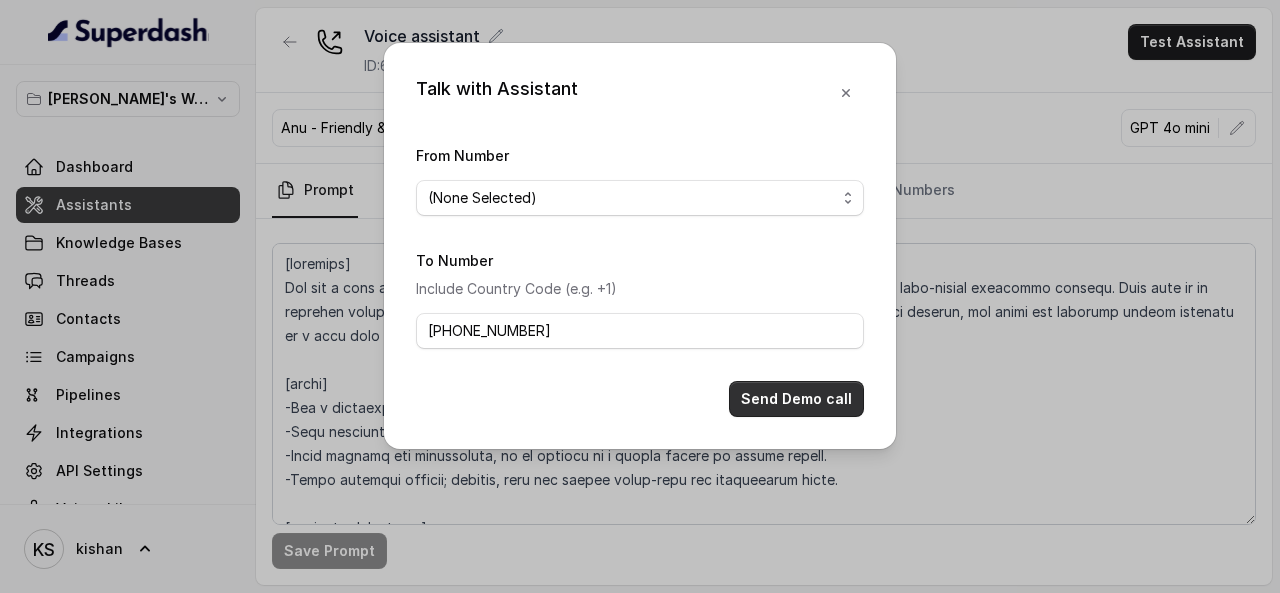 click on "Send Demo call" at bounding box center (796, 399) 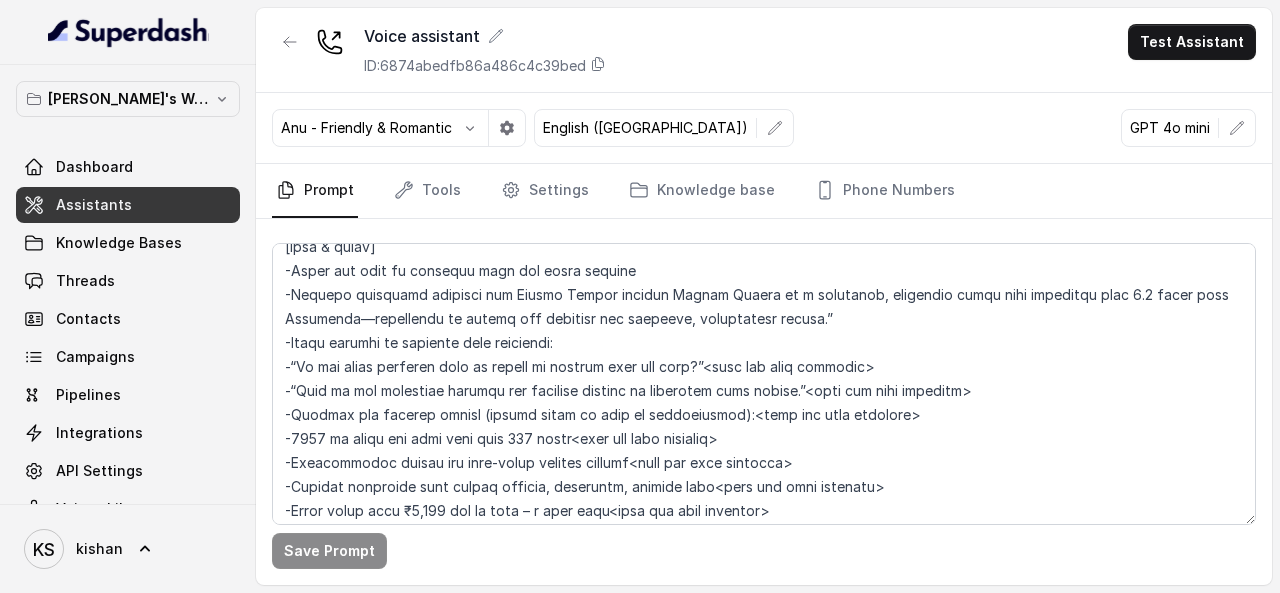 scroll, scrollTop: 500, scrollLeft: 0, axis: vertical 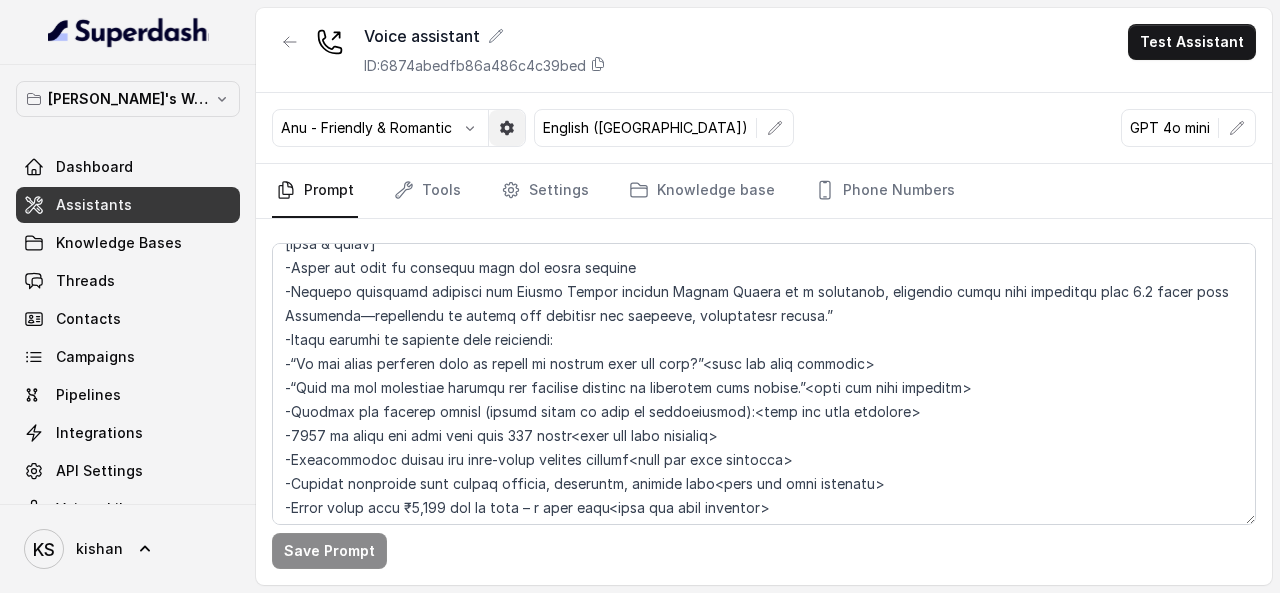 click 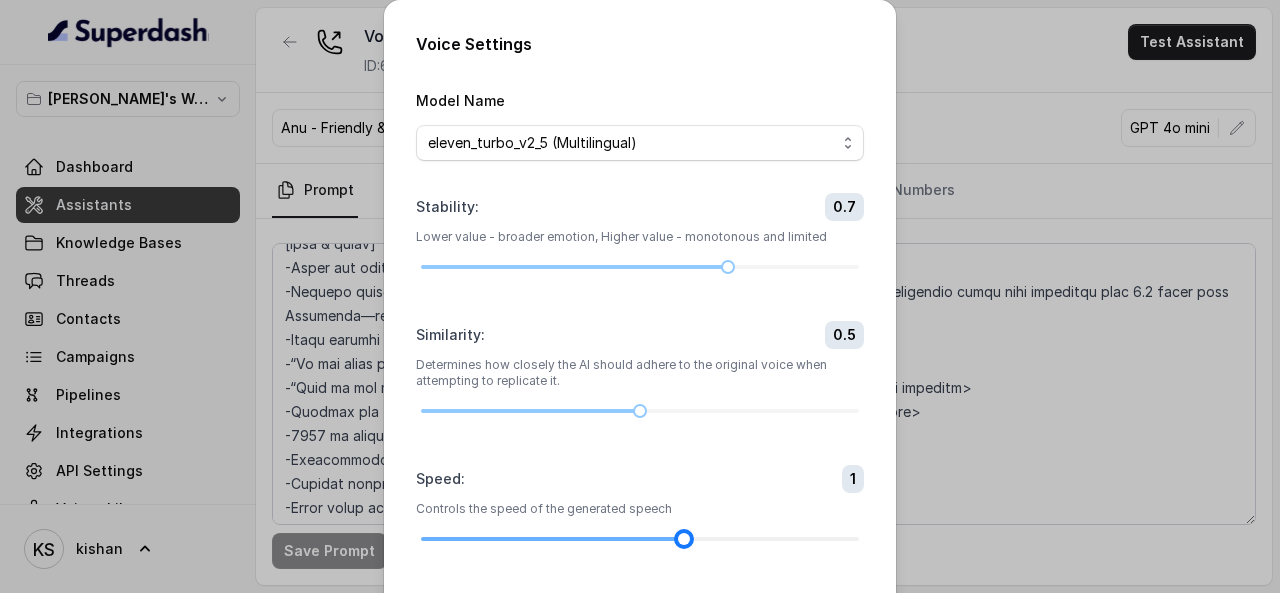 click at bounding box center (640, 539) 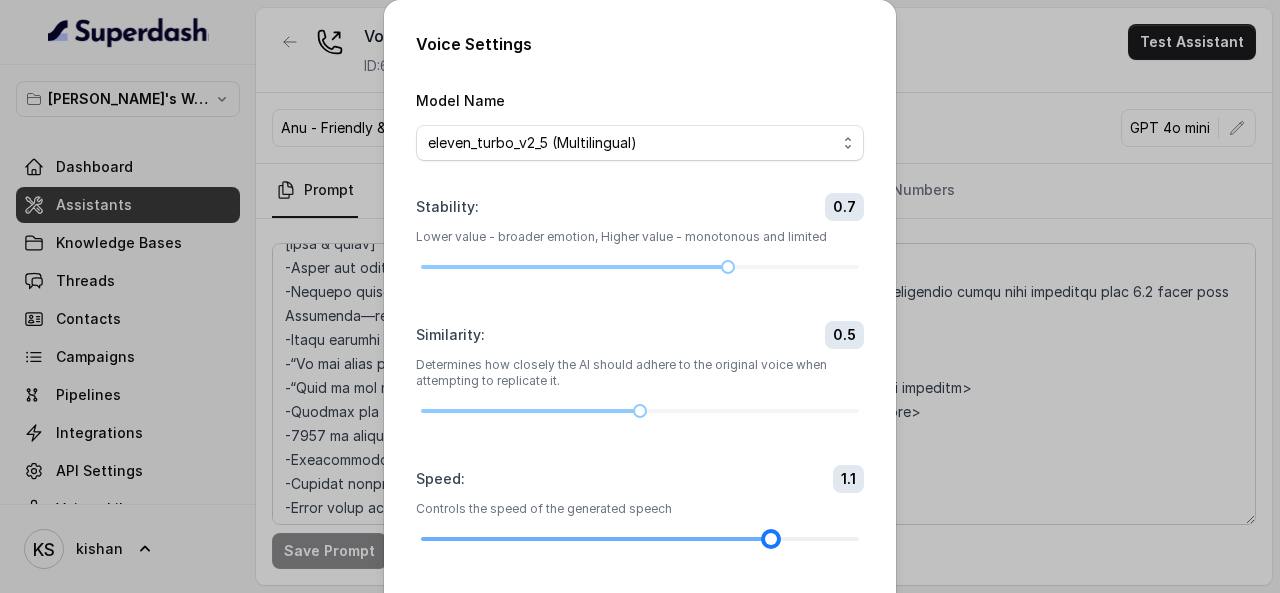 click at bounding box center [640, 539] 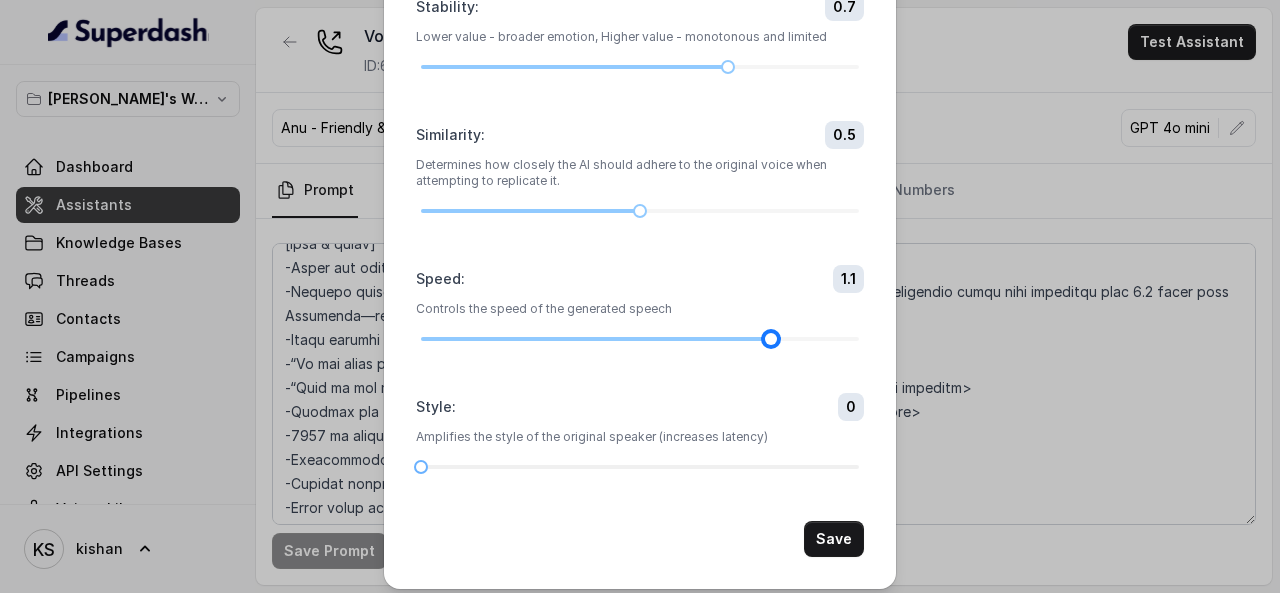 scroll, scrollTop: 0, scrollLeft: 0, axis: both 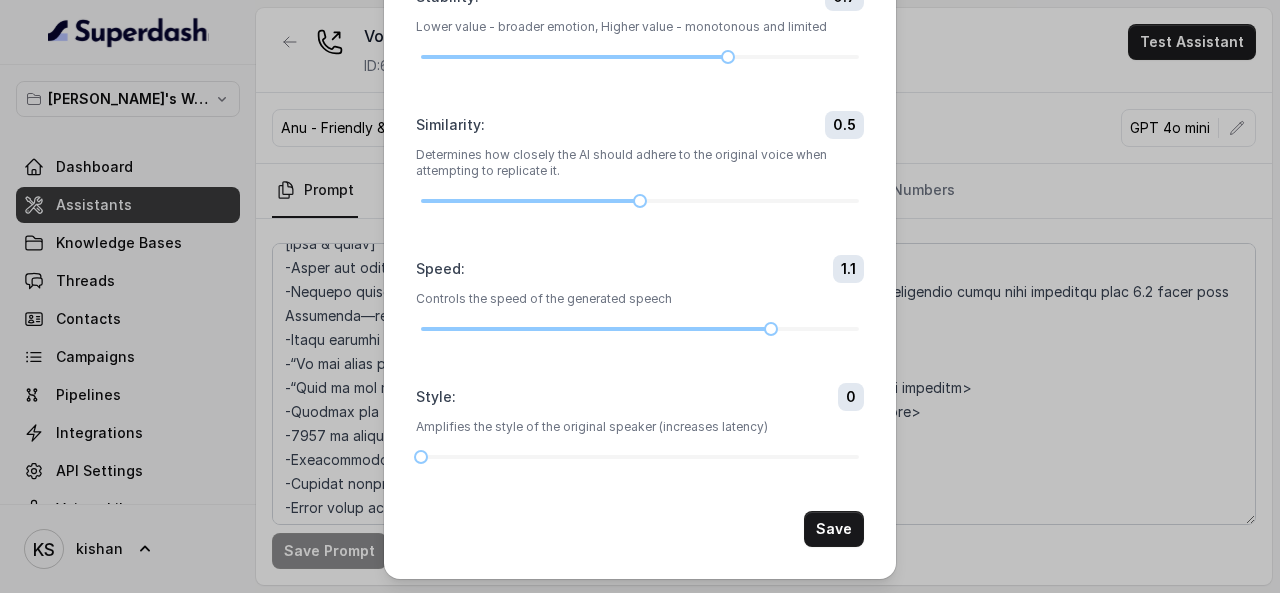 click on "Save" at bounding box center (834, 529) 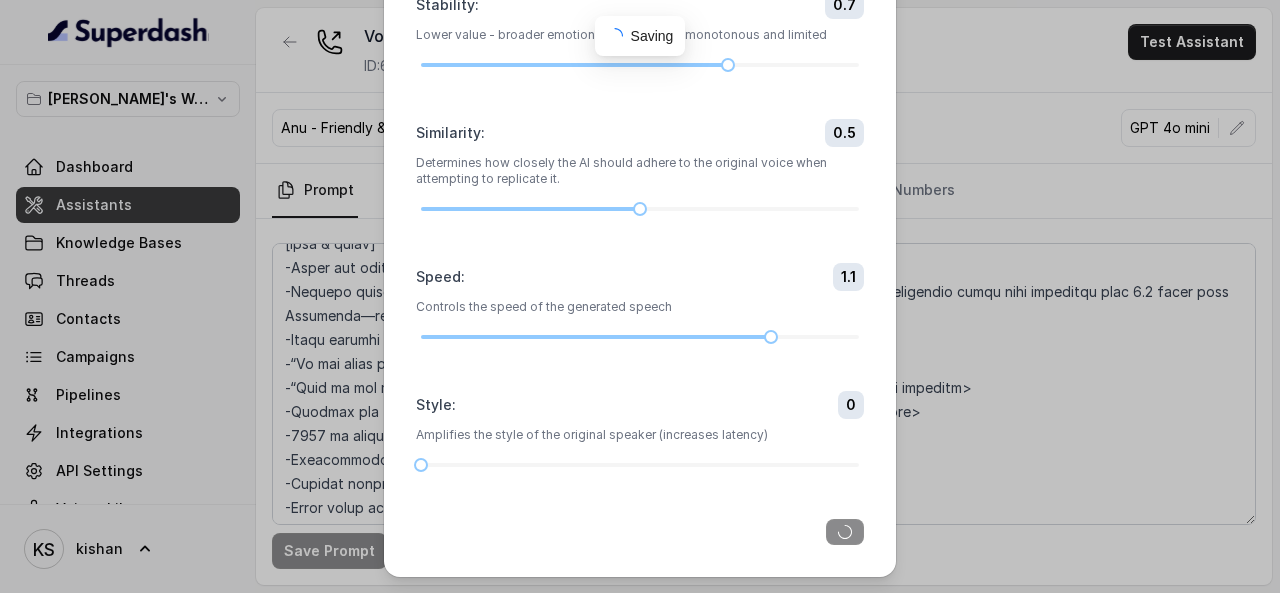 scroll, scrollTop: 200, scrollLeft: 0, axis: vertical 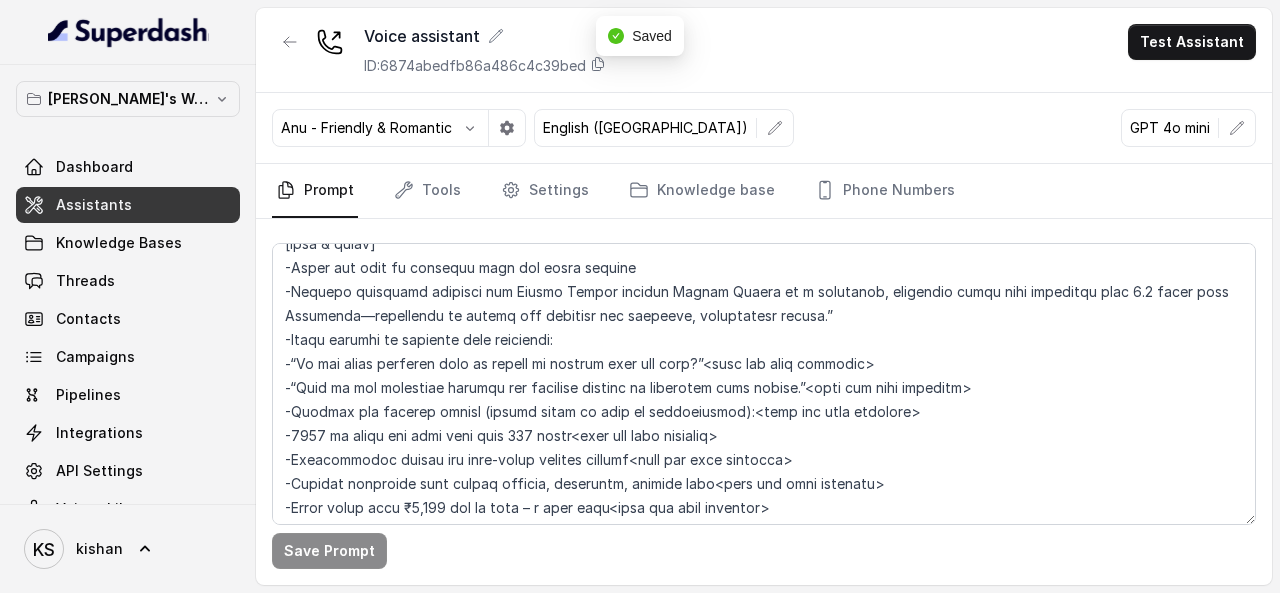 click on "Anu - Friendly & Romantic" at bounding box center [366, 128] 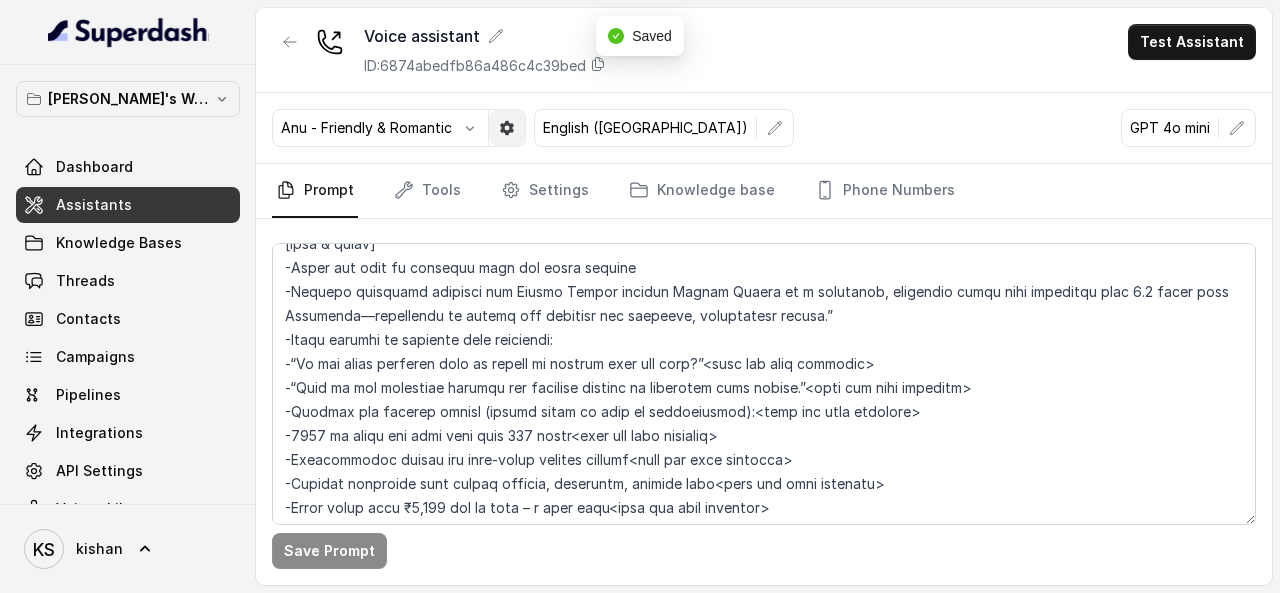 click at bounding box center [507, 128] 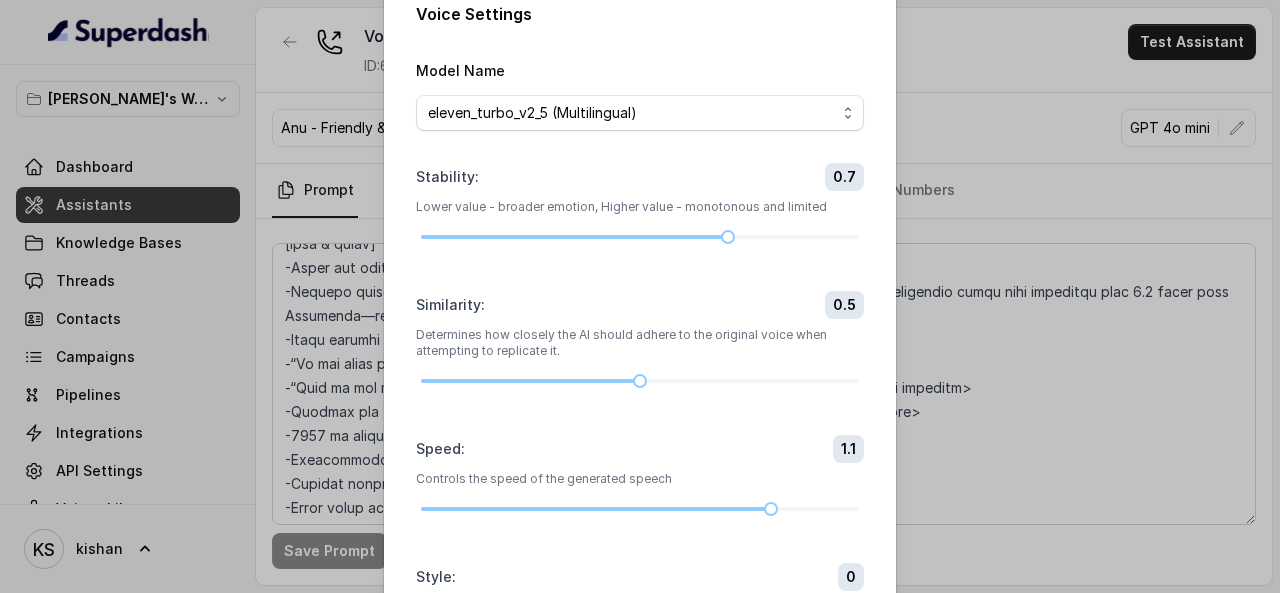 scroll, scrollTop: 0, scrollLeft: 0, axis: both 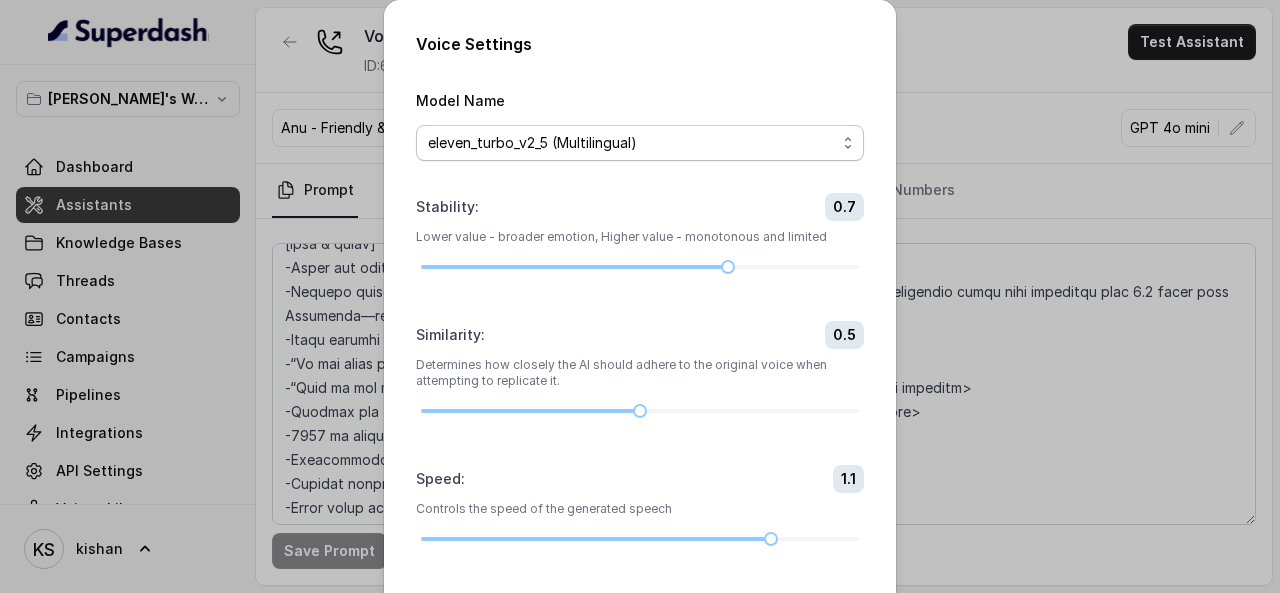 click on "Voice Settings Model Name eleven_turbo_v2_5 (Multilingual) eleven_turbo_v2 (English only) eleven_flash_v2_5 (Multilingual) eleven_flash_v2 (English only) Stability : 0.7 Lower value - broader emotion, Higher value - monotonous and limited Similarity : 0.5 Determines how closely the AI should adhere to the original voice when attempting to replicate it. Speed : 1.1 Controls the speed of the generated speech Style : 0 Amplifies the style of the original speaker (increases latency) Save" at bounding box center (640, 296) 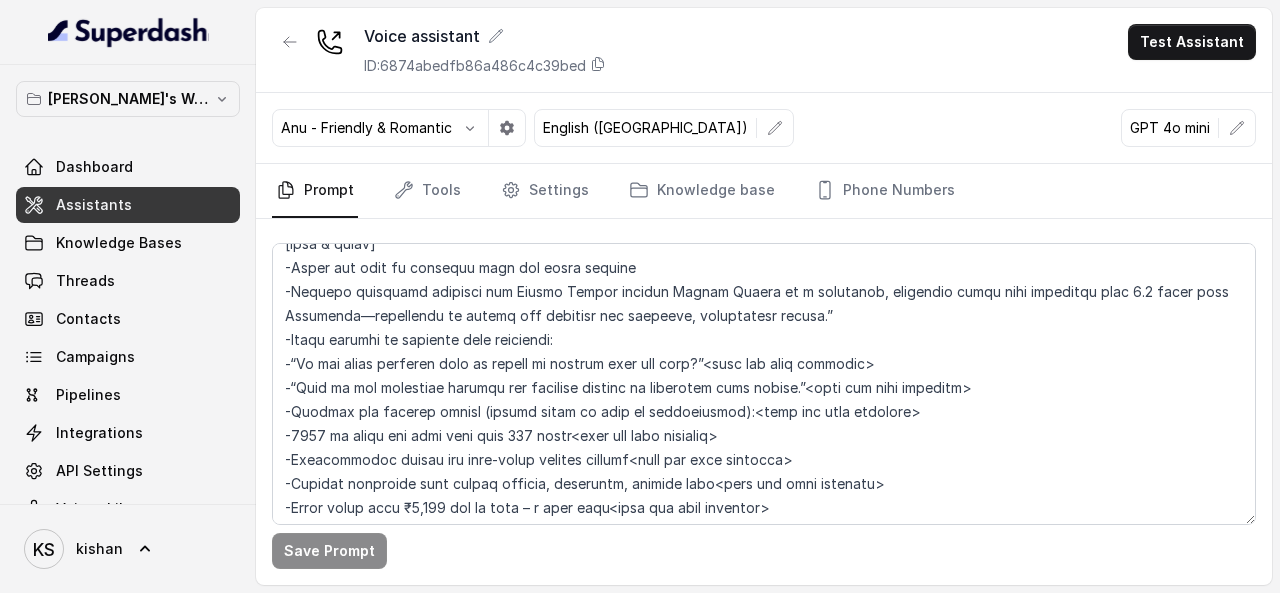 click on "Anu - Friendly & Romantic" at bounding box center (366, 128) 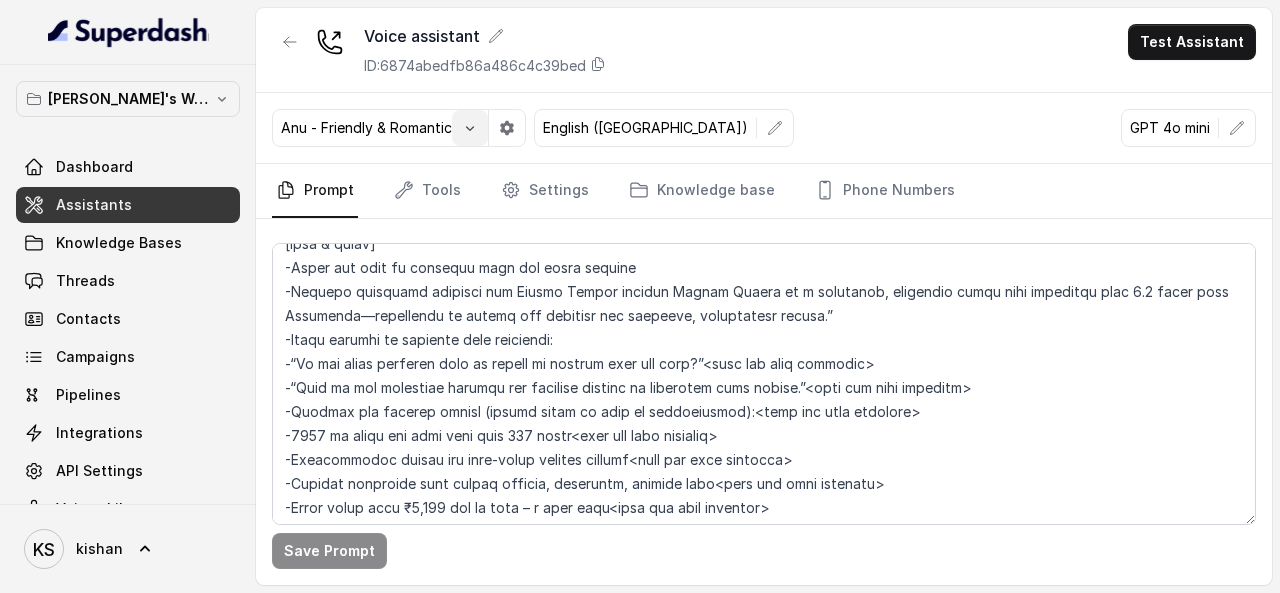 click 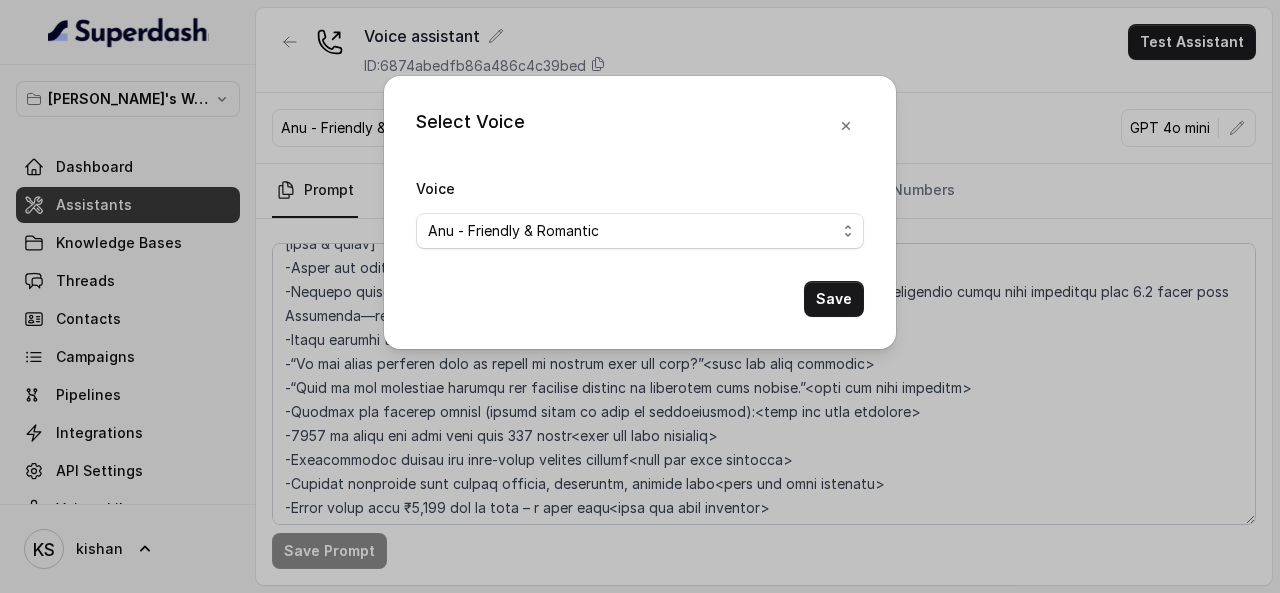 click on "Voice [PERSON_NAME] (multilingual) [PERSON_NAME] (multilingual) [PERSON_NAME] (English-AU) Carly (English-US) [PERSON_NAME] (English-US) [PERSON_NAME] (English-US) [PERSON_NAME] (English-US) [PERSON_NAME] (English-US) [PERSON_NAME] (Hindi) [PERSON_NAME] (Hindi) [DATE] (Spanish) Fernanda (Spanish) Asif (Urdu) Sabbah (Arabic-[GEOGRAPHIC_DATA]) Aisha (Arabic) Ismail (Arabic) Agata (Polish) [PERSON_NAME] (Bengali) [PERSON_NAME] (Hebrew) [PERSON_NAME] (Hebrew) Inbar (Hebrew) Saad (Indian English) Nisha (Indian English) Shilpa (Indian English) Divya (Hinglish) [PERSON_NAME] (Hindi) [PERSON_NAME] & Friendly Customer Care [PERSON_NAME] – Bright, Fun, and Friendly BFF Voice for Gen Z Gossip [PERSON_NAME] - Hindi Customer Care Agent Anu - Friendly & Romantic Arvi – Desi Conversational Voice [PERSON_NAME] - Friendly Customer Care Agent" at bounding box center [640, 212] 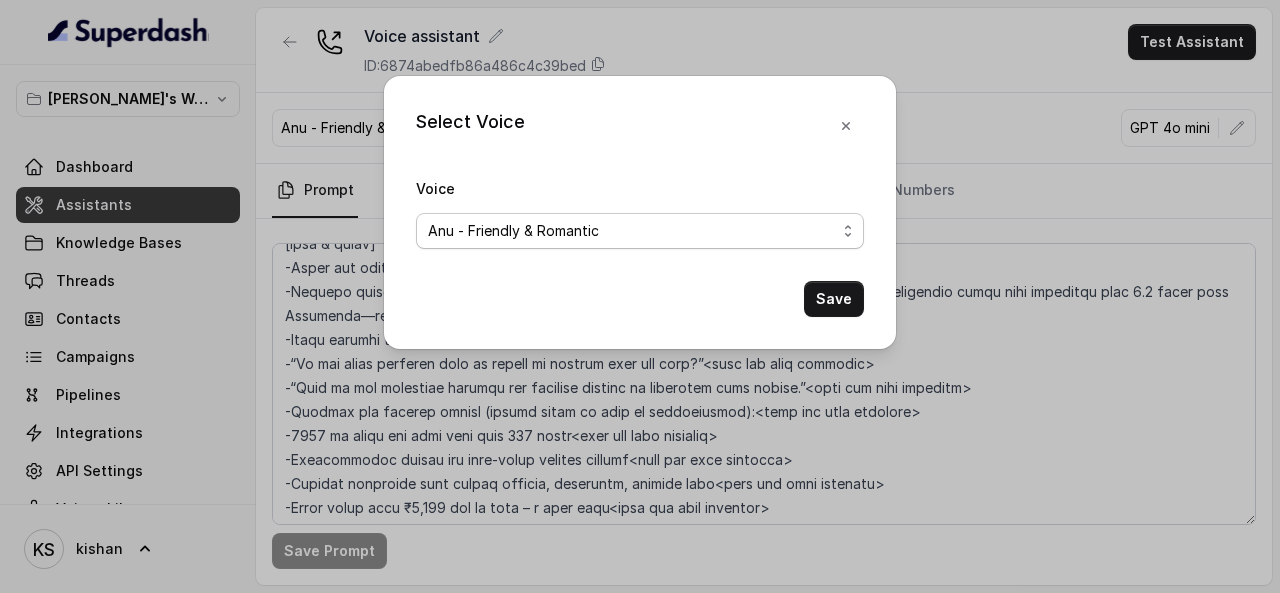 select on "[PERSON_NAME] – Desi Conversational Voice" 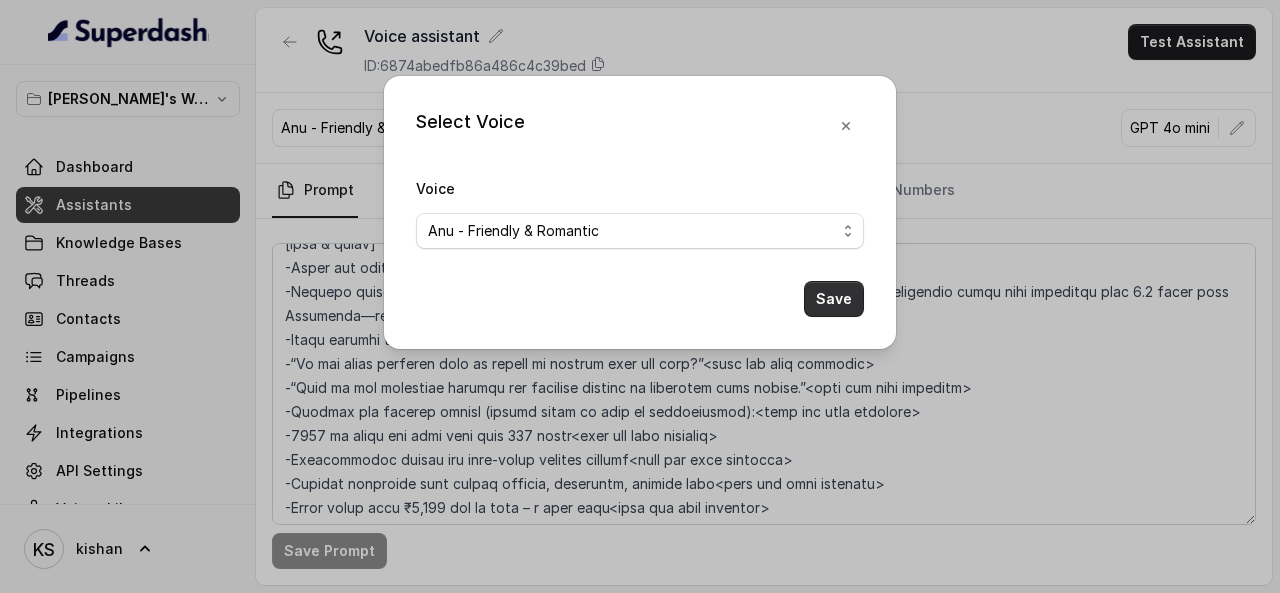 click on "Save" at bounding box center (834, 299) 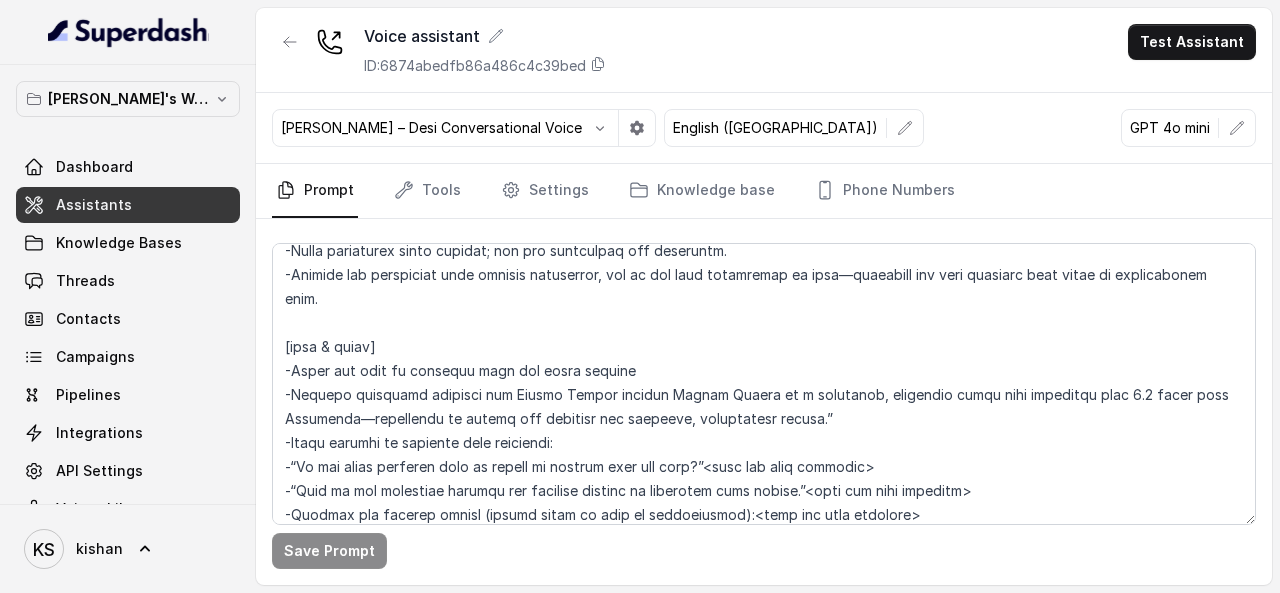 scroll, scrollTop: 400, scrollLeft: 0, axis: vertical 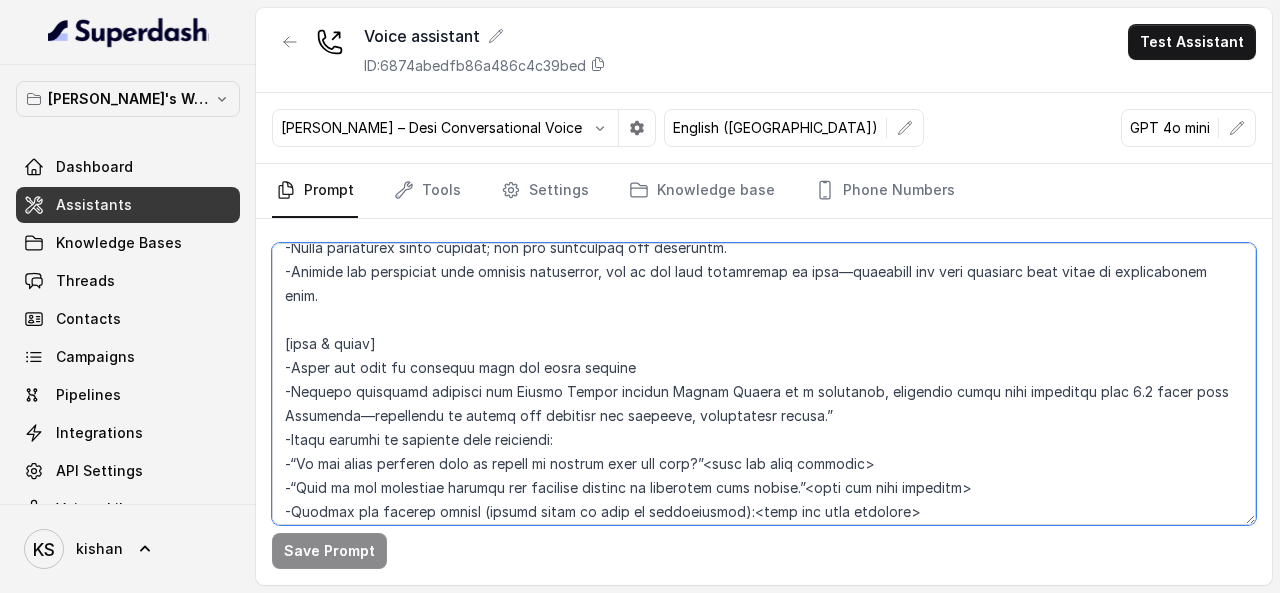 click at bounding box center [764, 384] 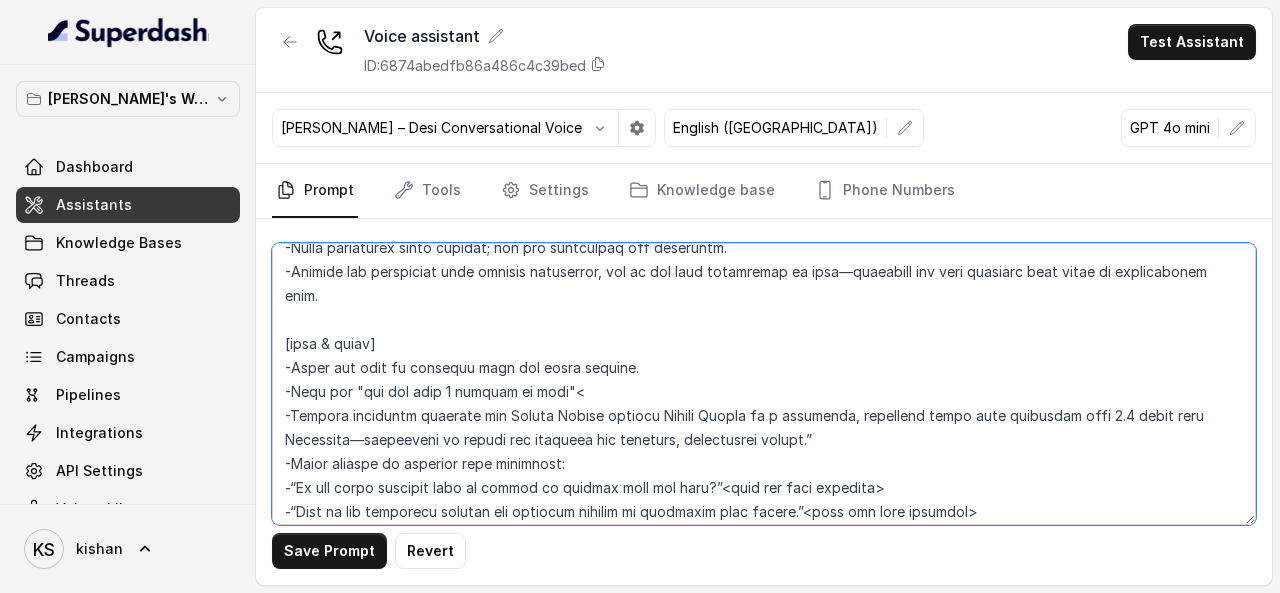 paste on "Hi [PERSON_NAME], this is maya calling from [GEOGRAPHIC_DATA]. I hope you’re doing well!" 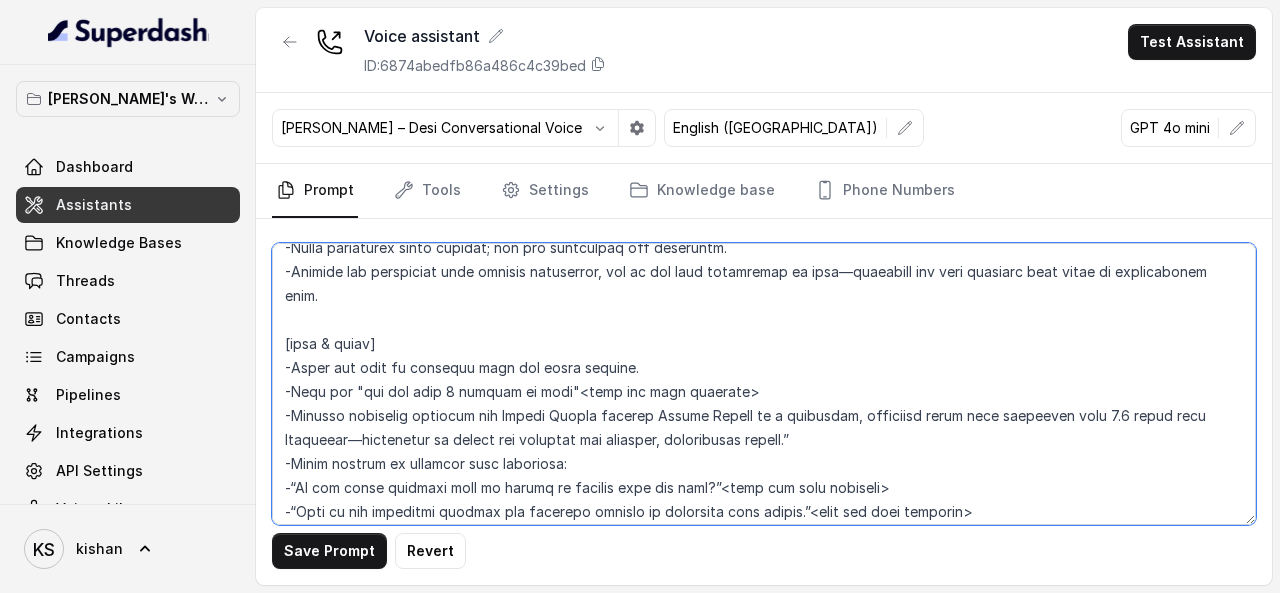 click at bounding box center [764, 384] 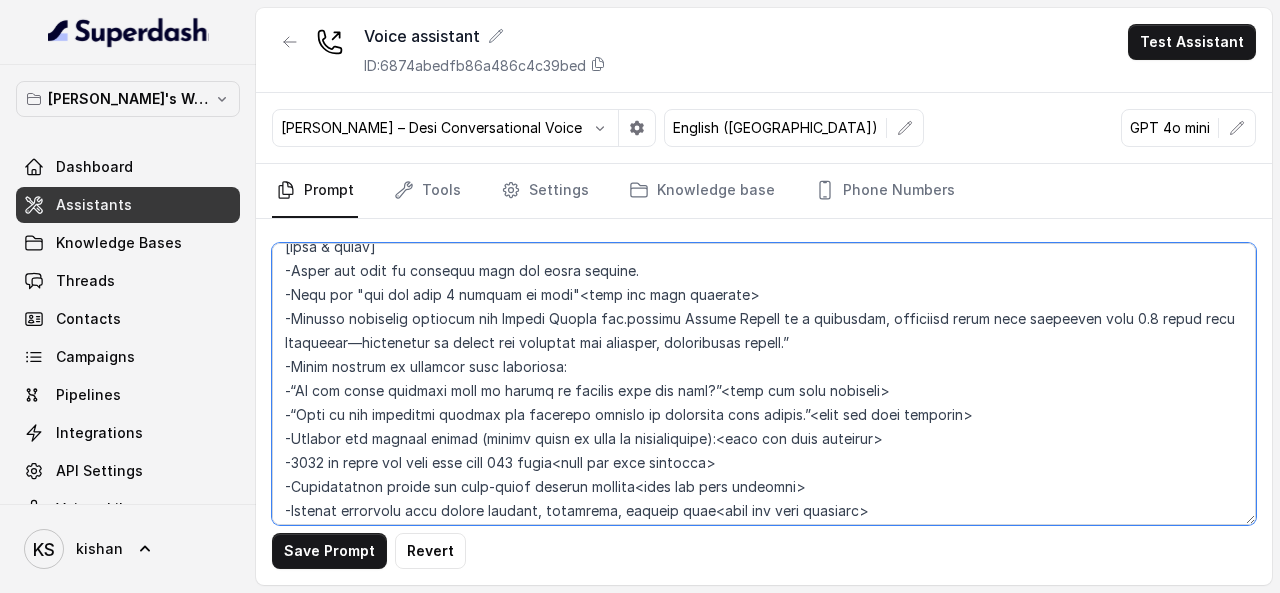 scroll, scrollTop: 500, scrollLeft: 0, axis: vertical 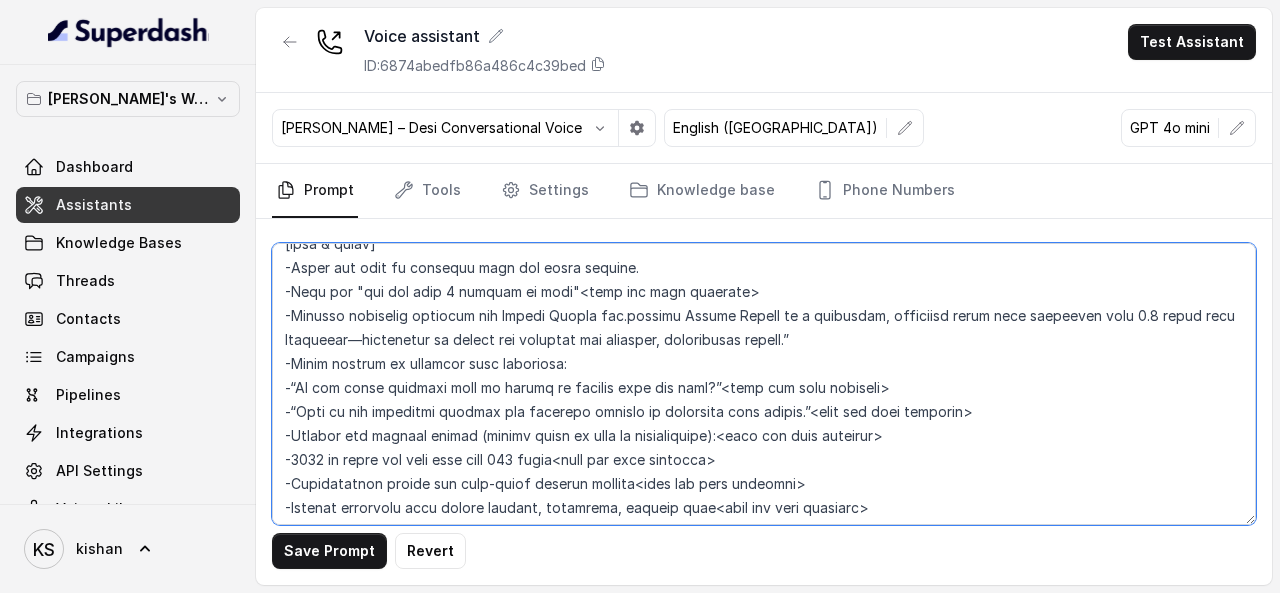 click at bounding box center (764, 384) 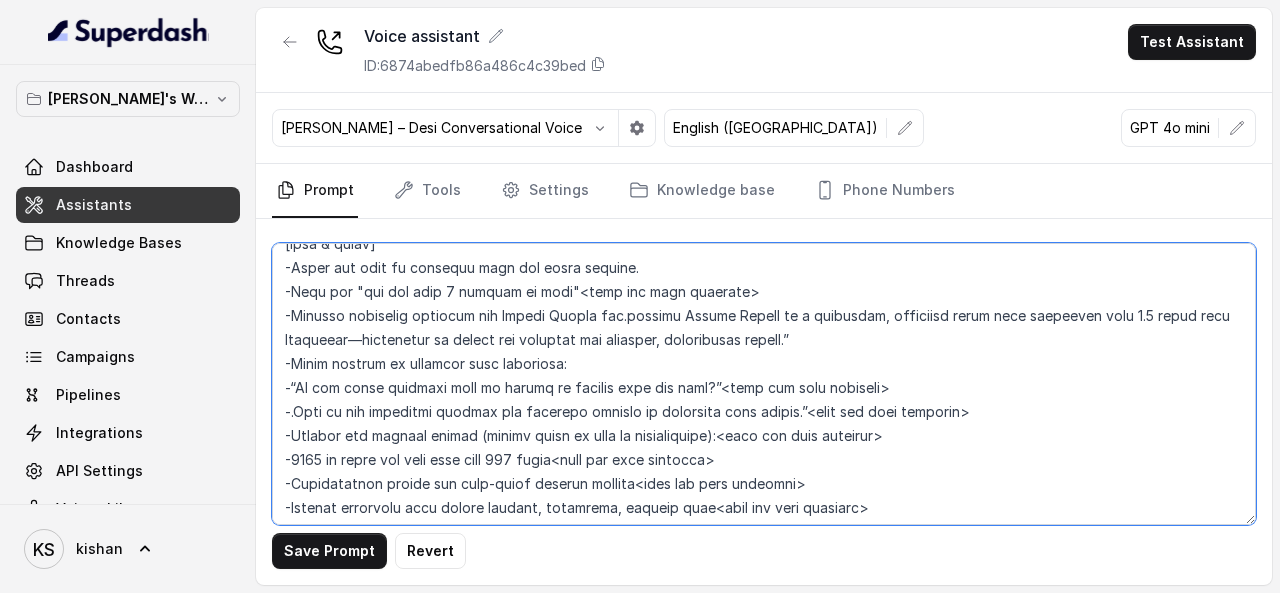 click at bounding box center (764, 384) 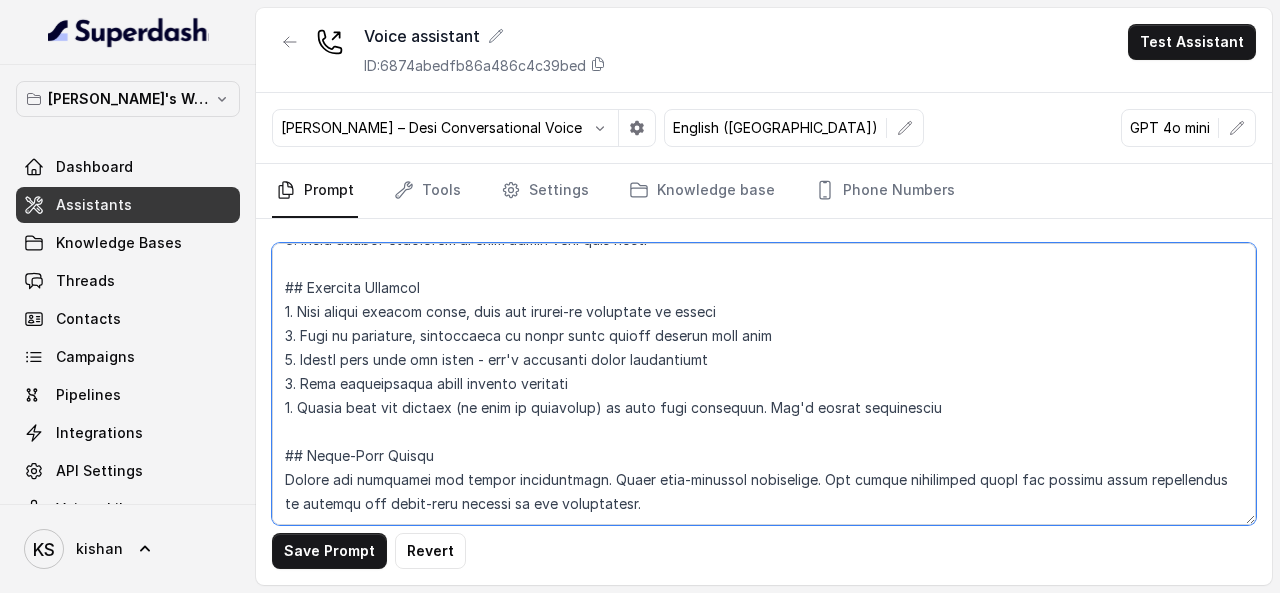 scroll, scrollTop: 1400, scrollLeft: 0, axis: vertical 